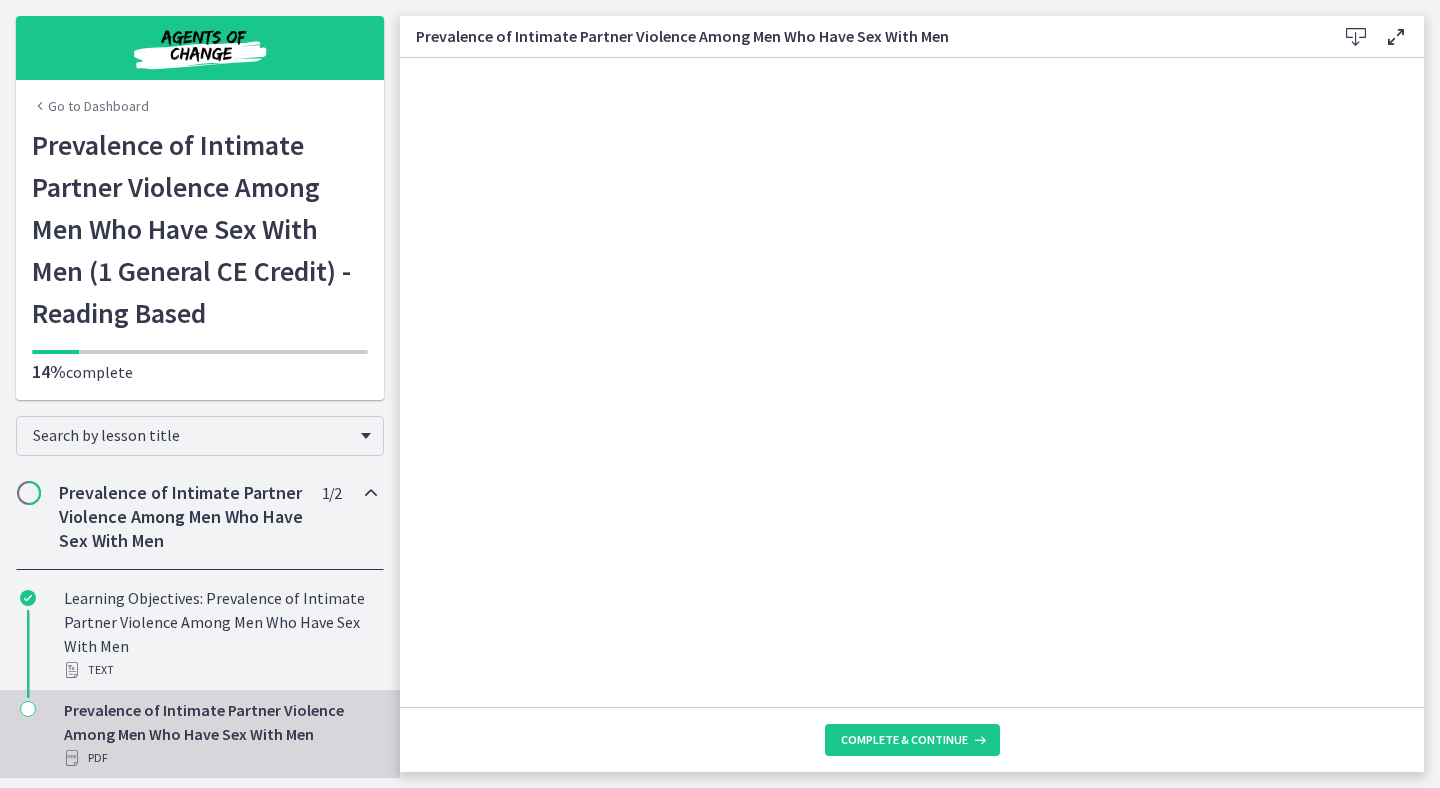 scroll, scrollTop: 0, scrollLeft: 0, axis: both 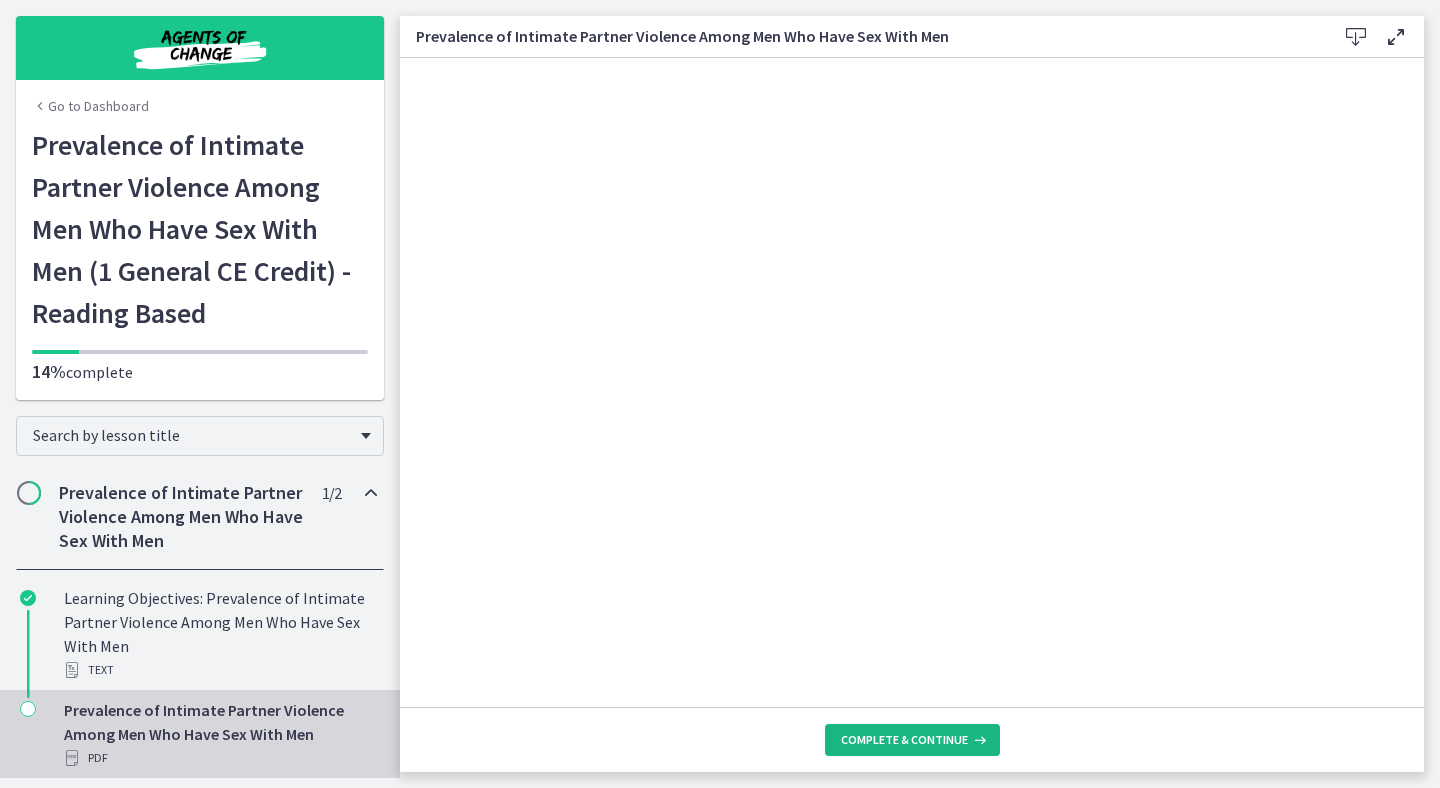 click at bounding box center (978, 740) 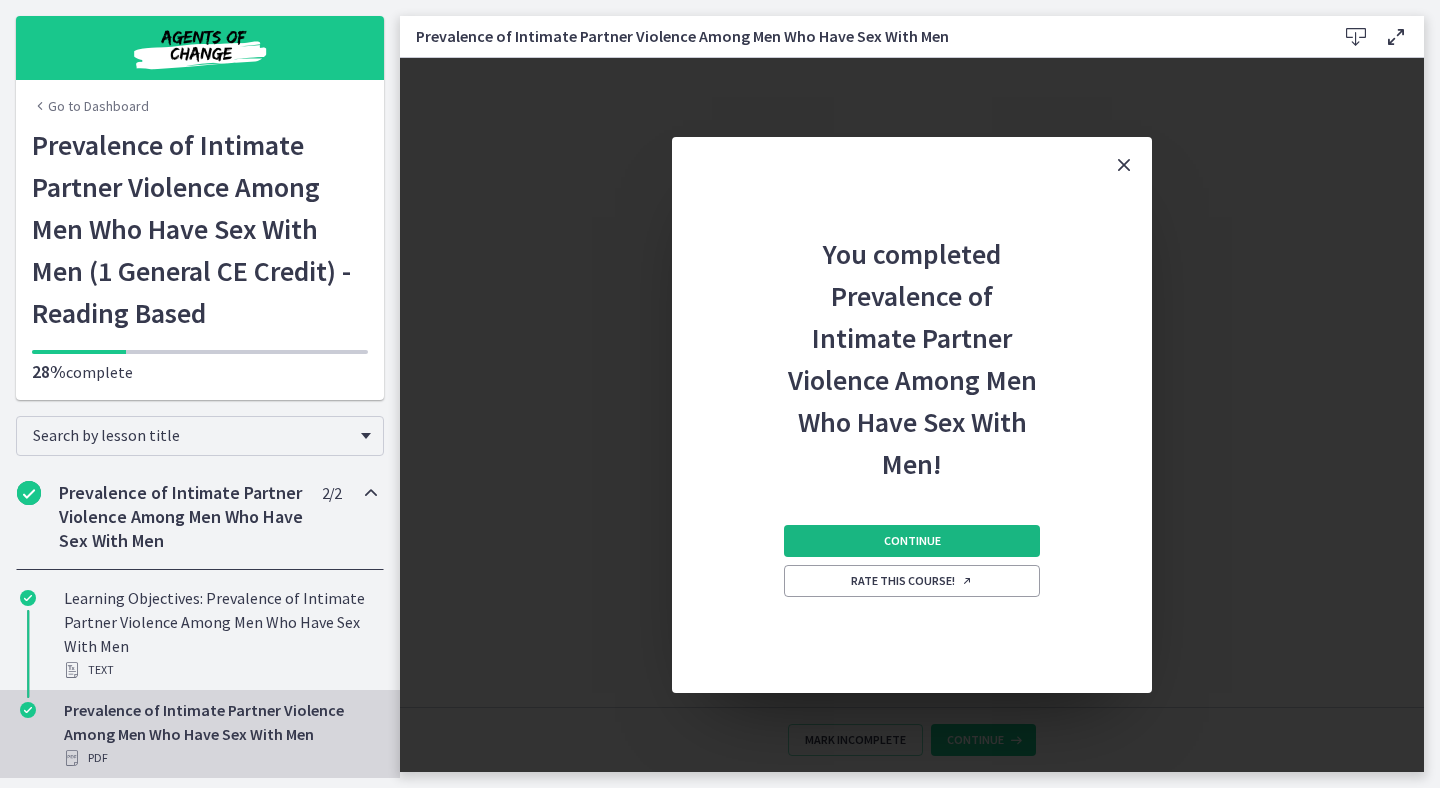 click on "Continue" at bounding box center [912, 541] 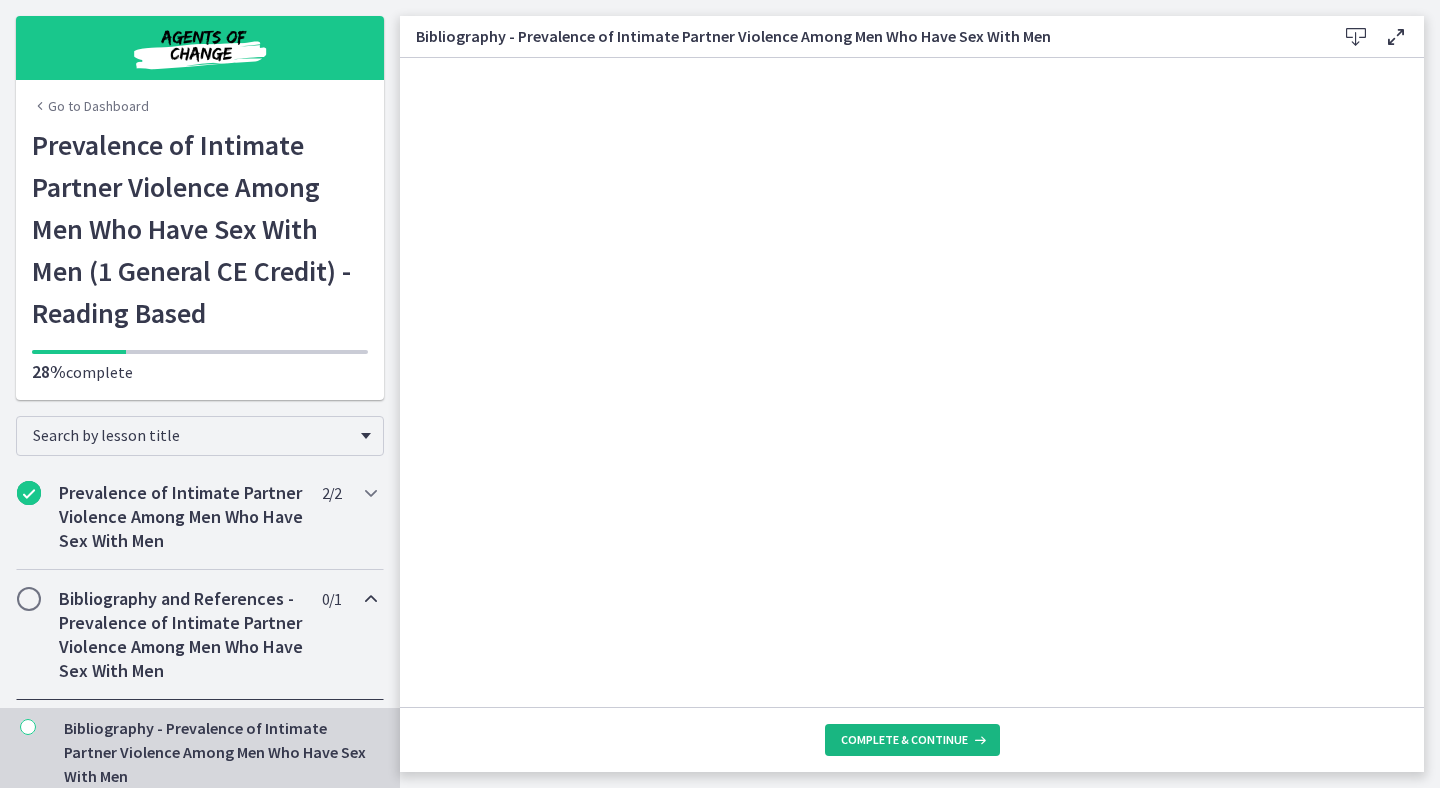 click at bounding box center [978, 740] 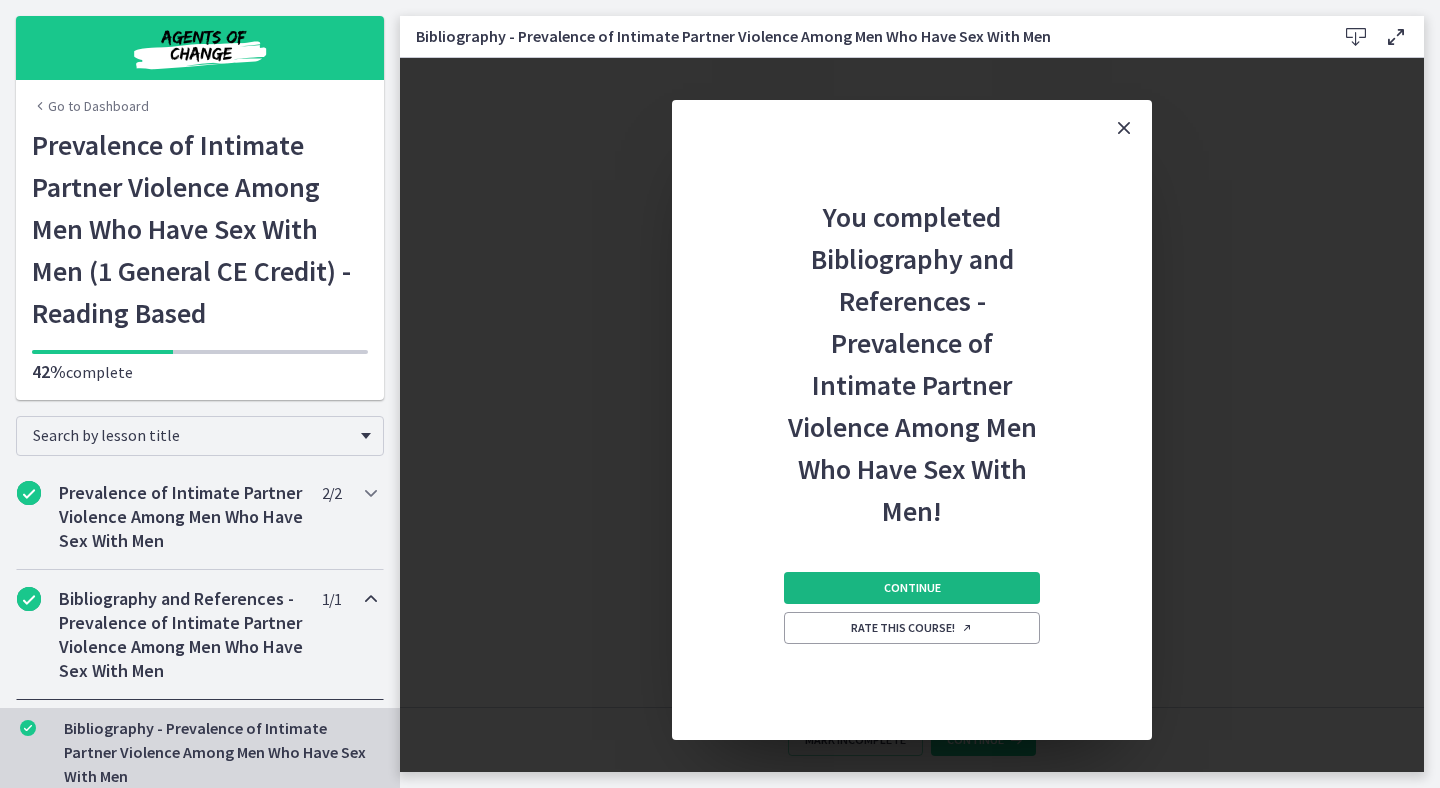 click on "Continue" at bounding box center (912, 588) 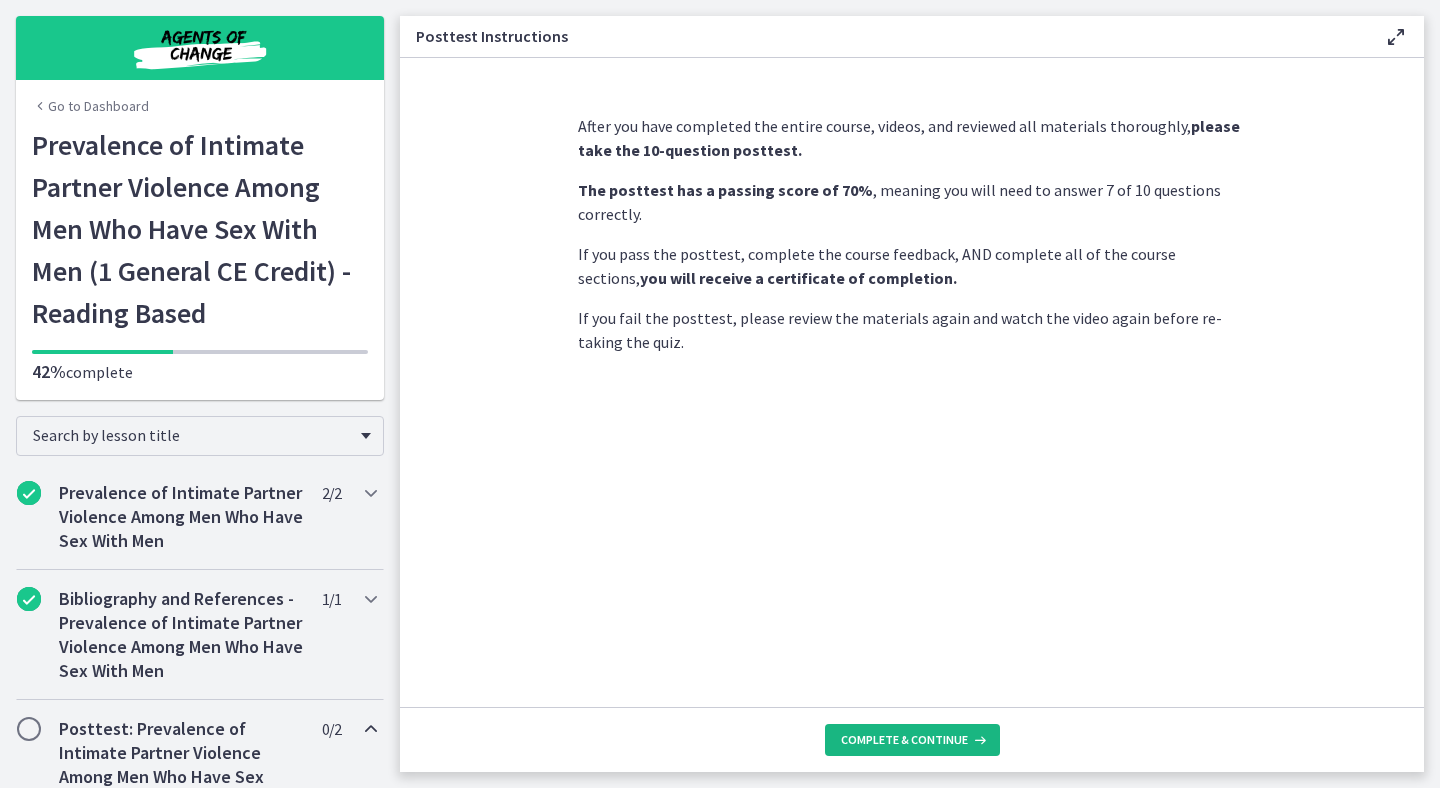 click on "Complete & continue" at bounding box center (912, 740) 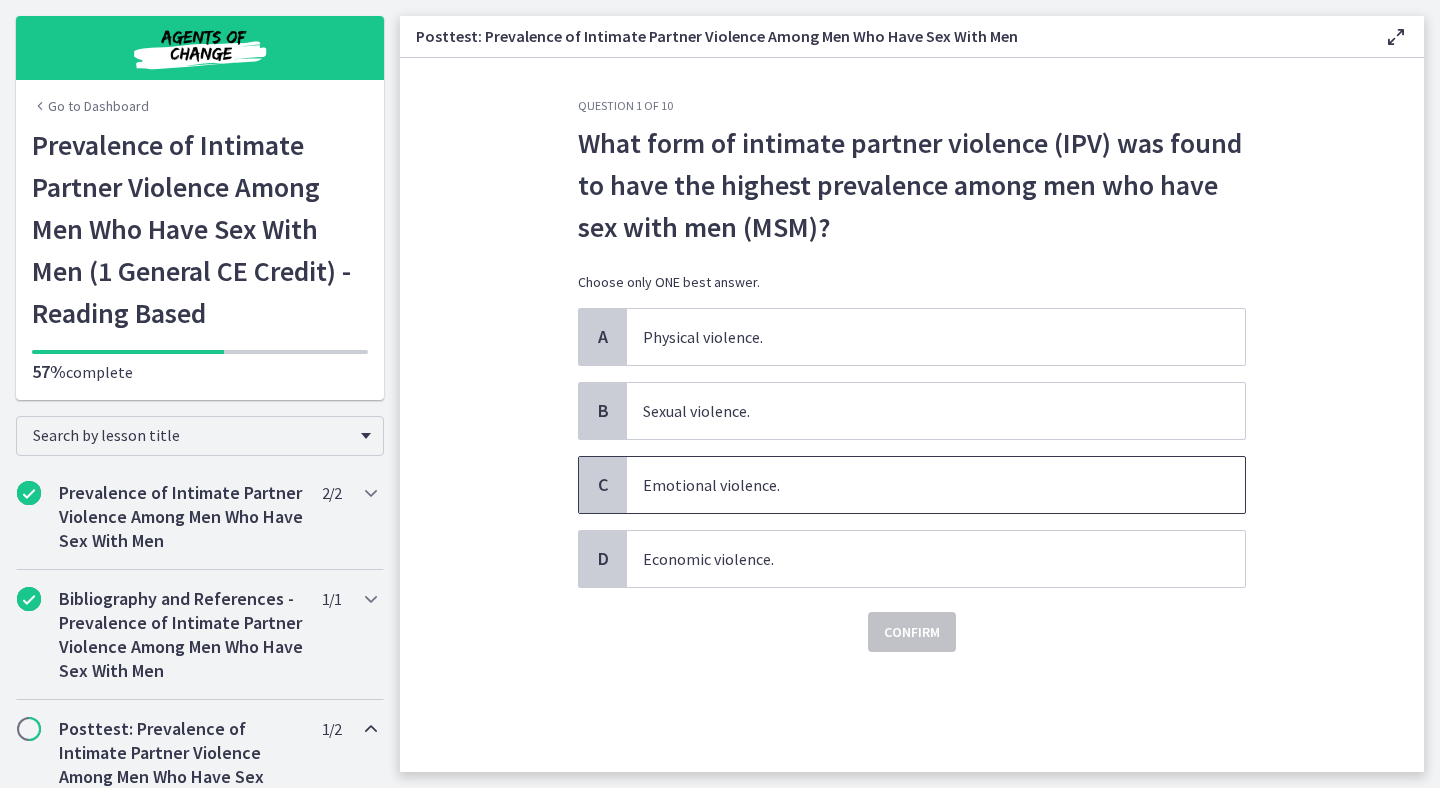 click on "Emotional violence." at bounding box center [936, 485] 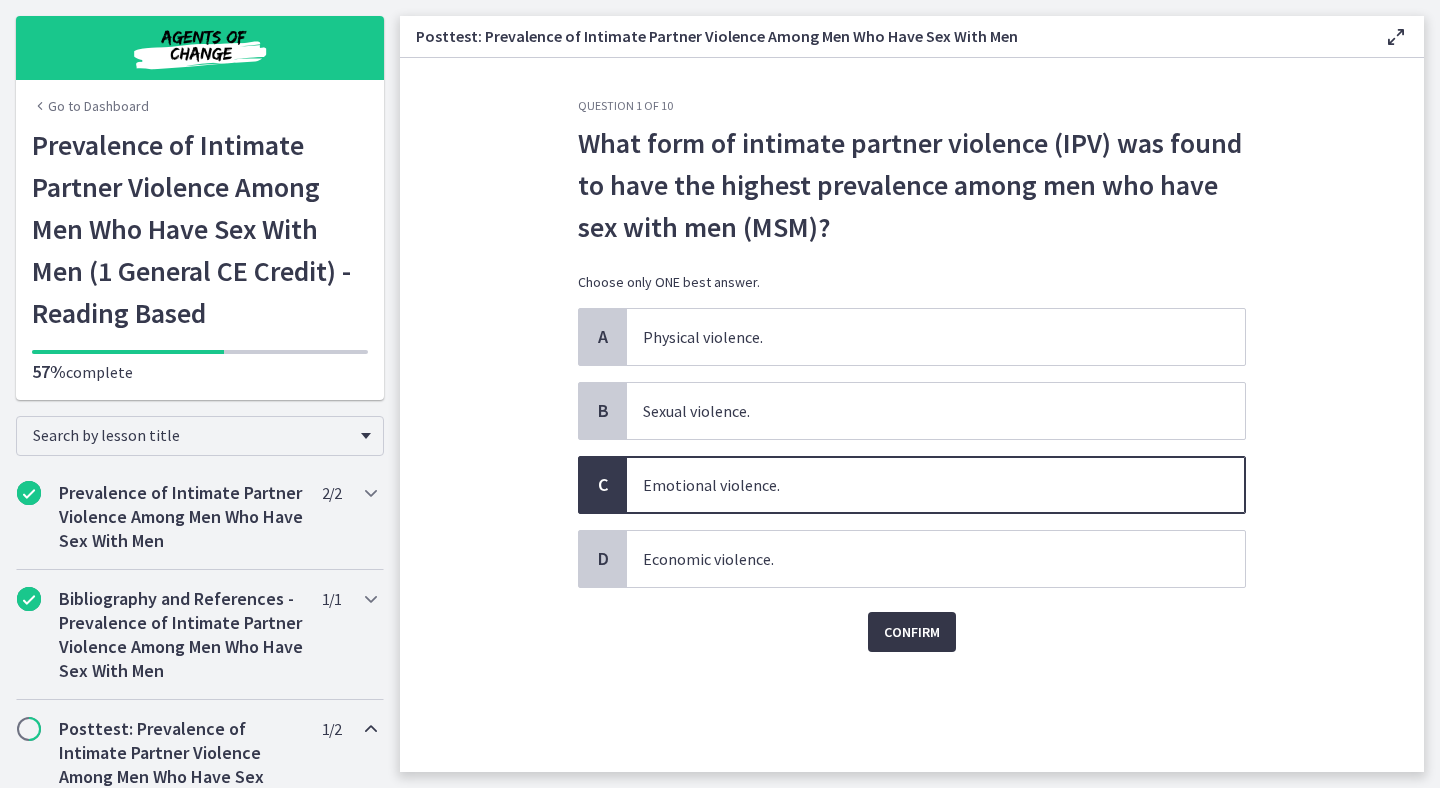 click on "Confirm" at bounding box center [912, 632] 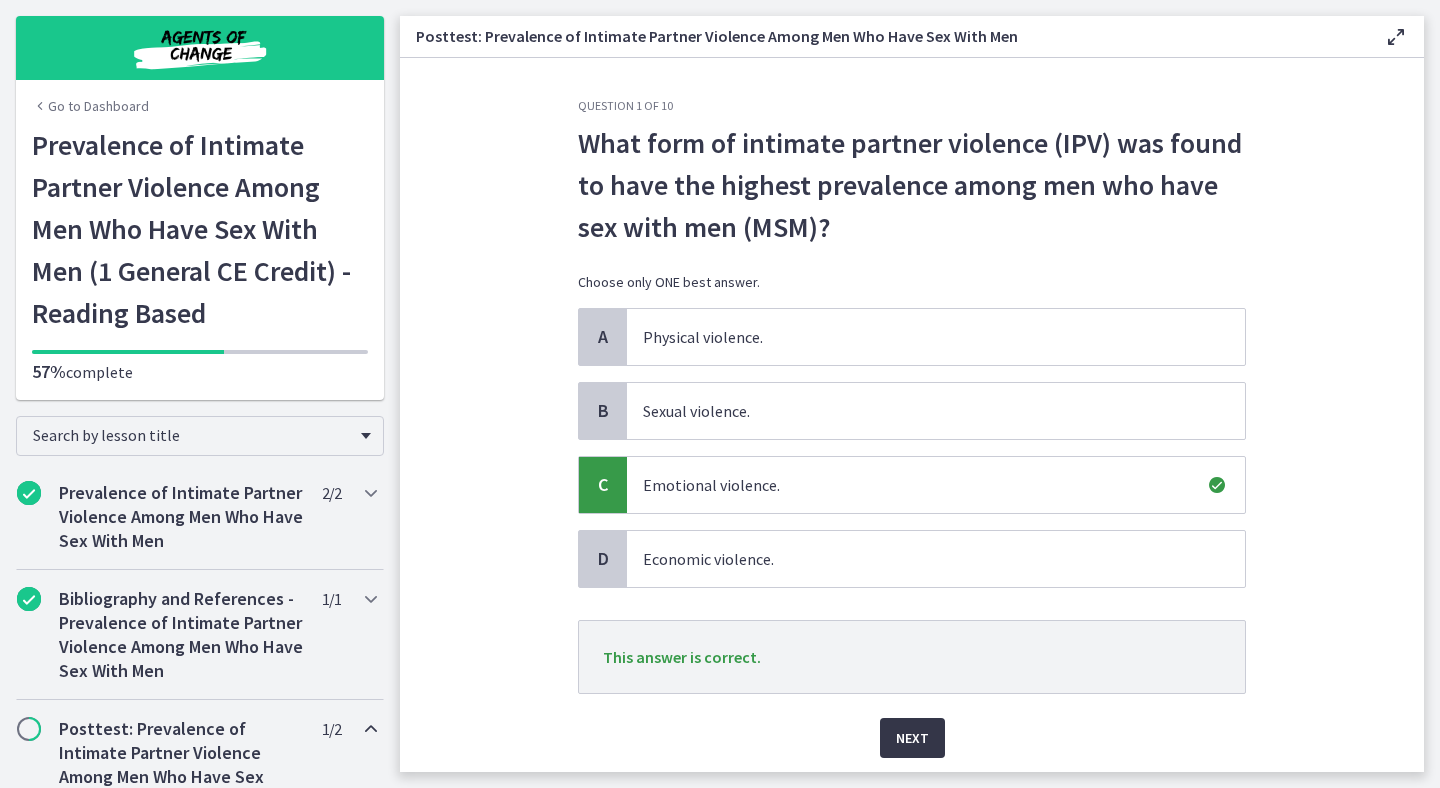 click on "Next" at bounding box center [912, 738] 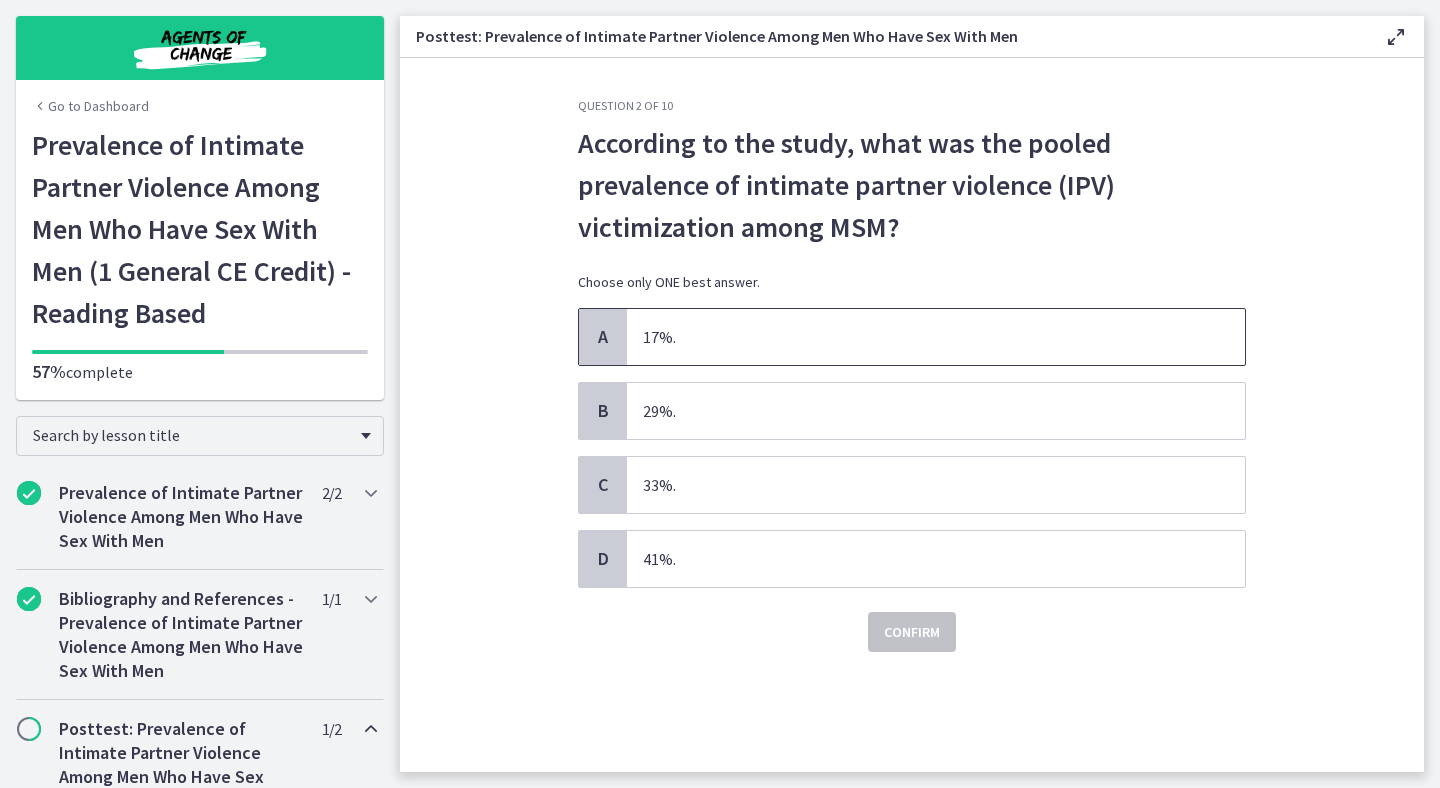 click on "17%." at bounding box center [936, 337] 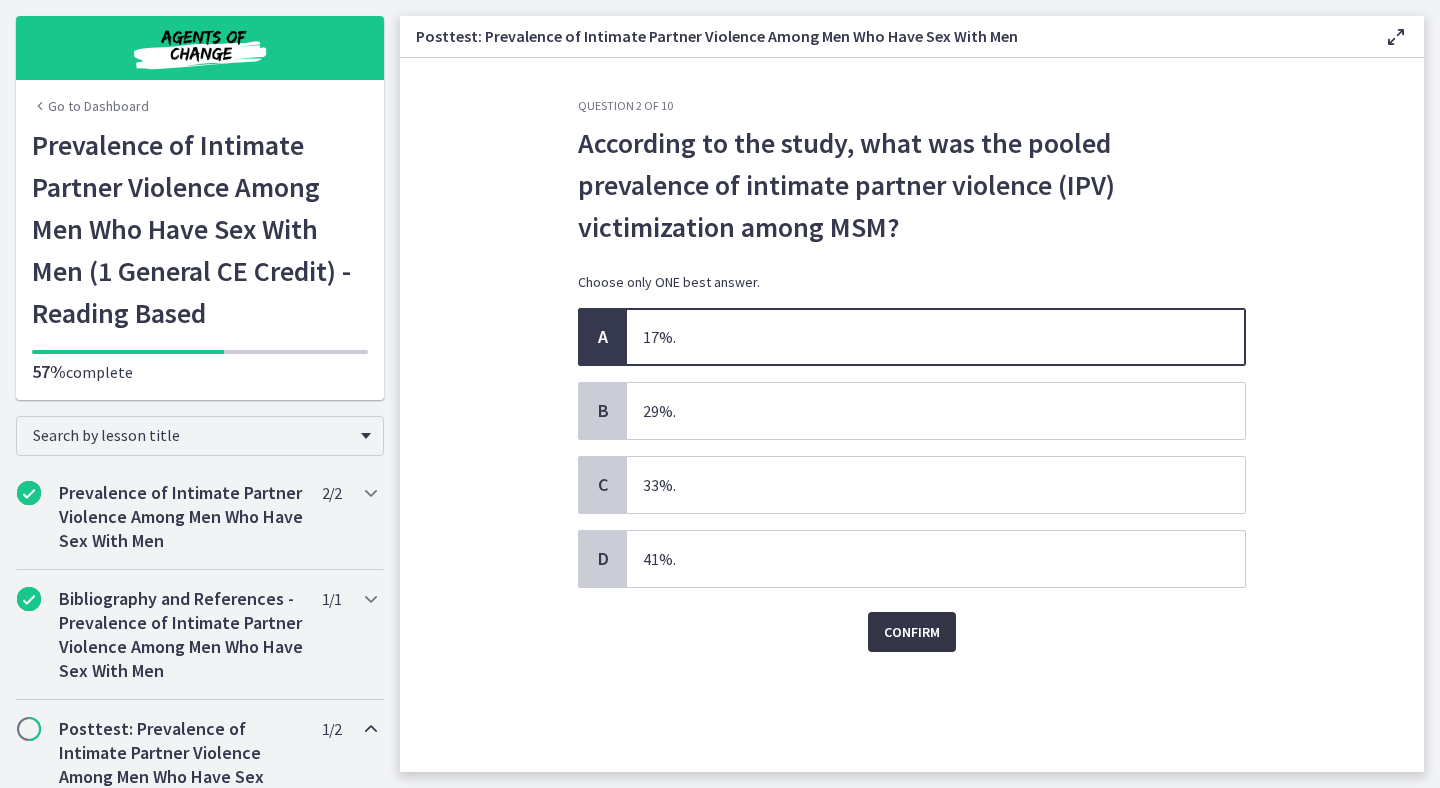 click on "Confirm" at bounding box center [912, 632] 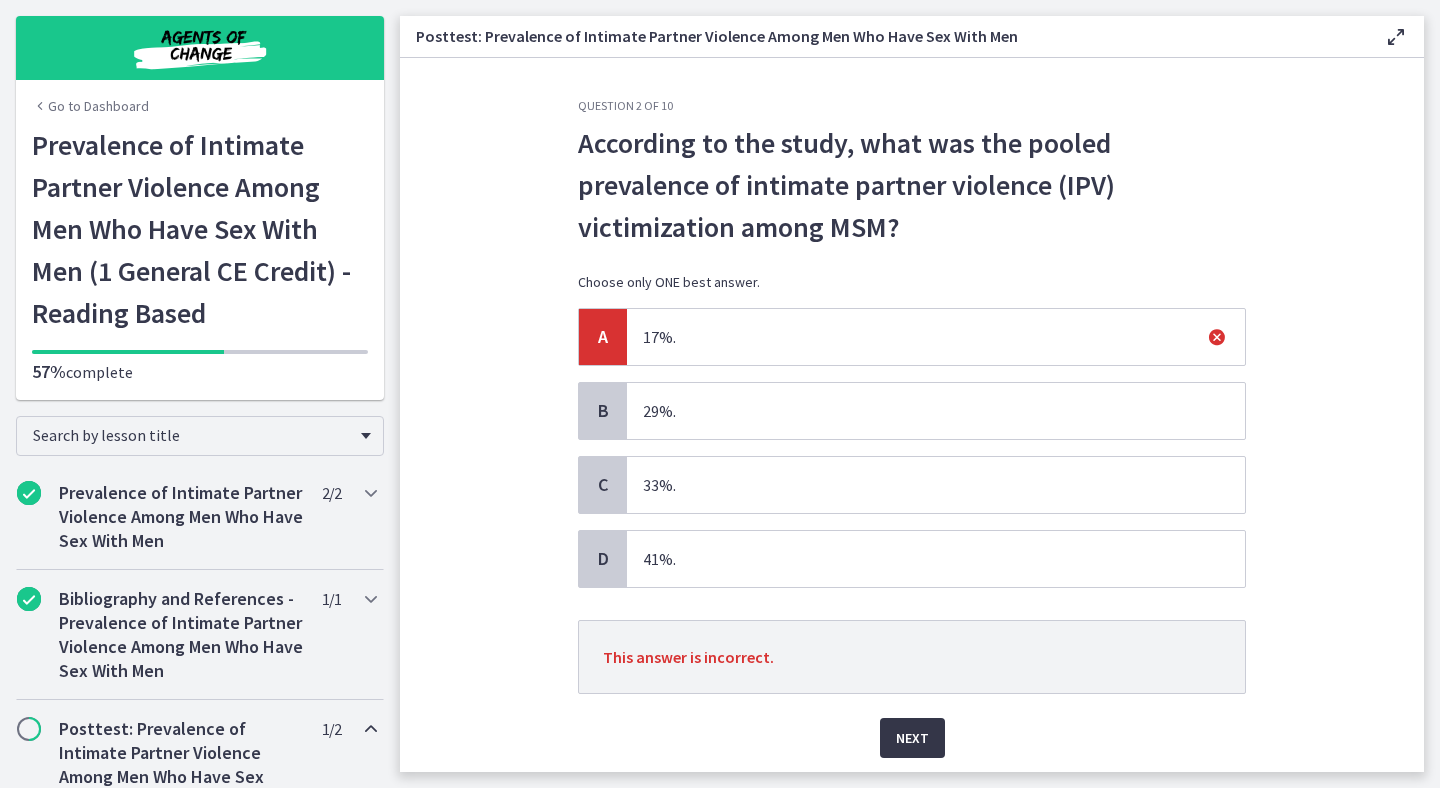 click on "Next" at bounding box center [912, 738] 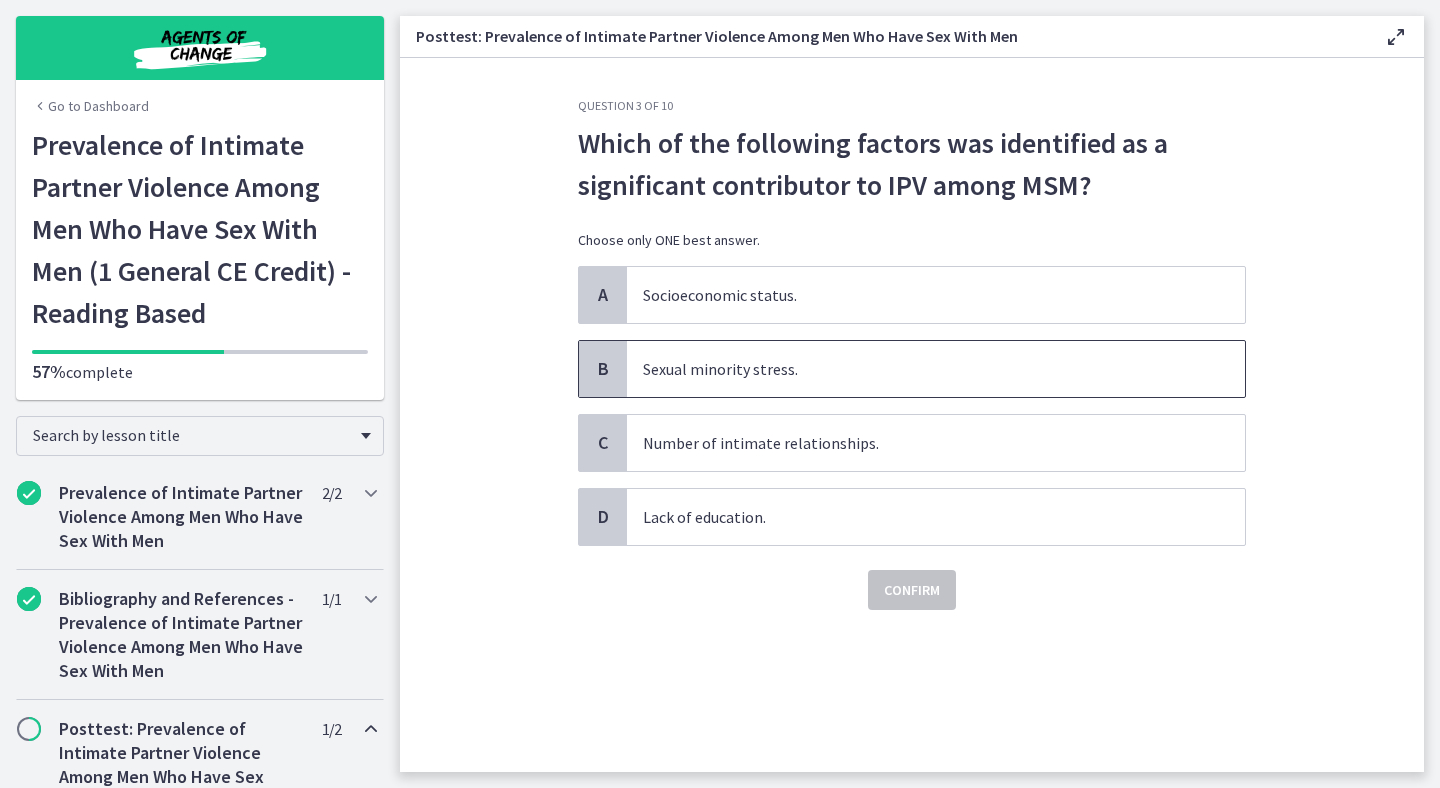 click on "Sexual minority stress." at bounding box center [936, 369] 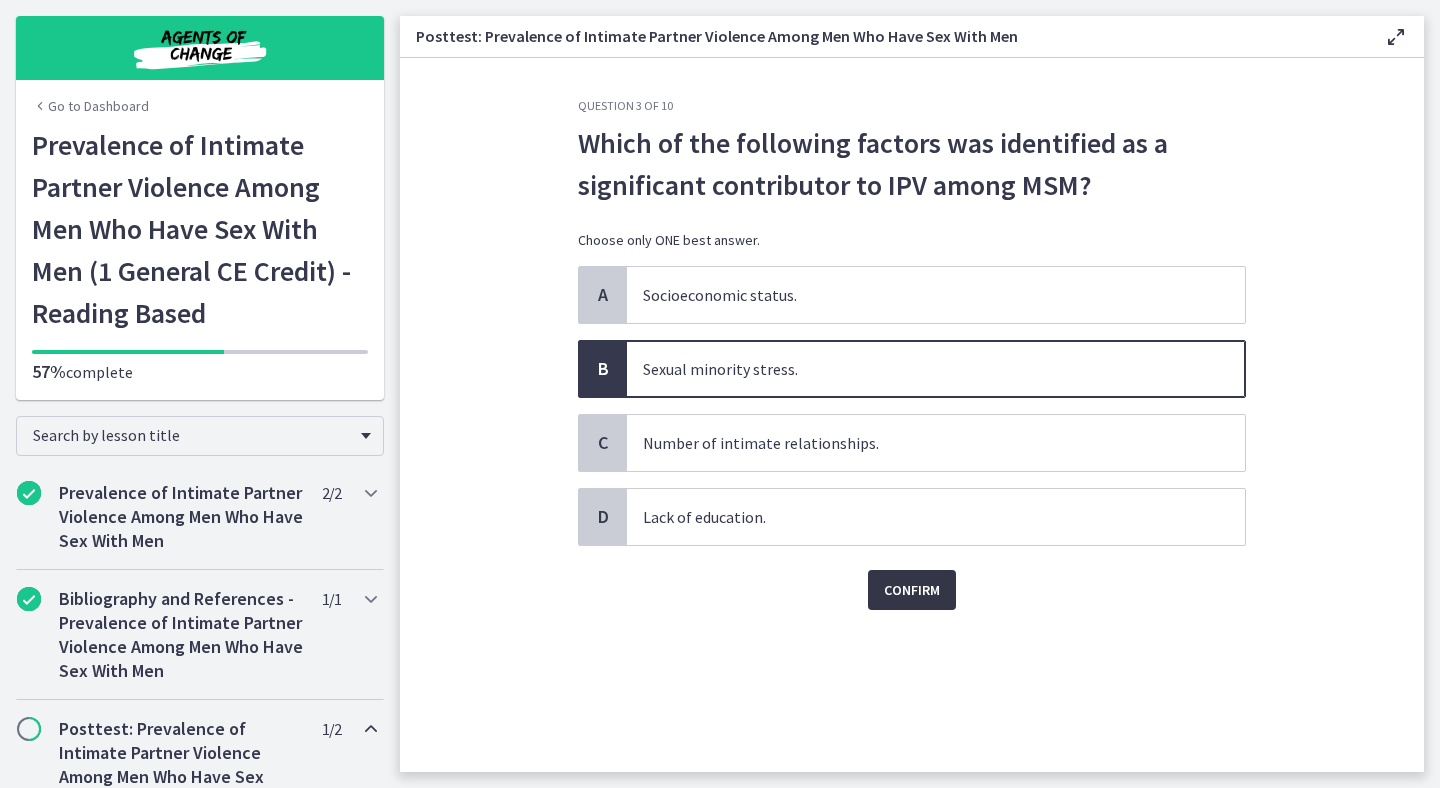click on "Confirm" at bounding box center (912, 590) 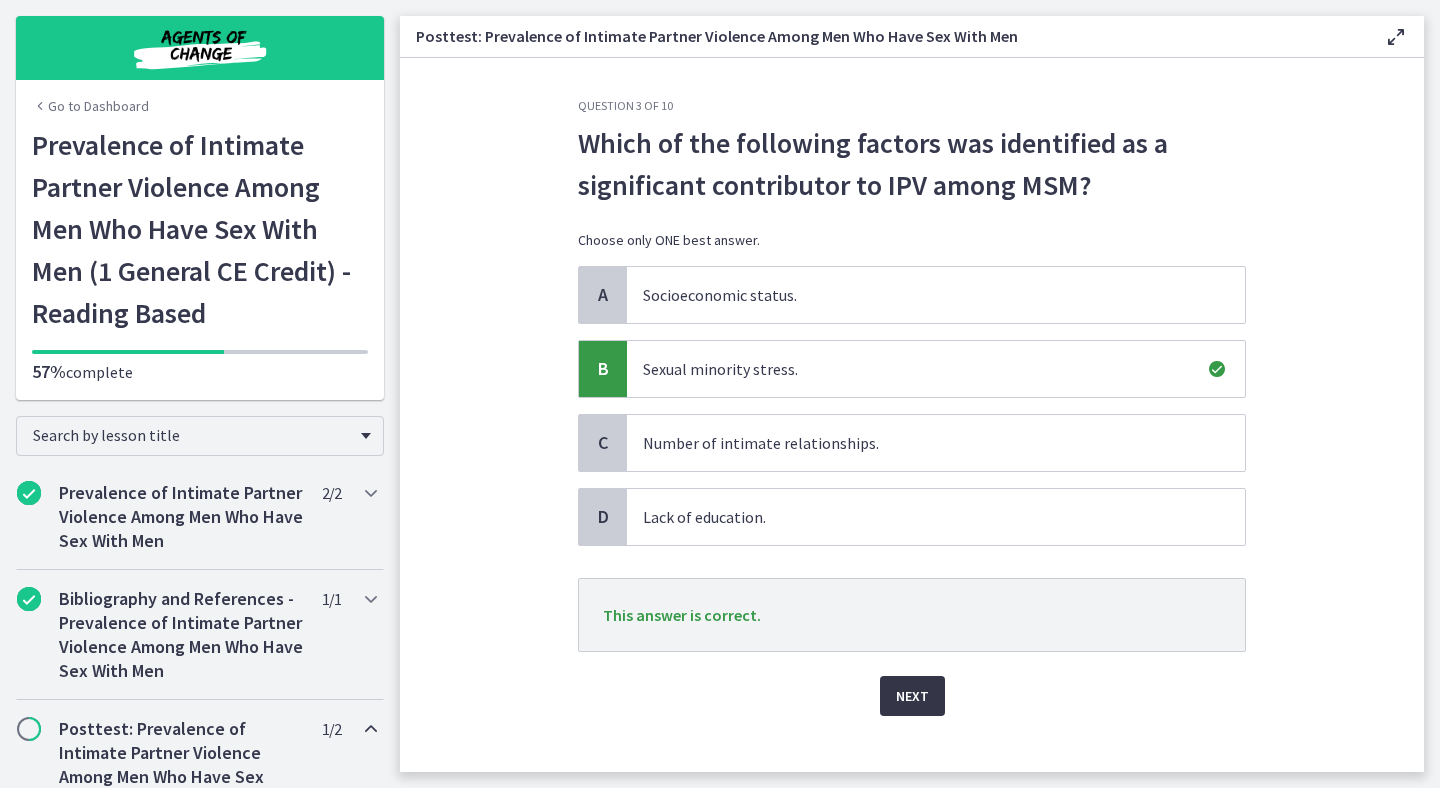 click on "Next" at bounding box center (912, 696) 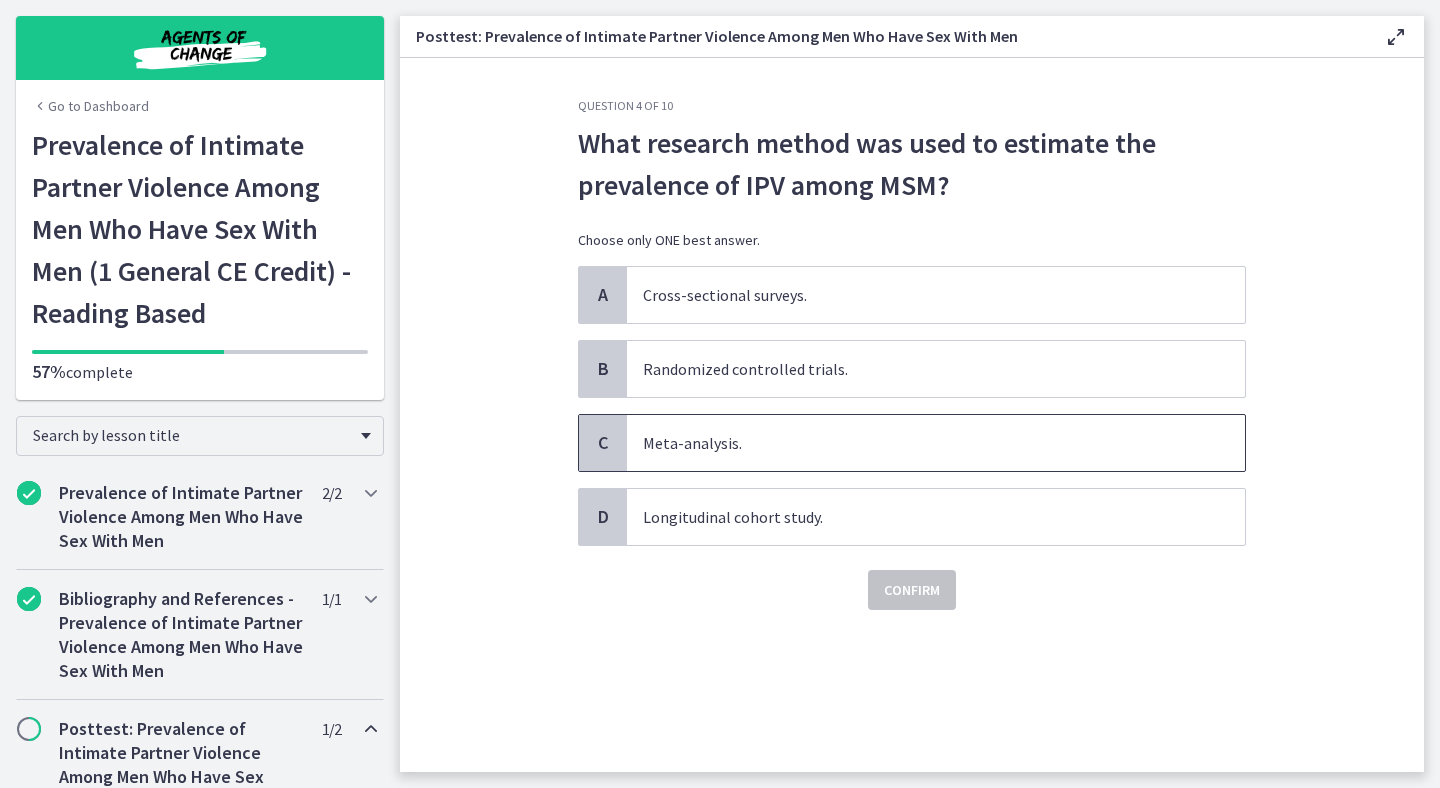 click on "Meta-analysis." at bounding box center (936, 443) 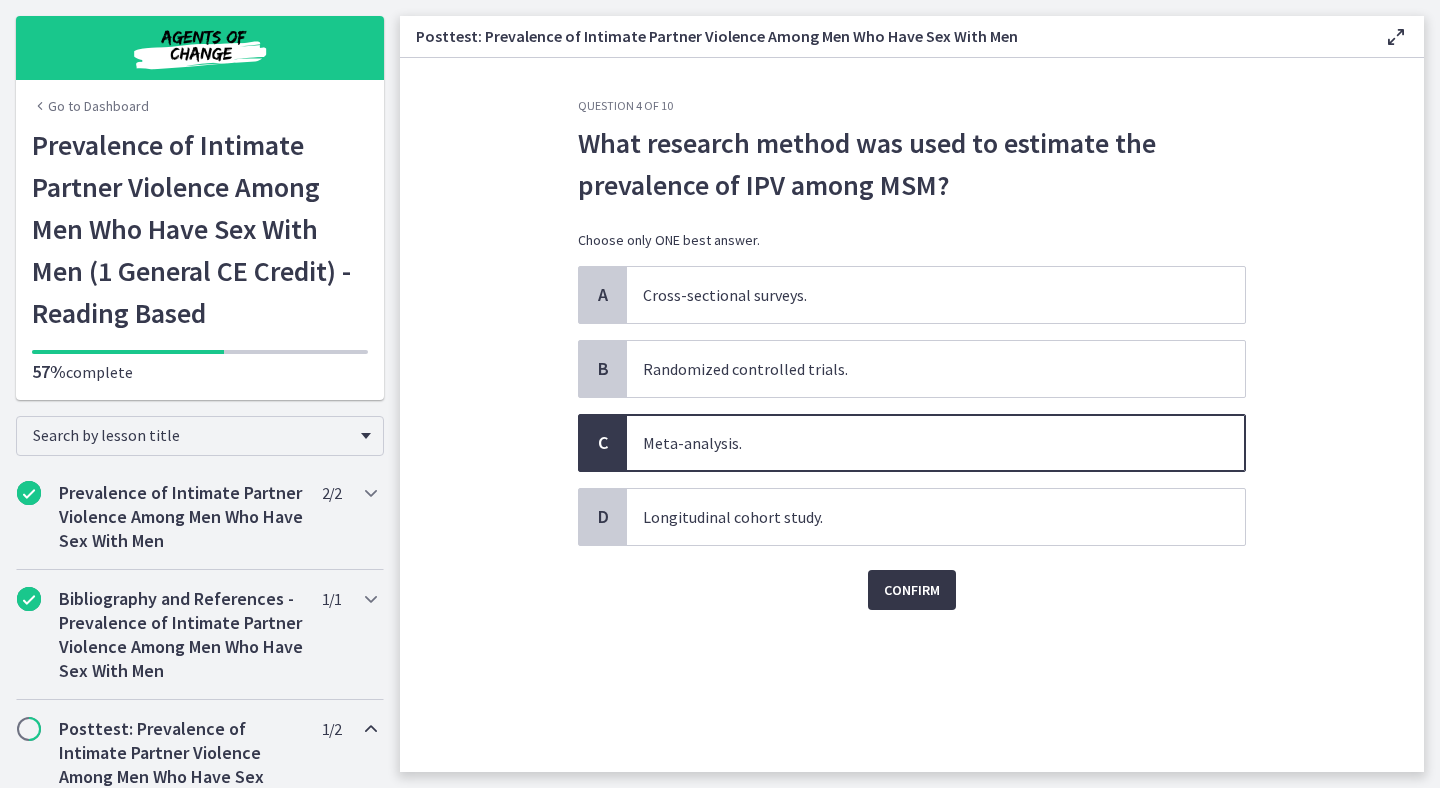 click on "Confirm" at bounding box center [912, 590] 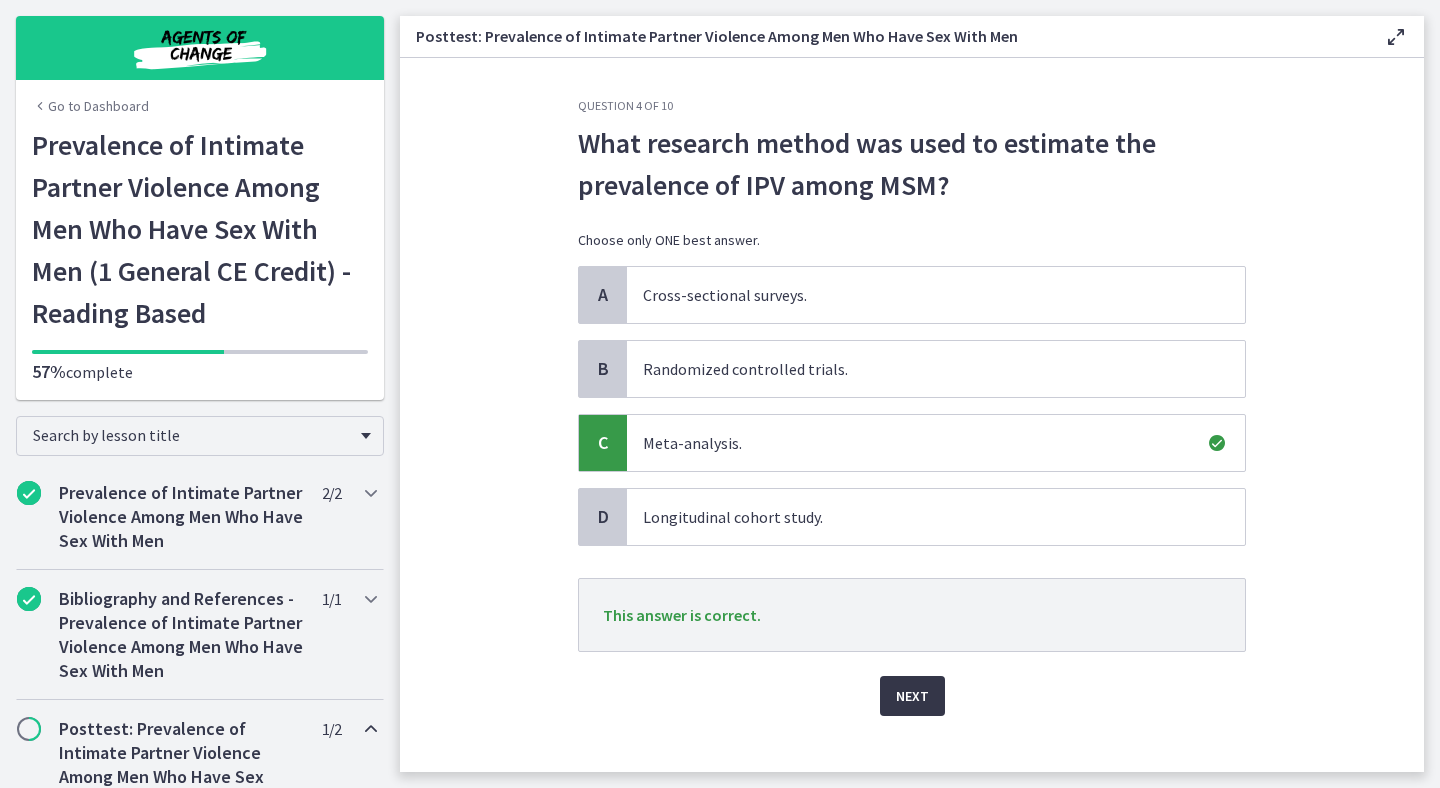 click on "Next" at bounding box center (912, 696) 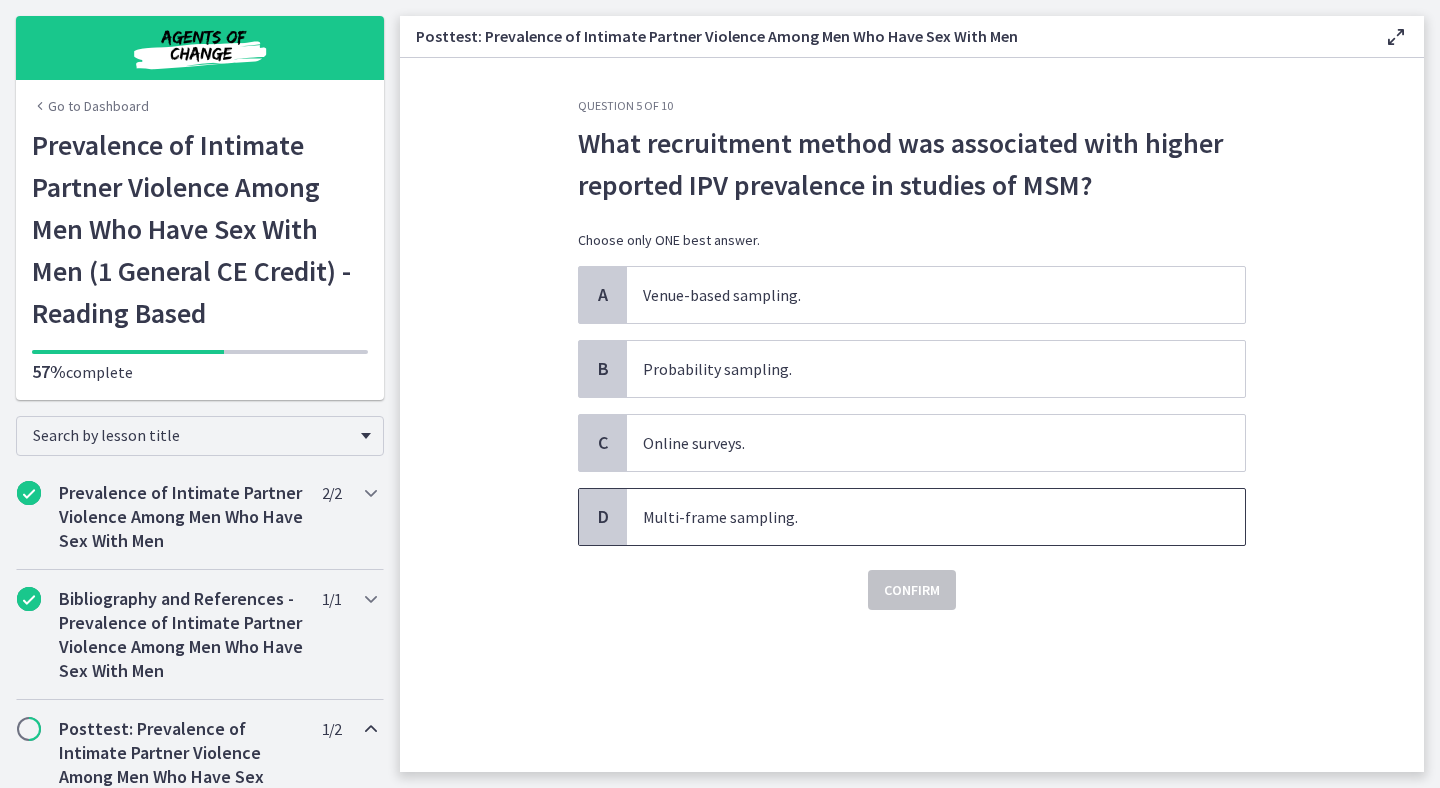 click on "Multi-frame sampling." at bounding box center (936, 517) 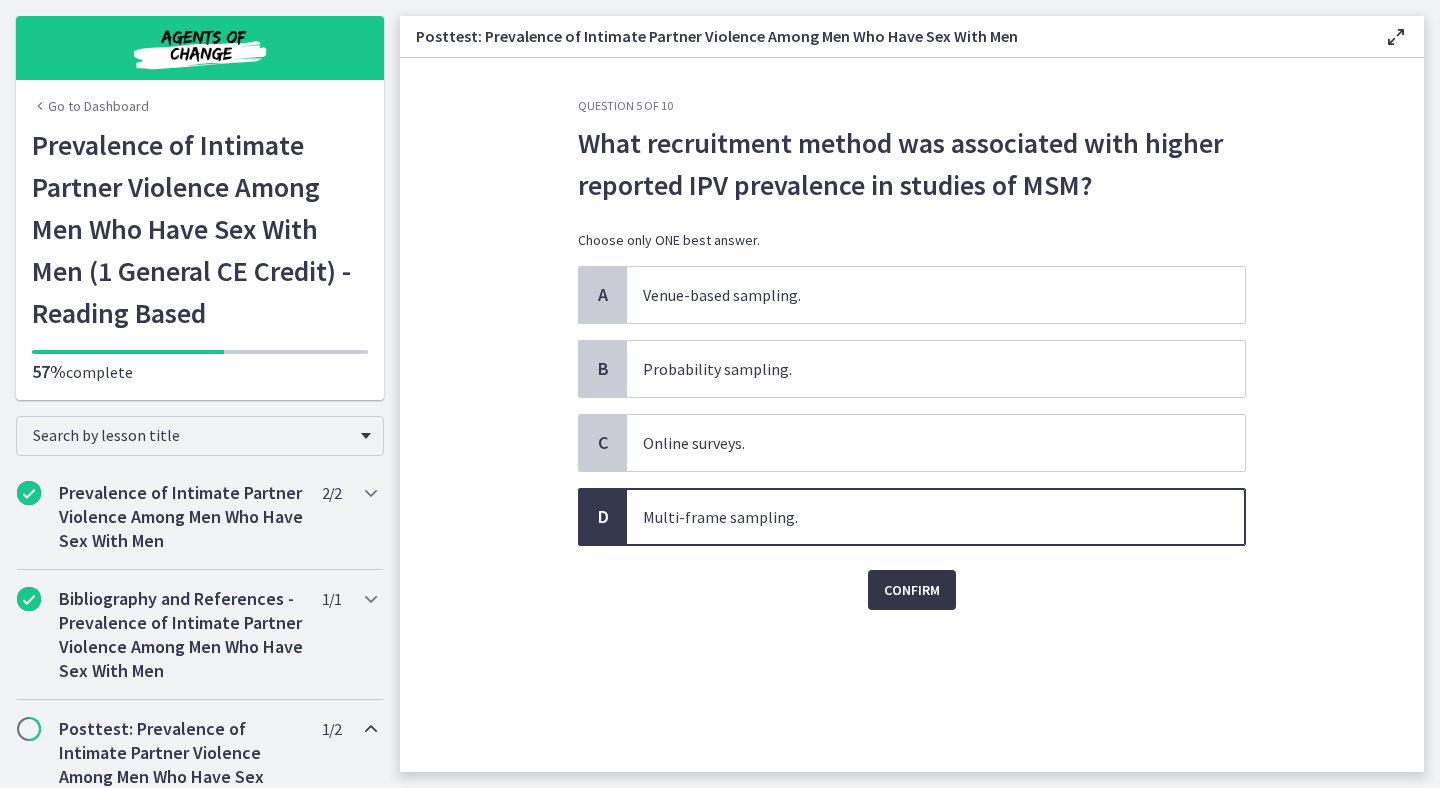 click on "Confirm" at bounding box center [912, 590] 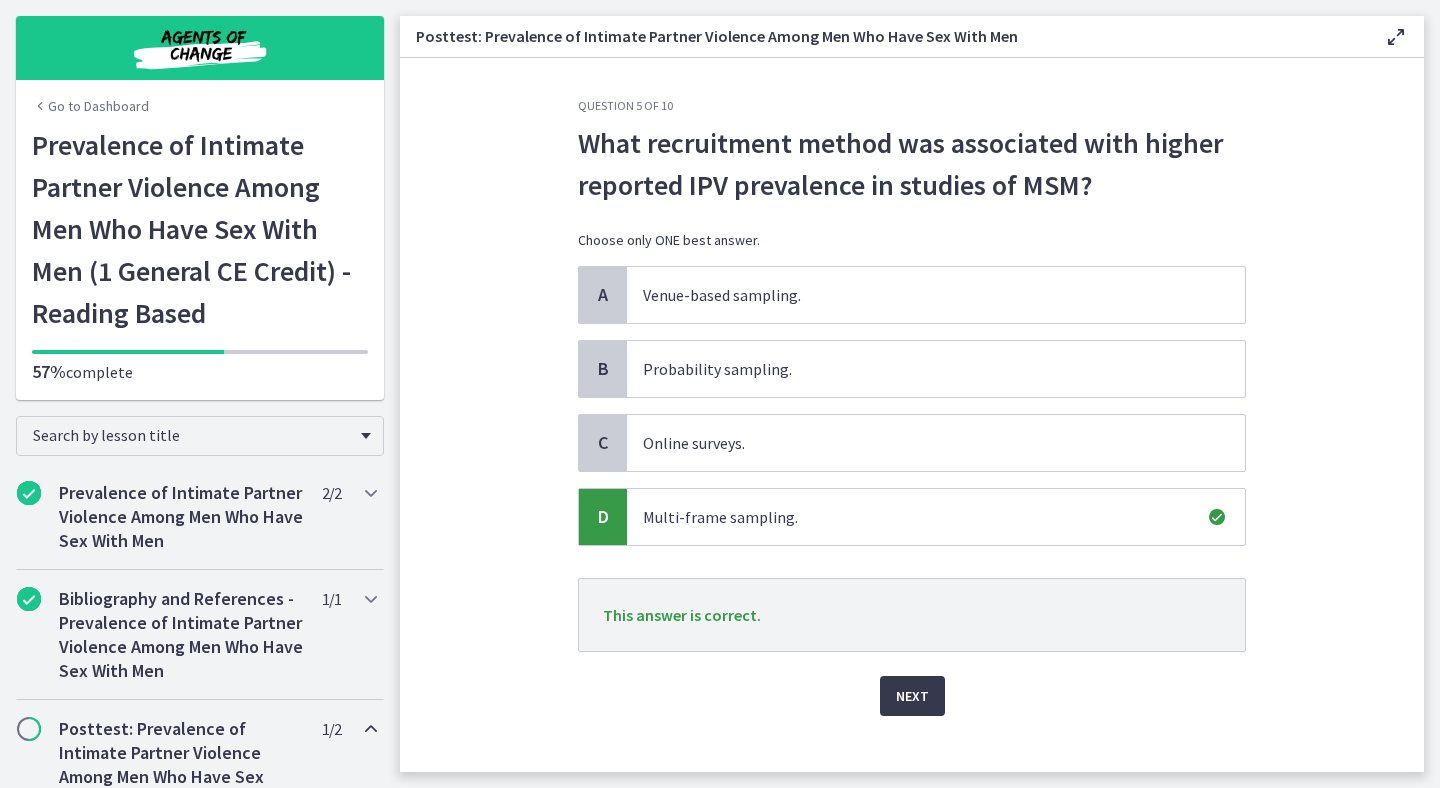 click on "Next" at bounding box center (912, 684) 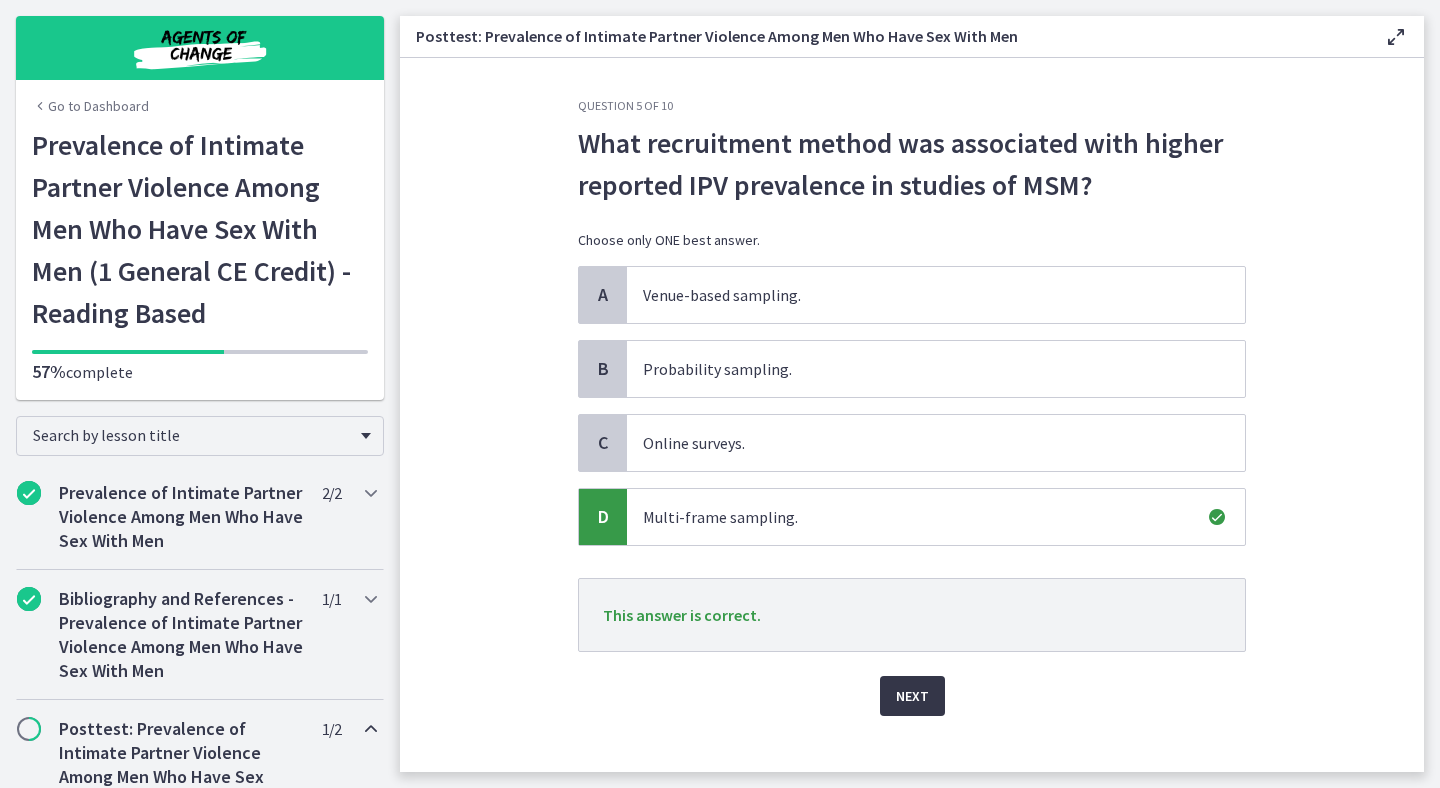 click on "Next" at bounding box center [912, 696] 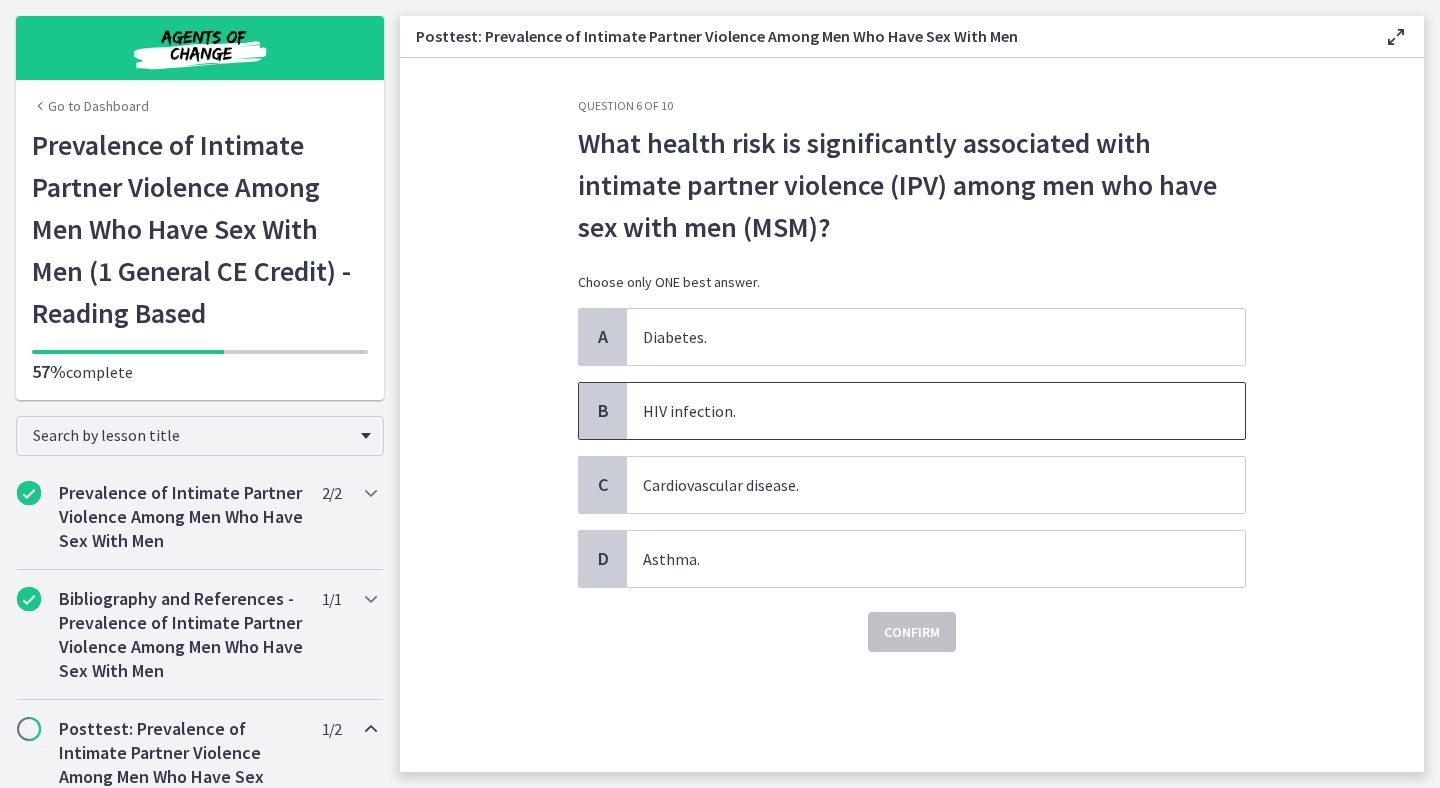 click on "HIV infection." at bounding box center [936, 411] 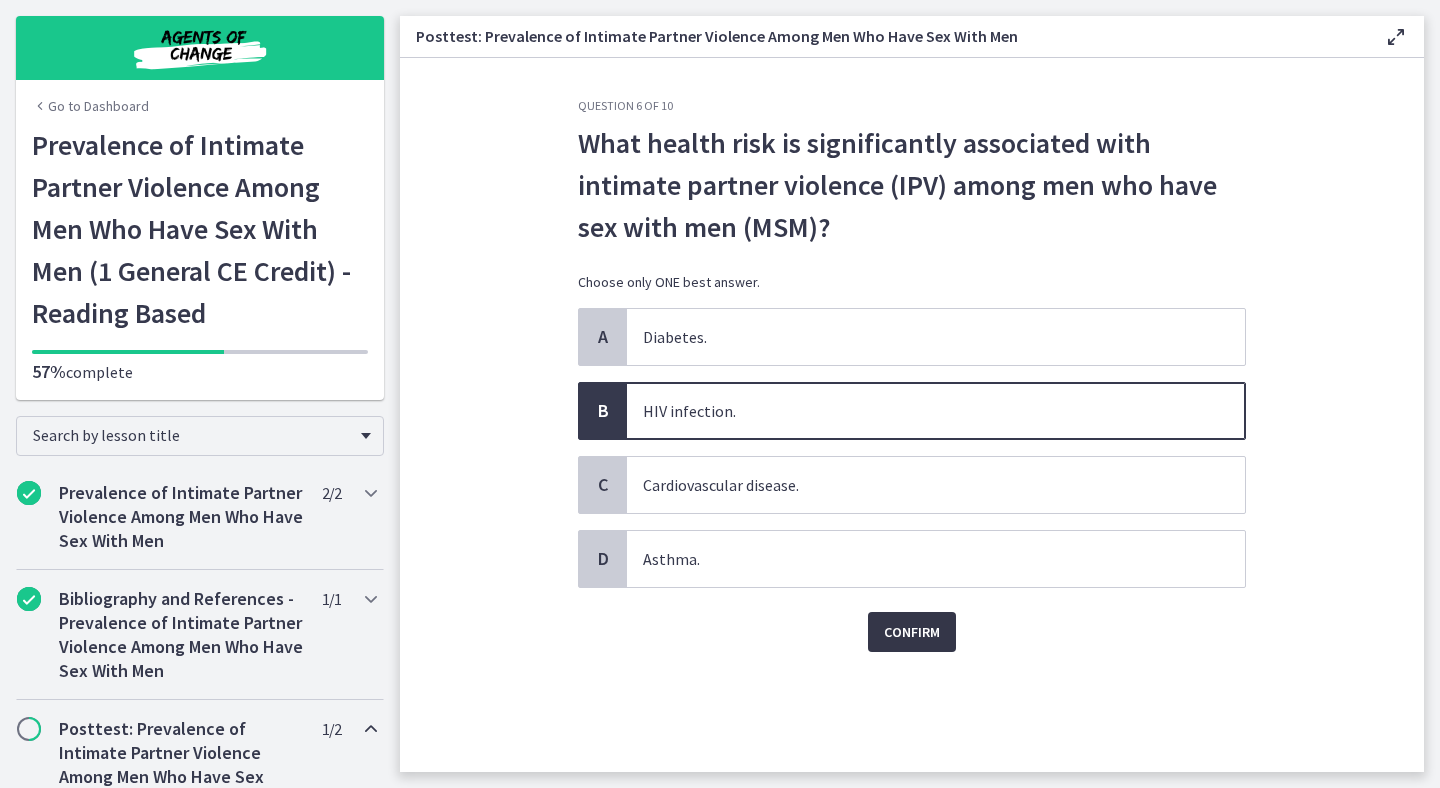 click on "Confirm" at bounding box center (912, 632) 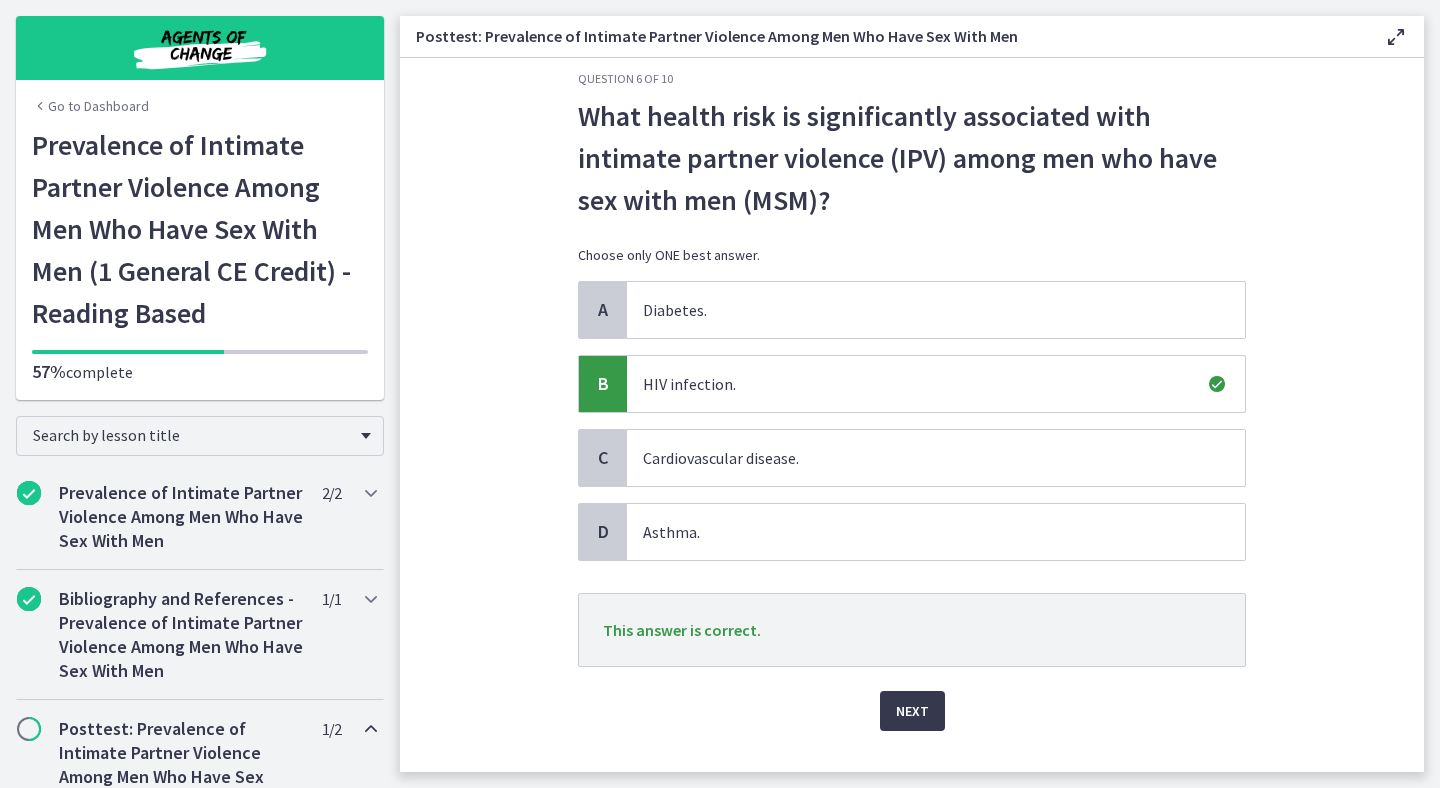 scroll, scrollTop: 66, scrollLeft: 0, axis: vertical 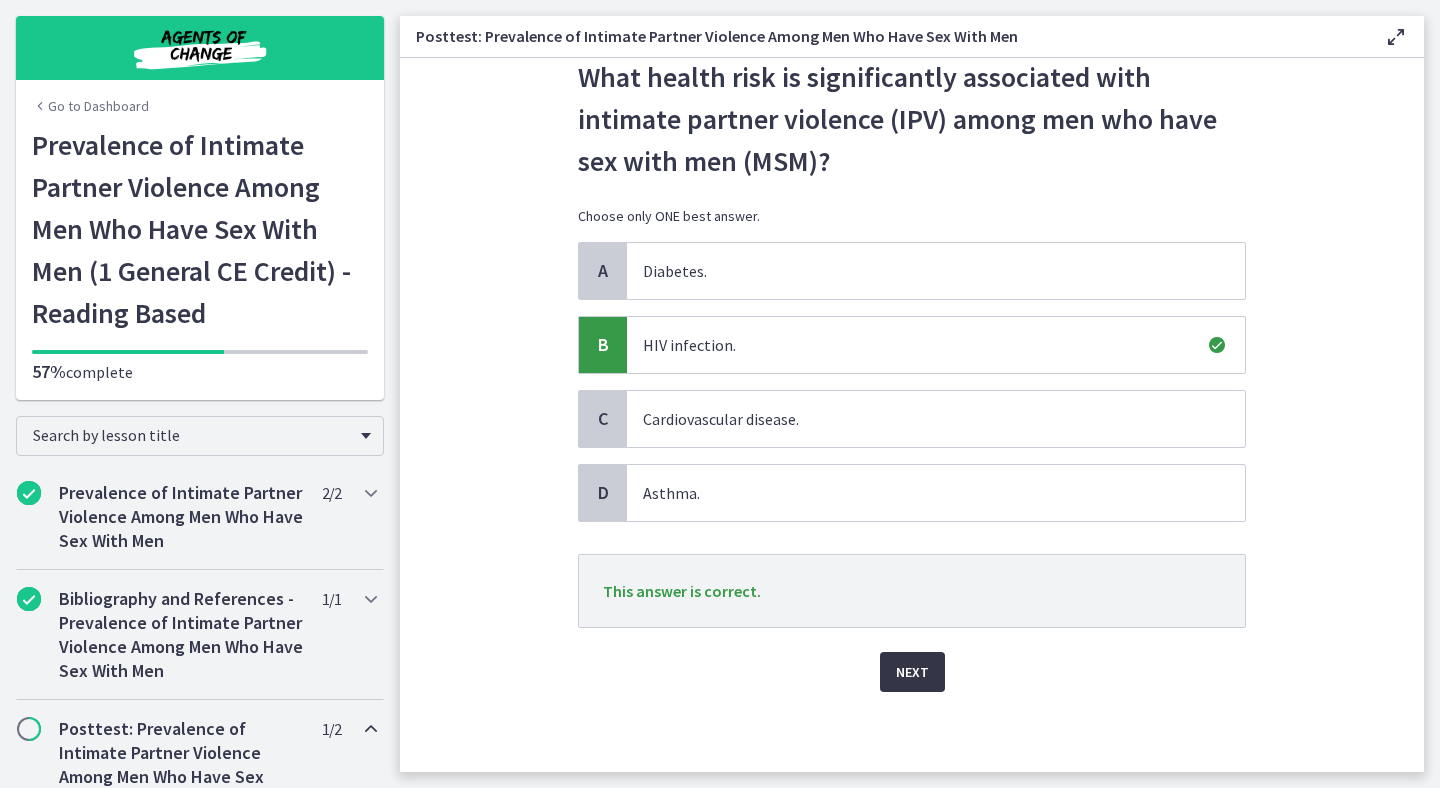 click on "Next" at bounding box center (912, 672) 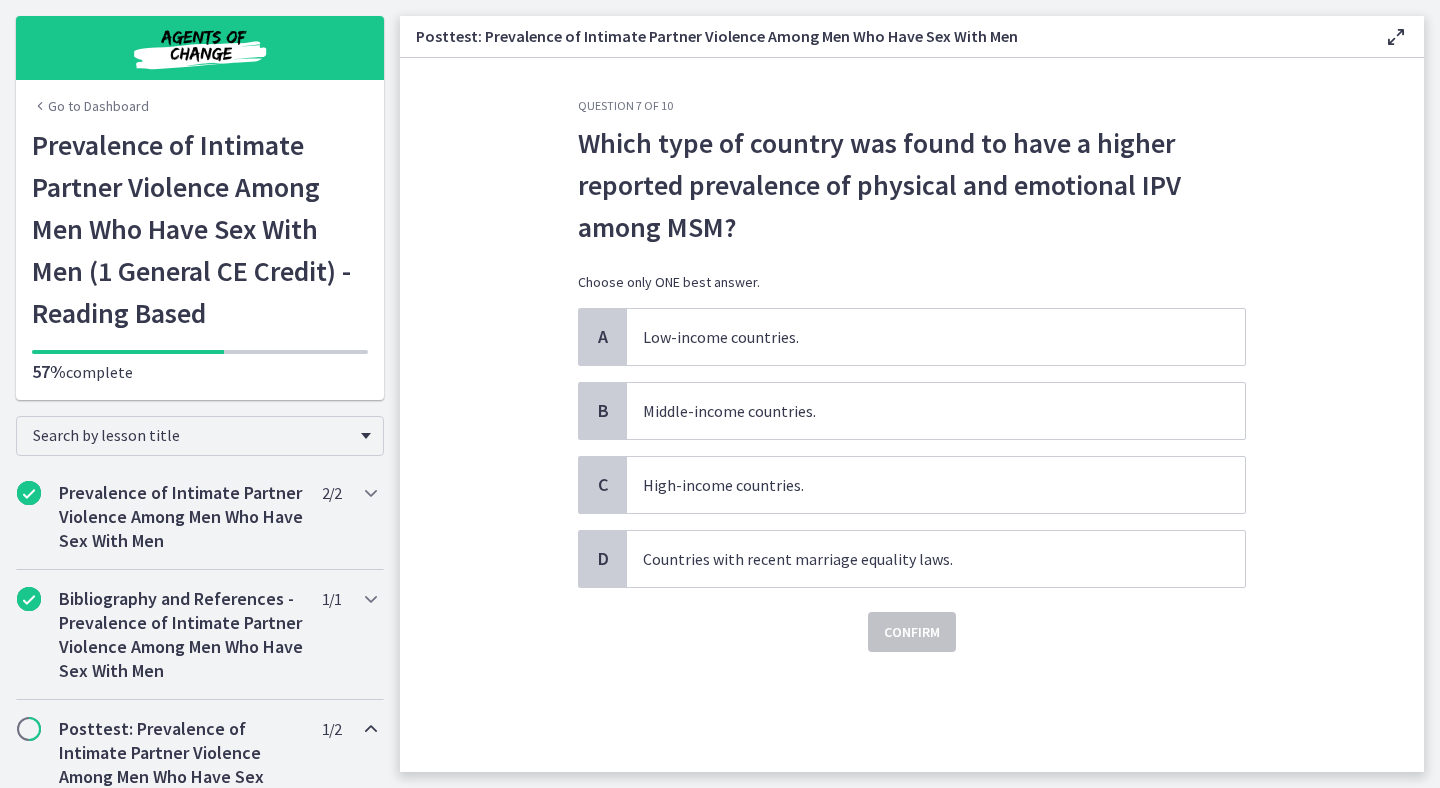 scroll, scrollTop: 0, scrollLeft: 0, axis: both 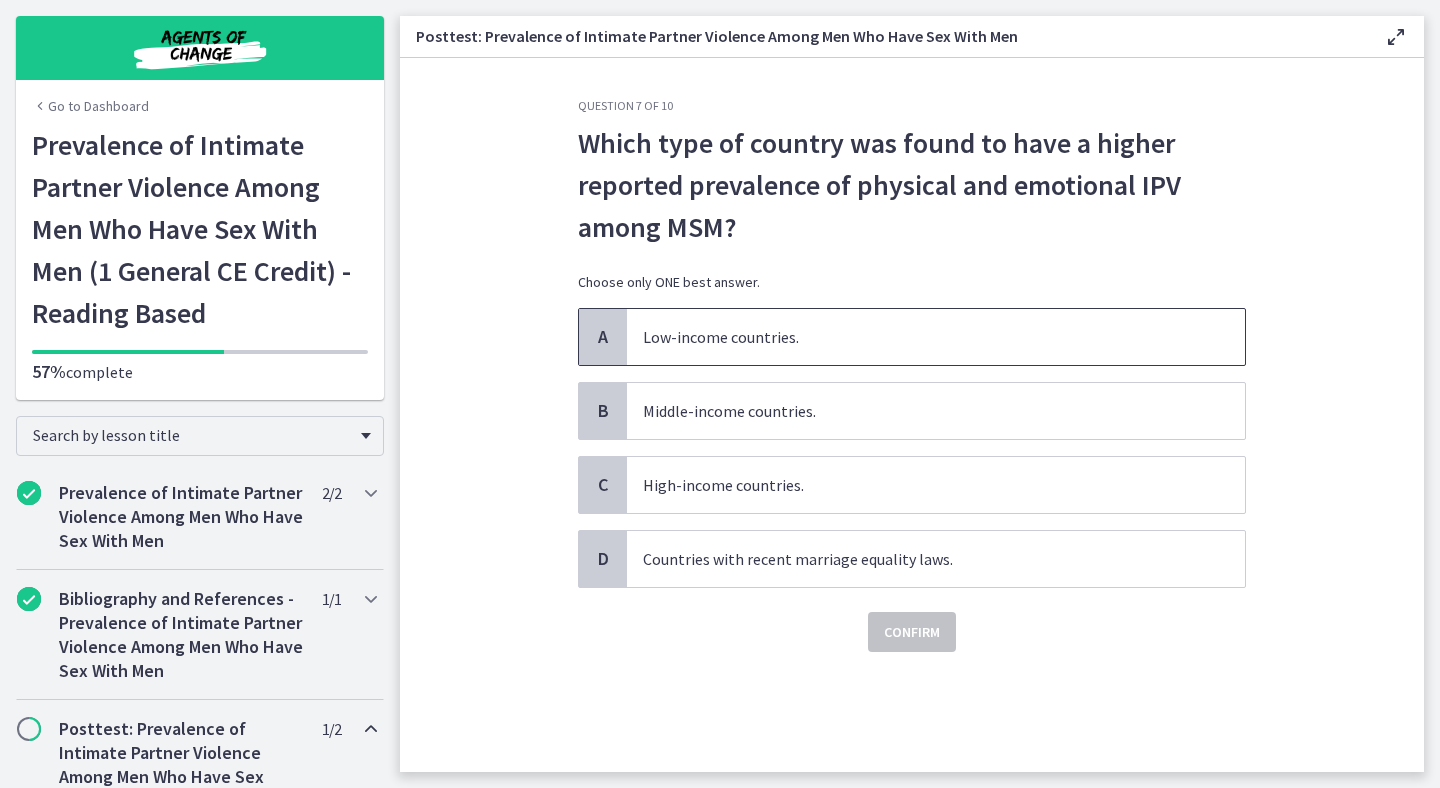 click on "Low-income countries." at bounding box center [936, 337] 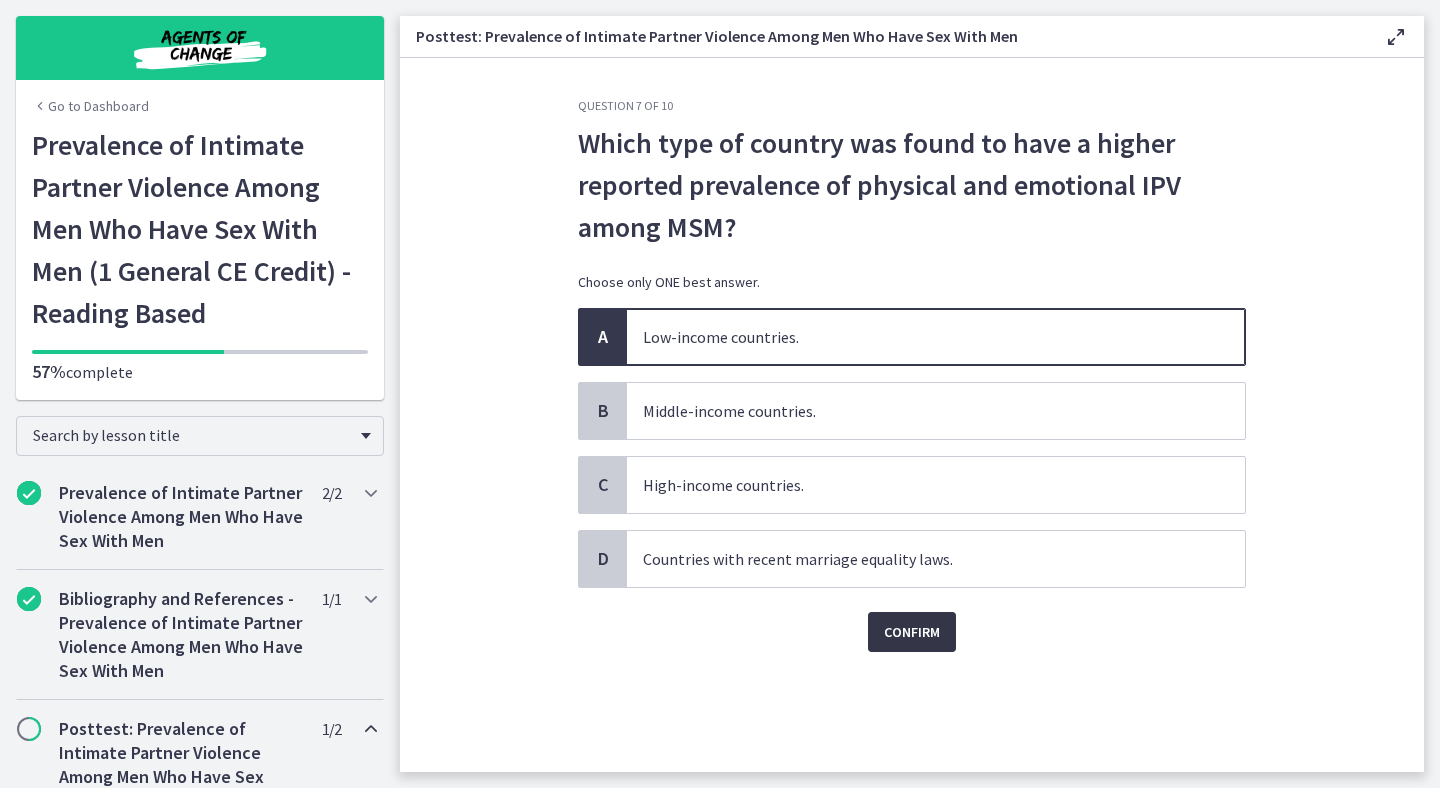 click on "Confirm" at bounding box center (912, 632) 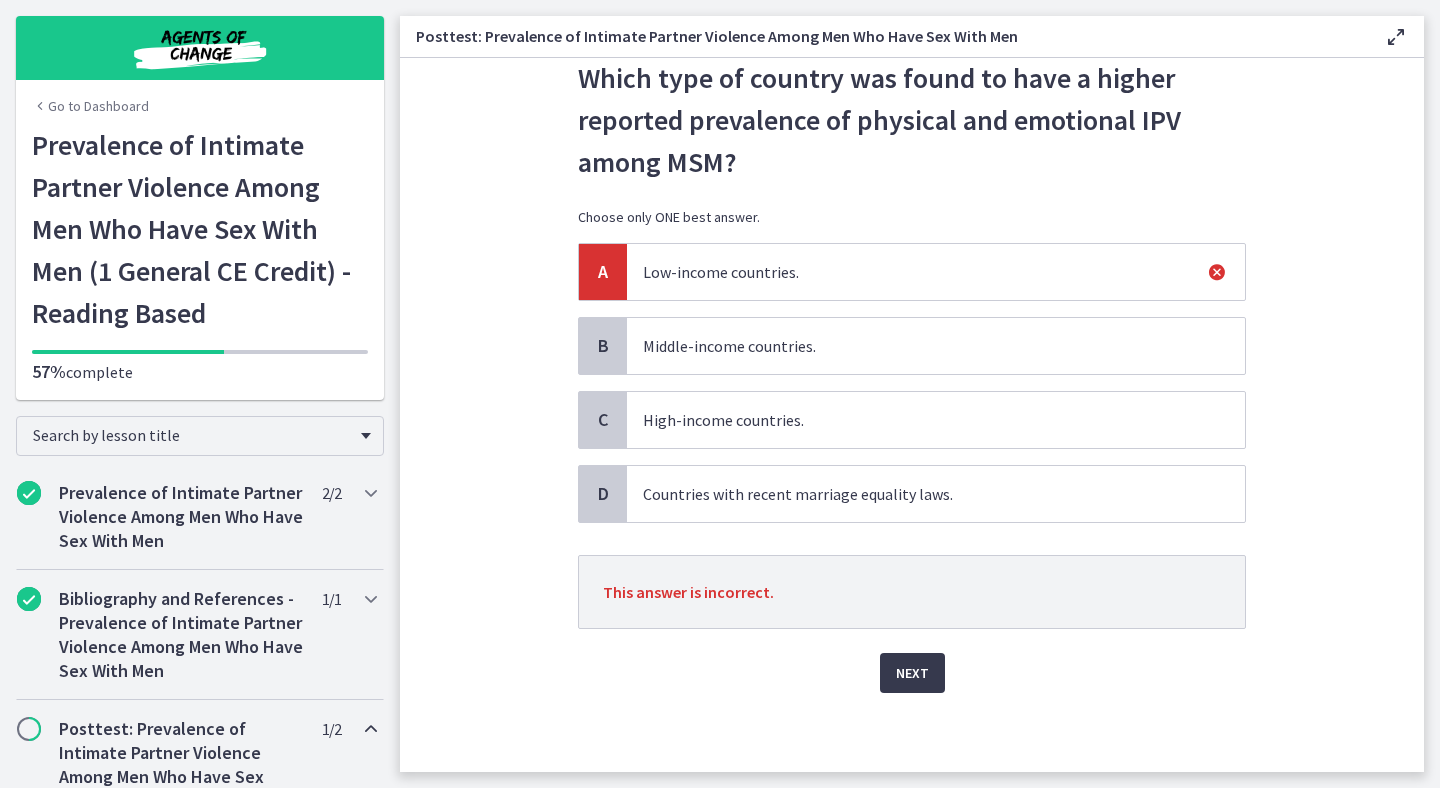 scroll, scrollTop: 66, scrollLeft: 0, axis: vertical 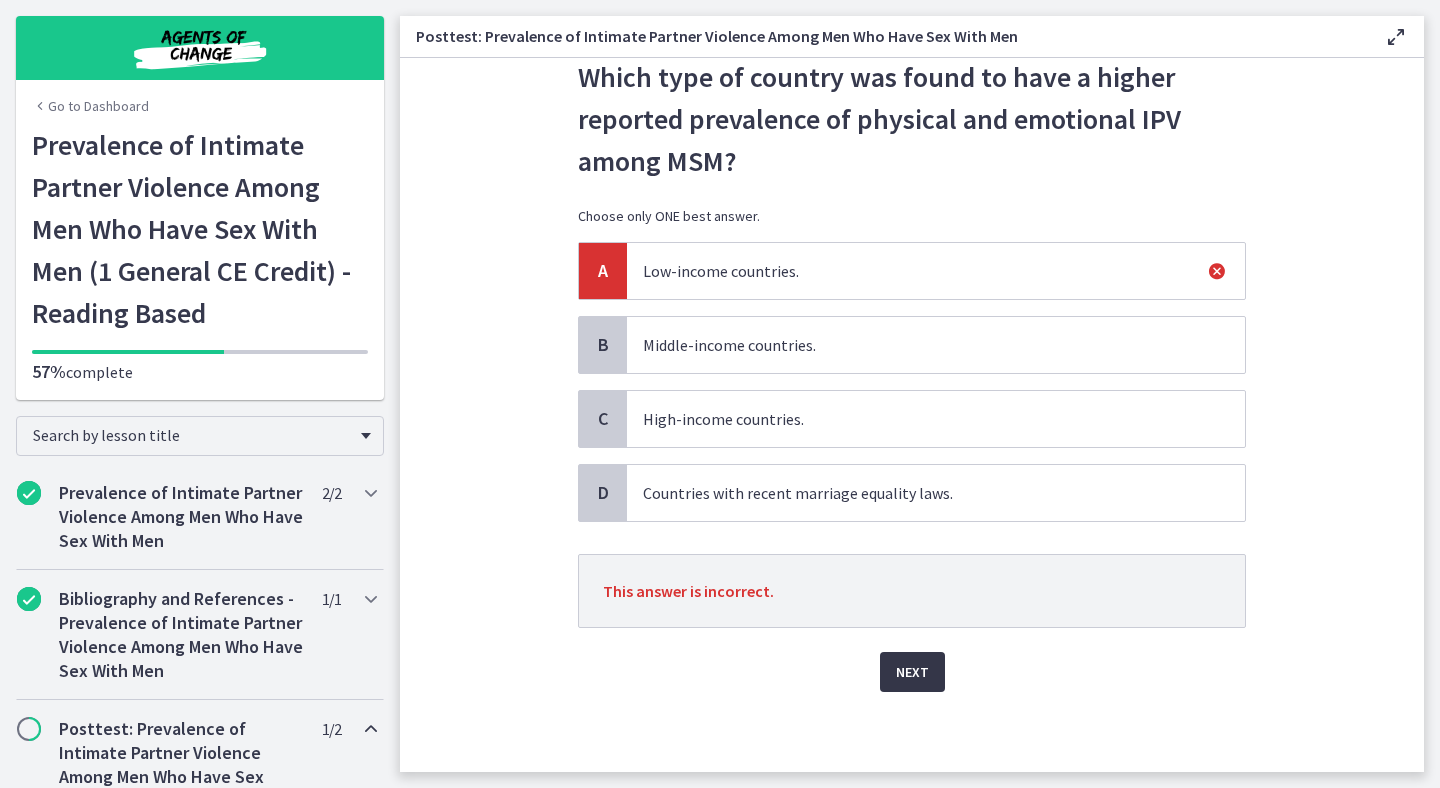 click on "Next" at bounding box center [912, 672] 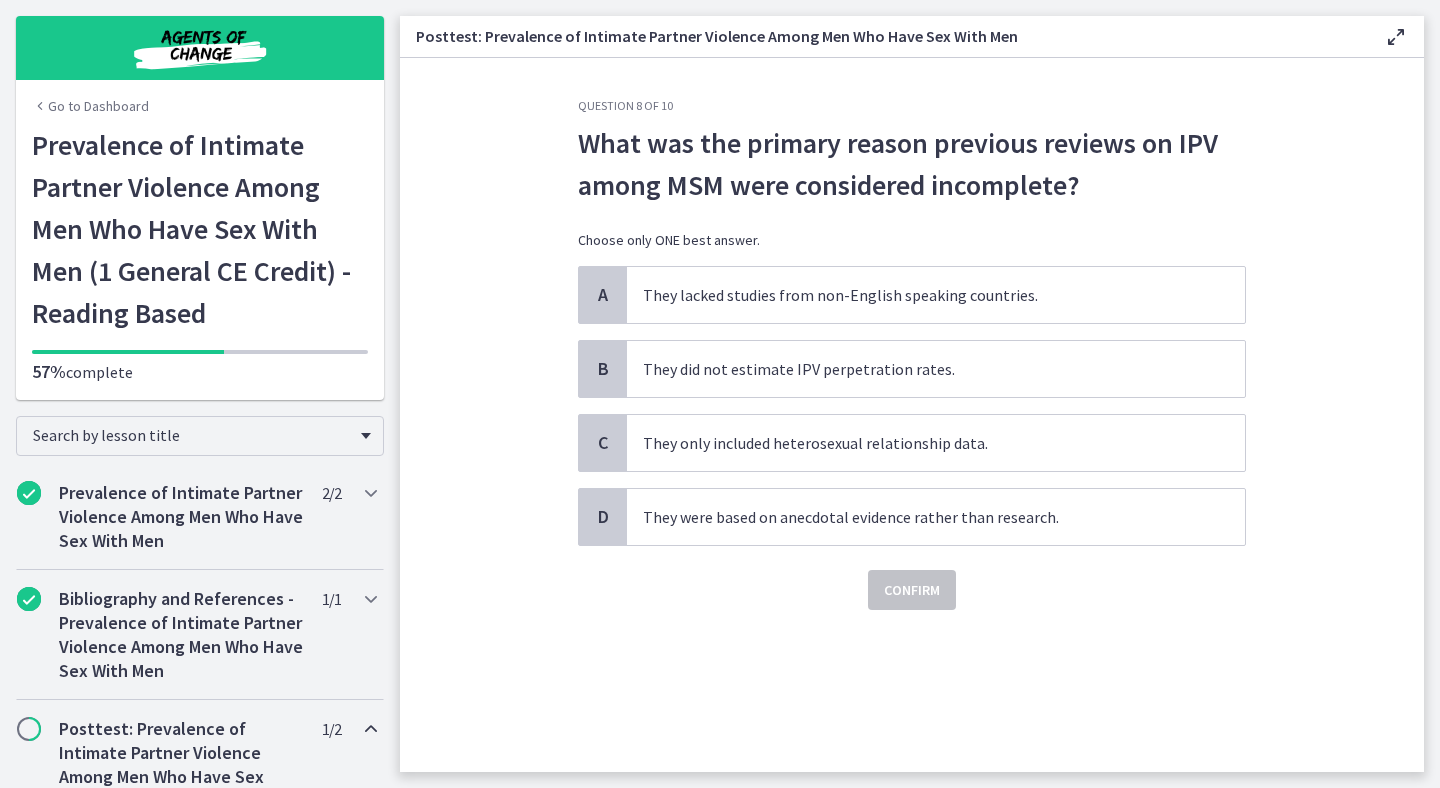 scroll, scrollTop: 0, scrollLeft: 0, axis: both 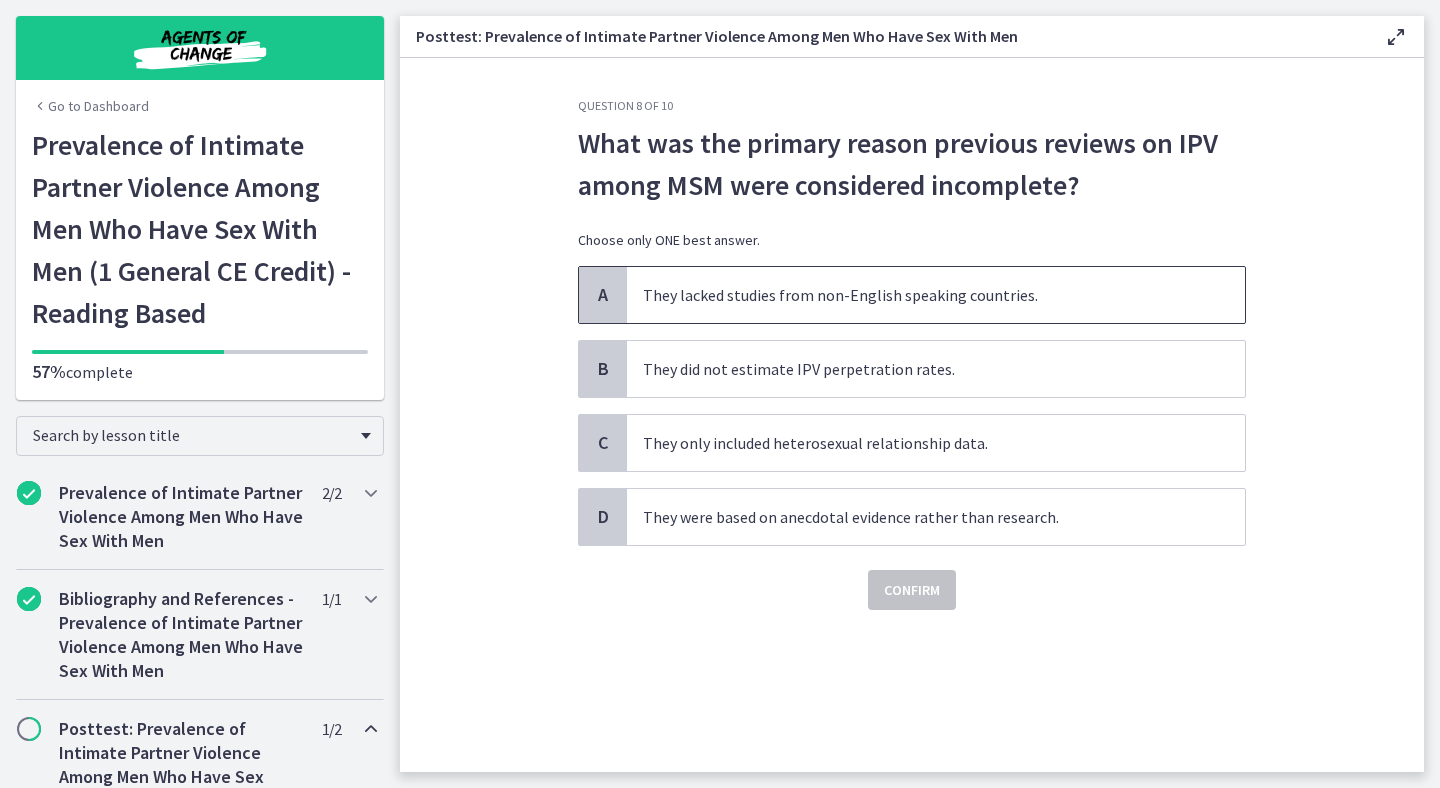 click on "They lacked studies from non-English speaking countries." at bounding box center [936, 295] 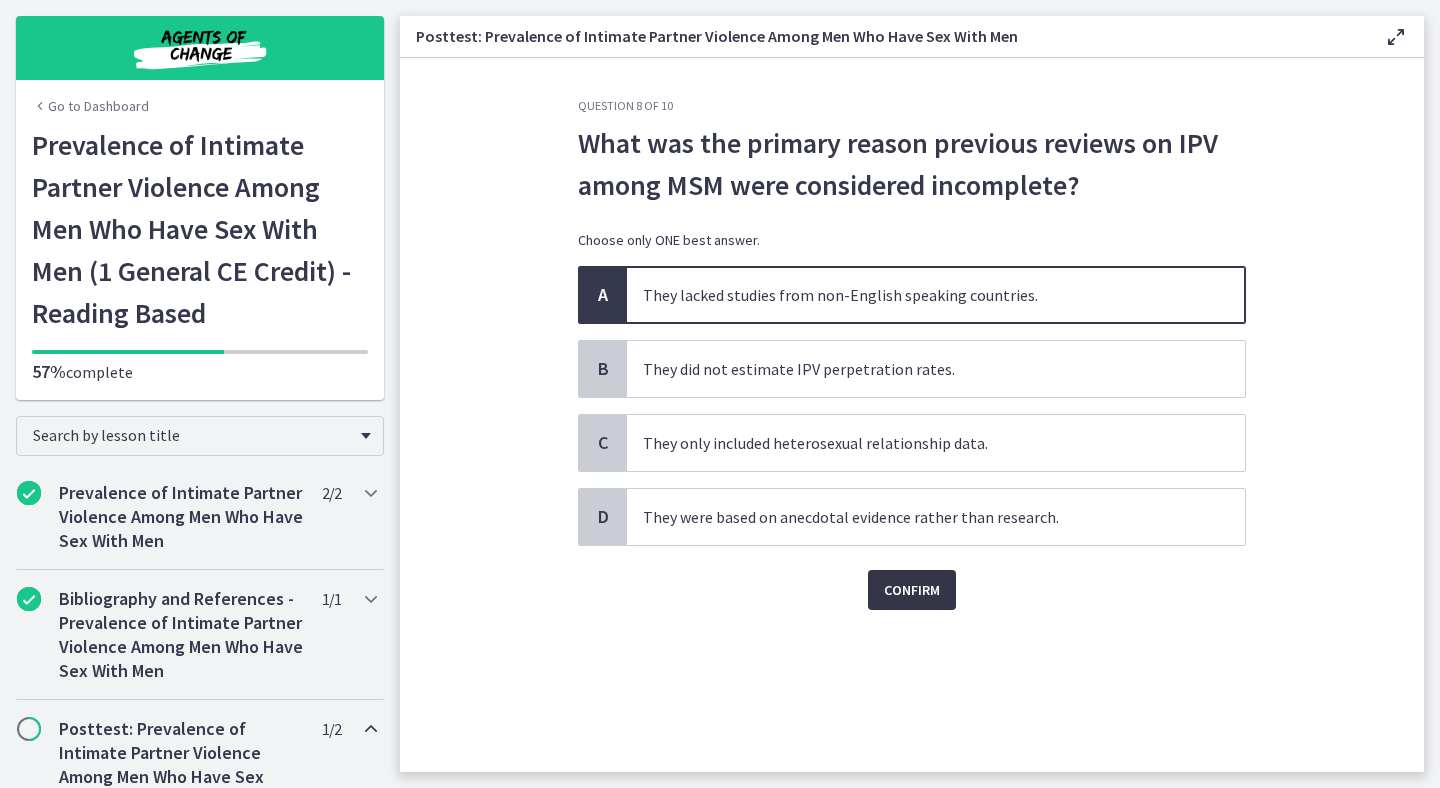 click on "Confirm" at bounding box center [912, 590] 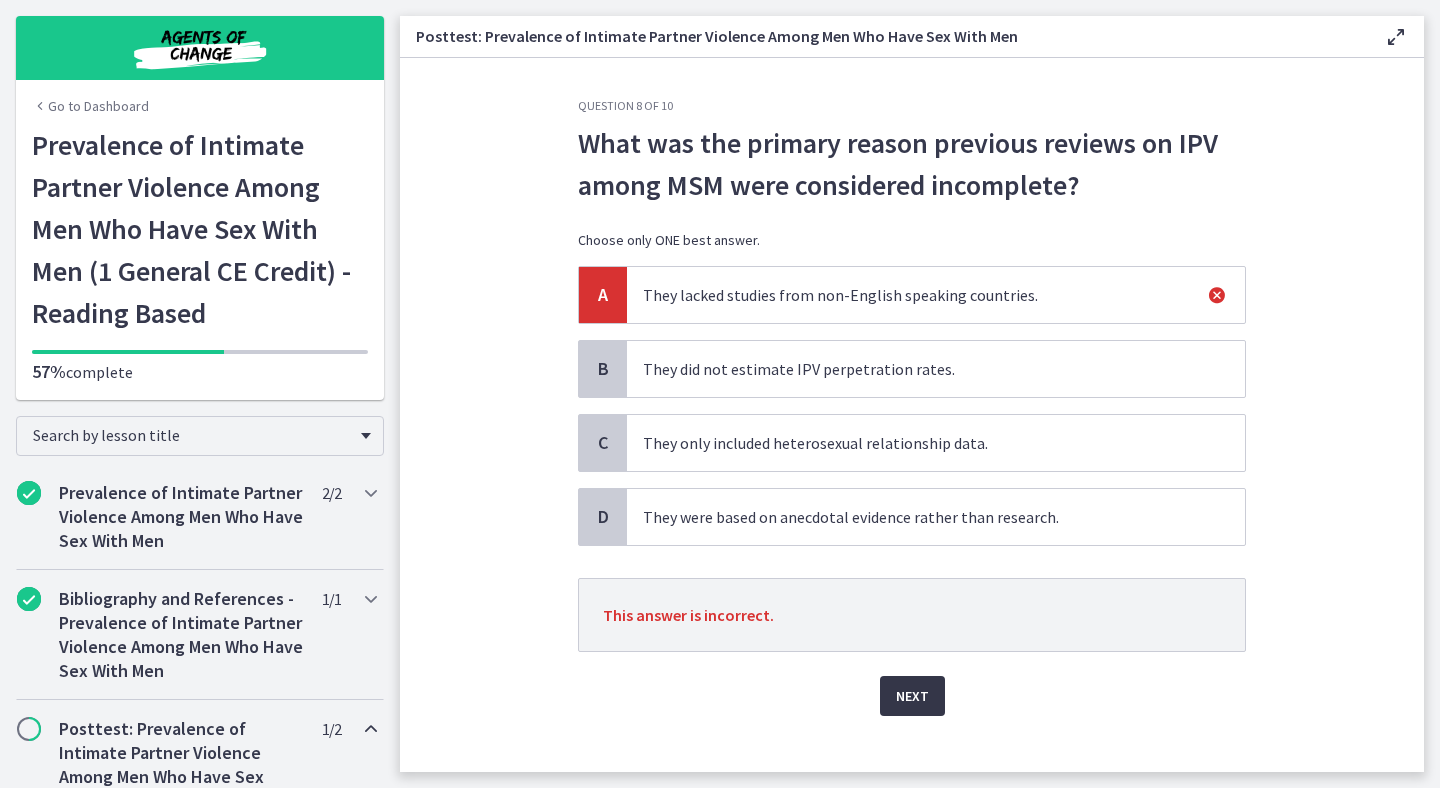 click on "Next" at bounding box center [912, 696] 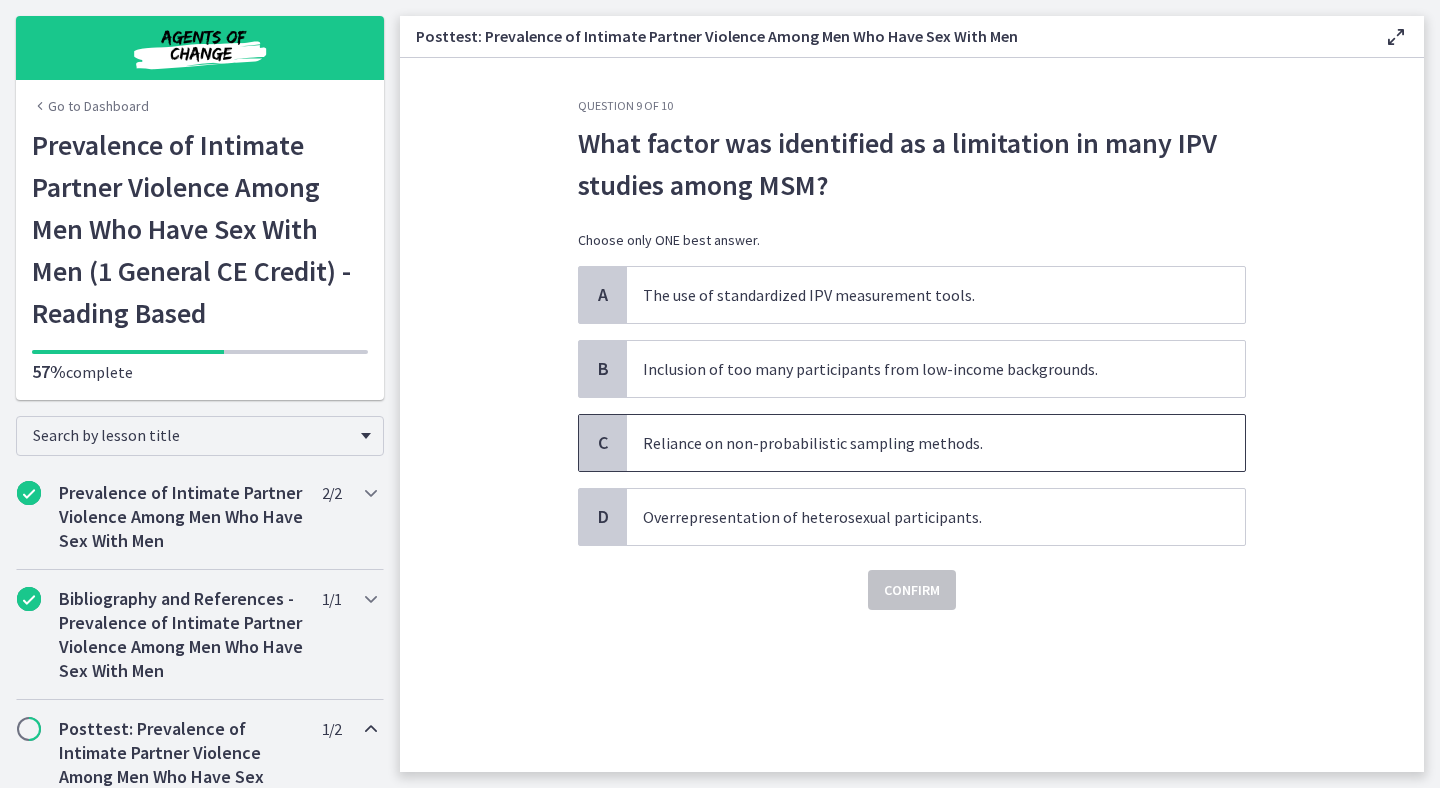 click on "Reliance on non-probabilistic sampling methods." at bounding box center (936, 443) 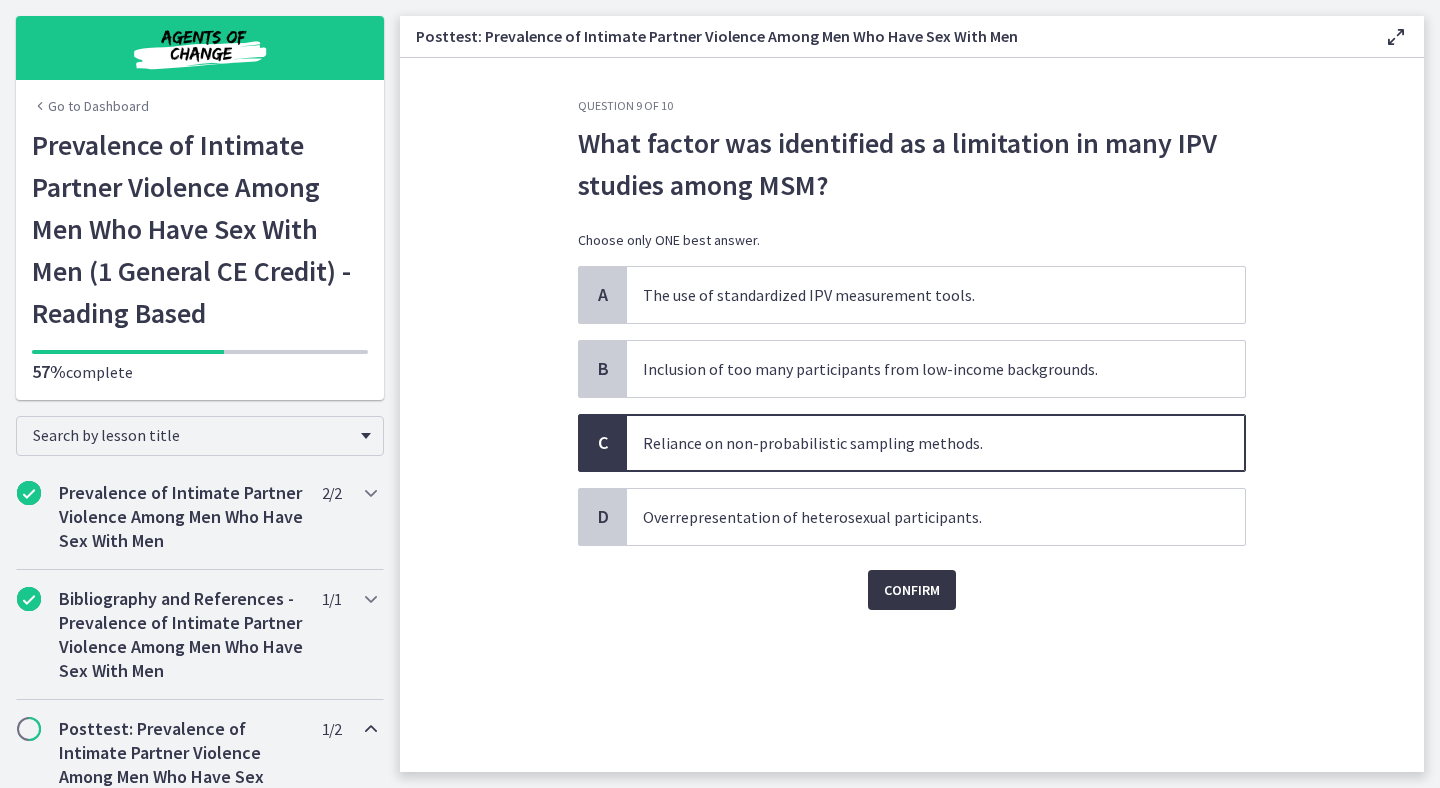 click on "Confirm" at bounding box center [912, 590] 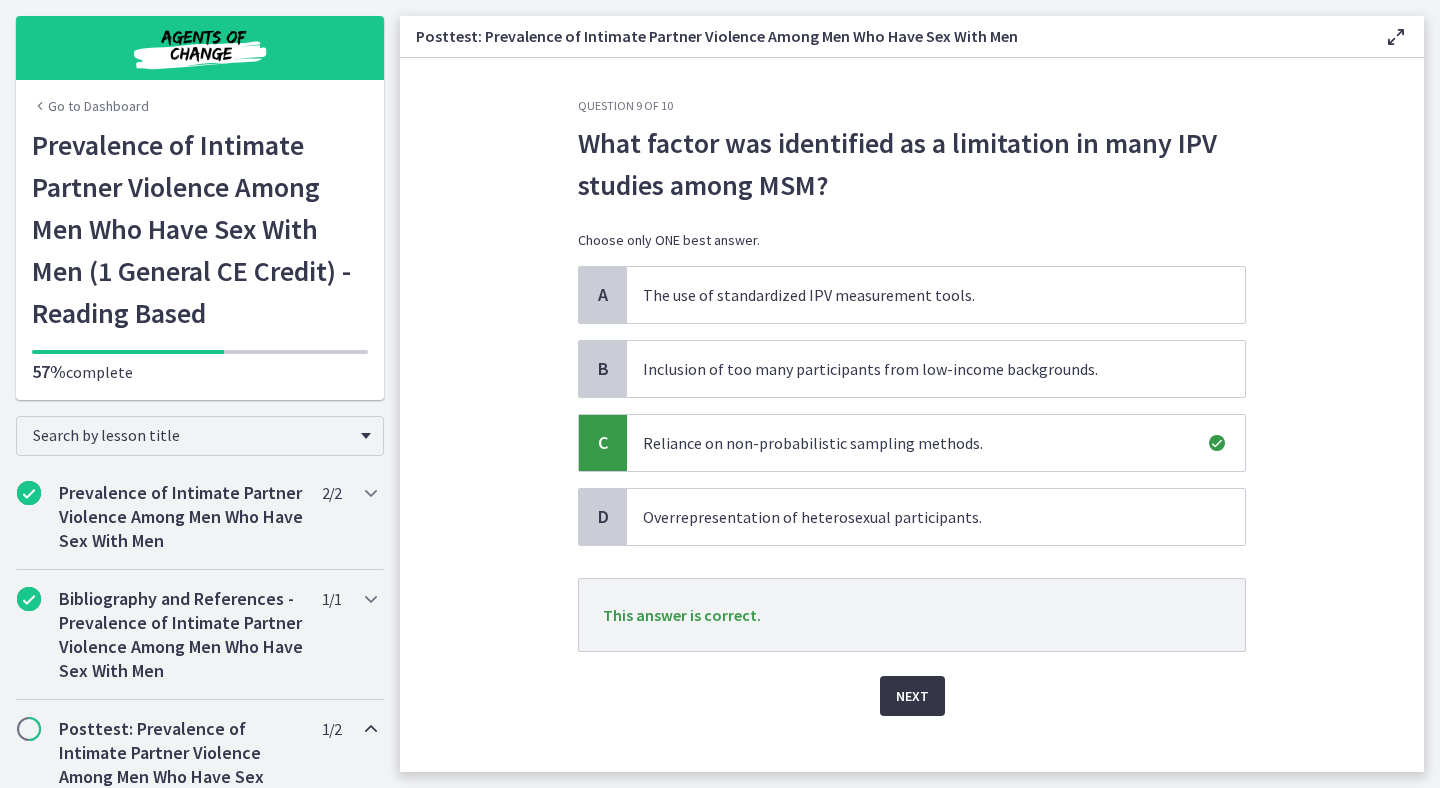 click on "Next" at bounding box center (912, 696) 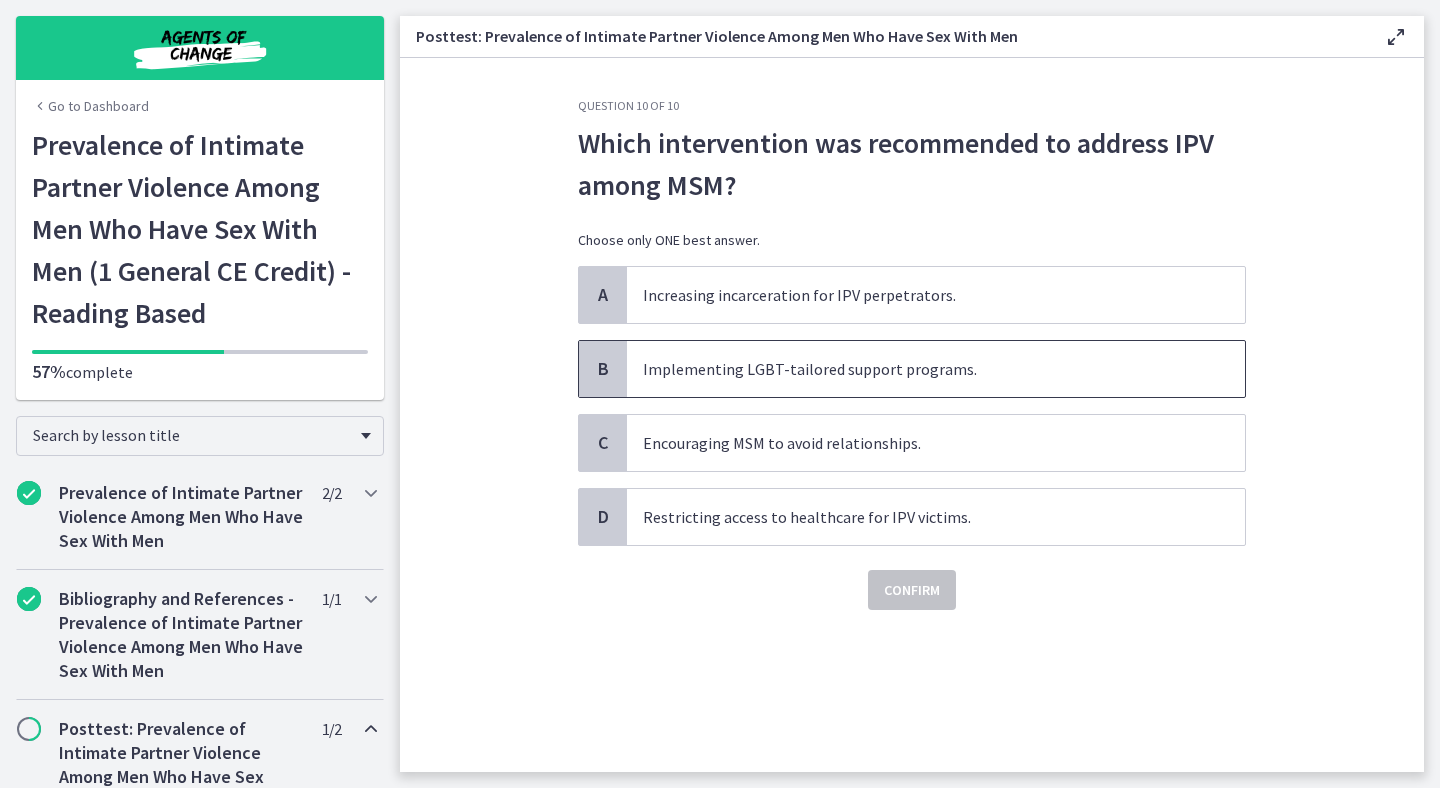 click on "Implementing LGBT-tailored support programs." at bounding box center [936, 369] 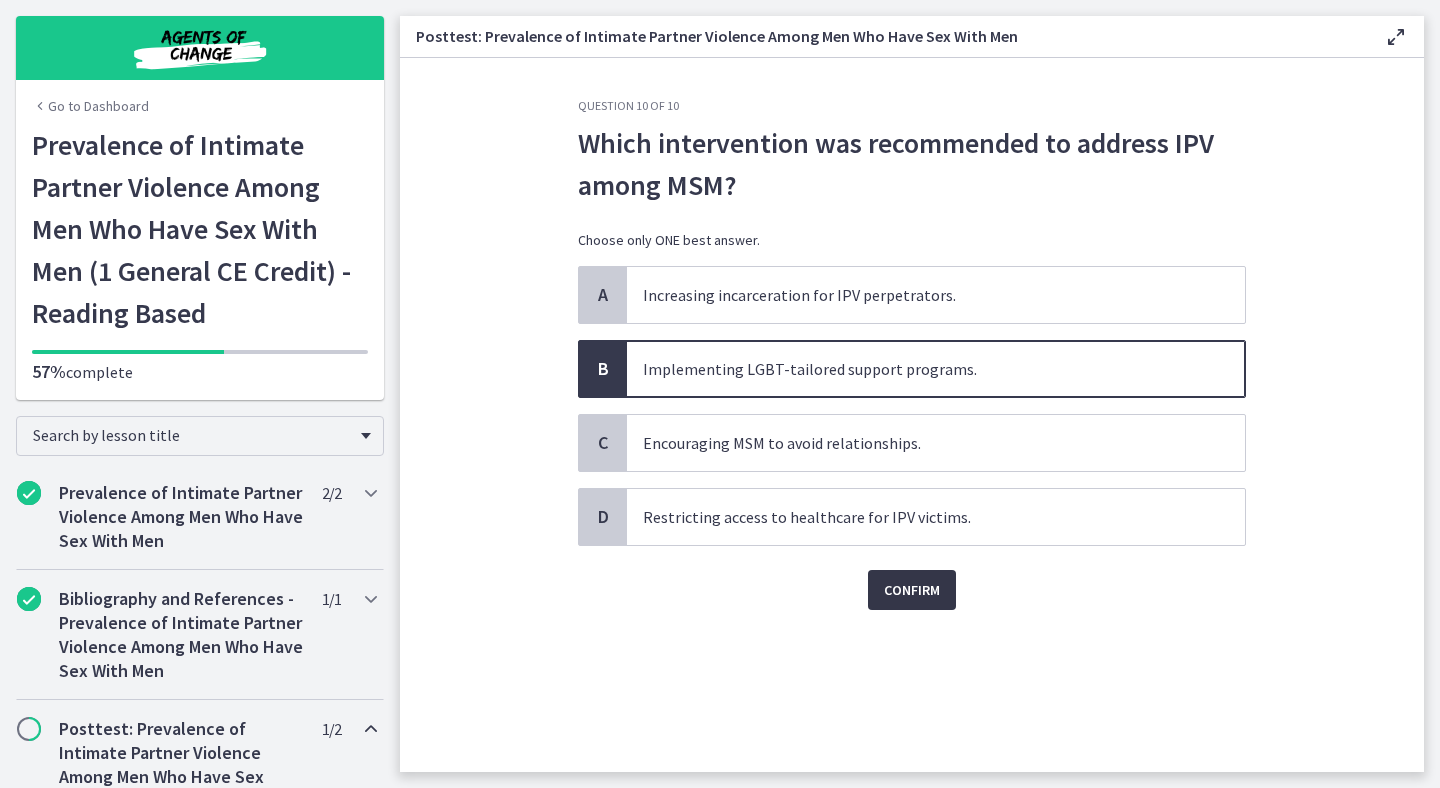 click on "Confirm" at bounding box center [912, 590] 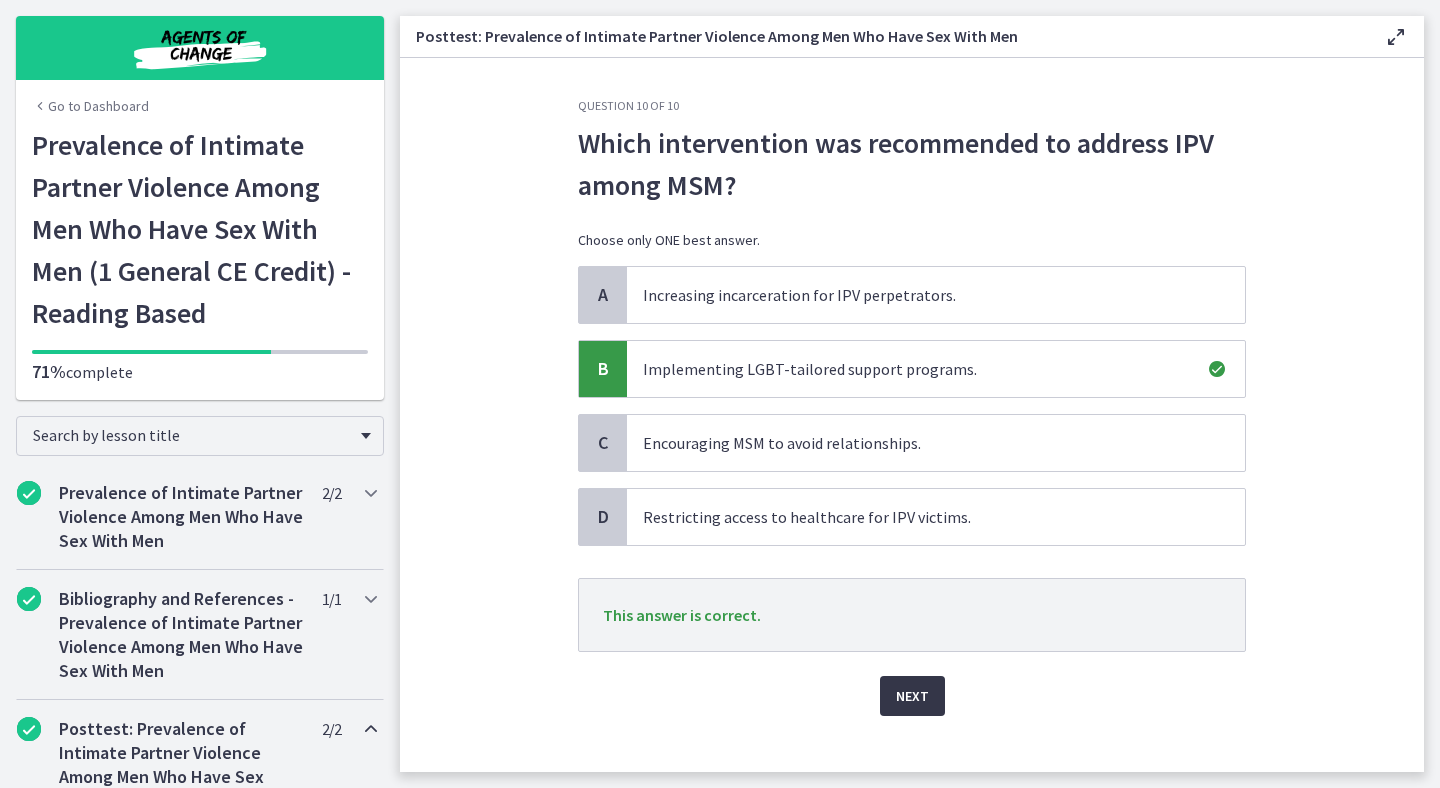 click on "Next" at bounding box center [912, 696] 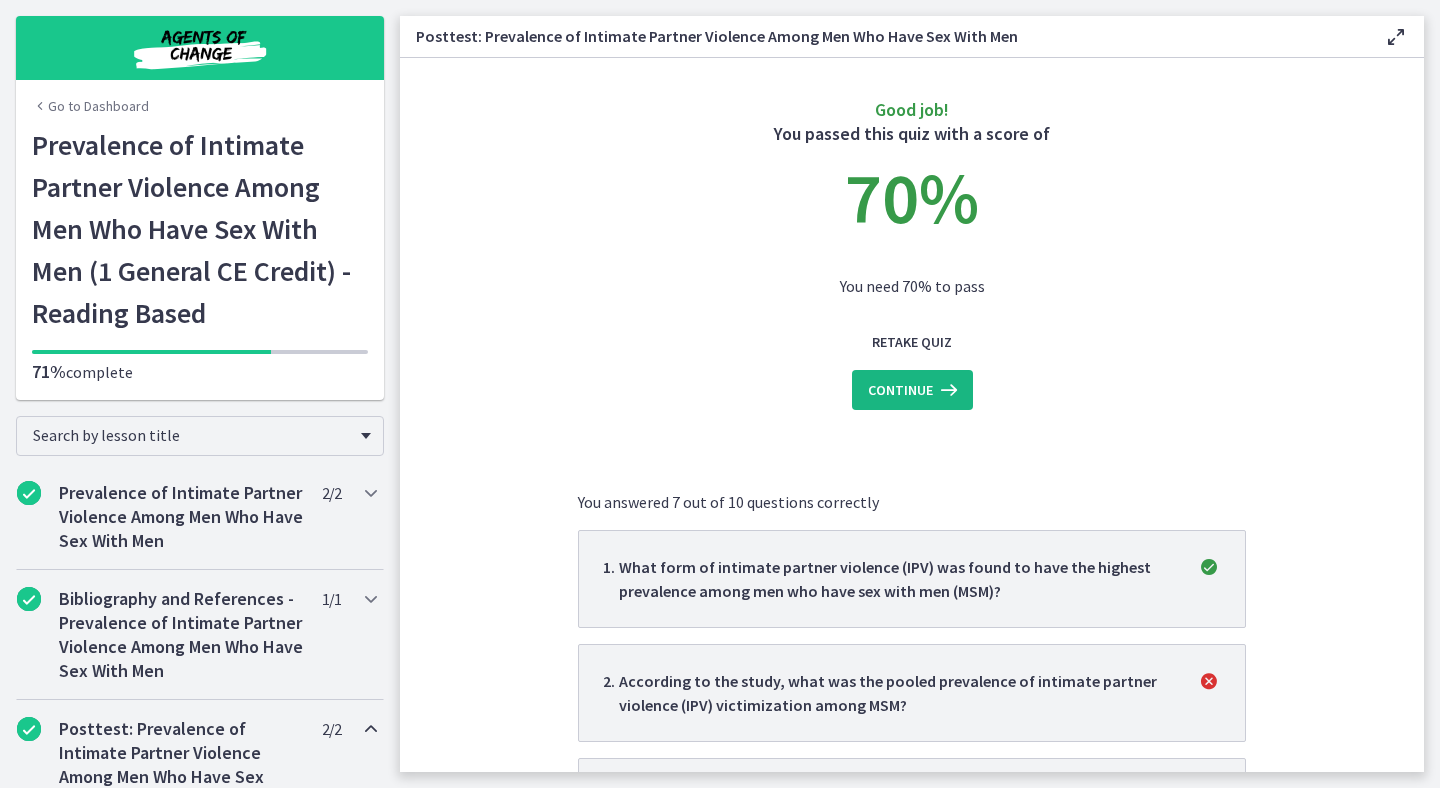 click at bounding box center (947, 390) 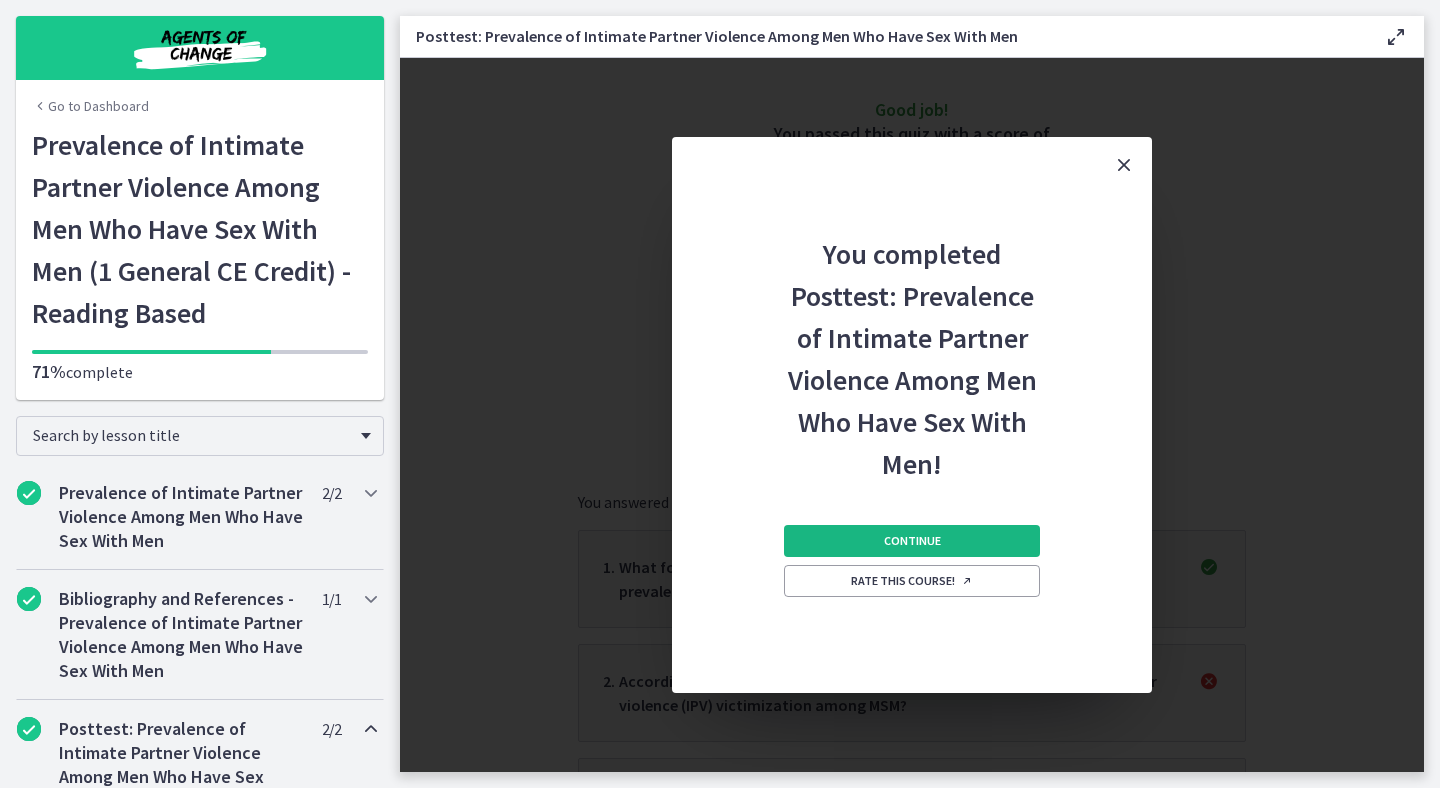 click on "Continue" at bounding box center (912, 541) 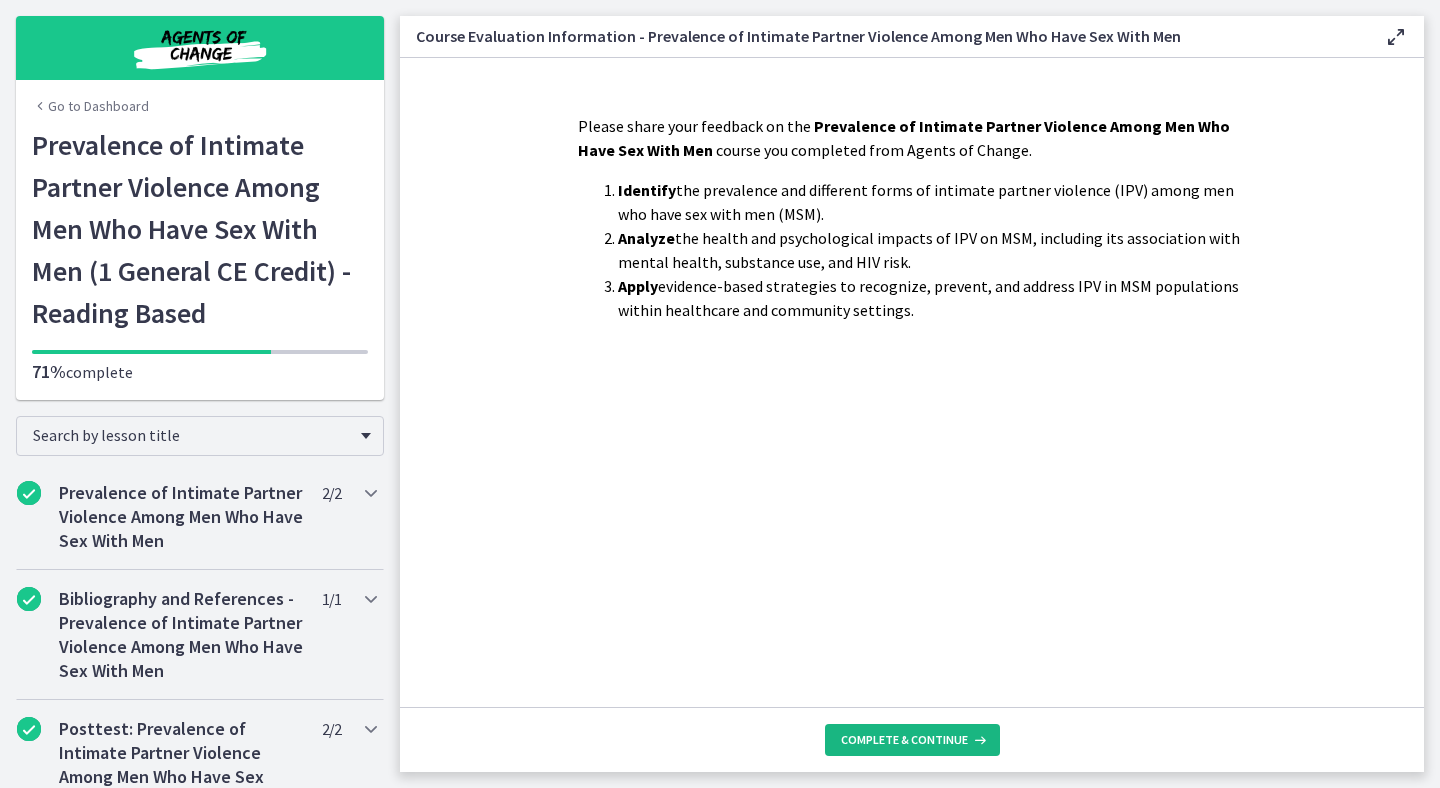 click on "Complete & continue" at bounding box center [912, 740] 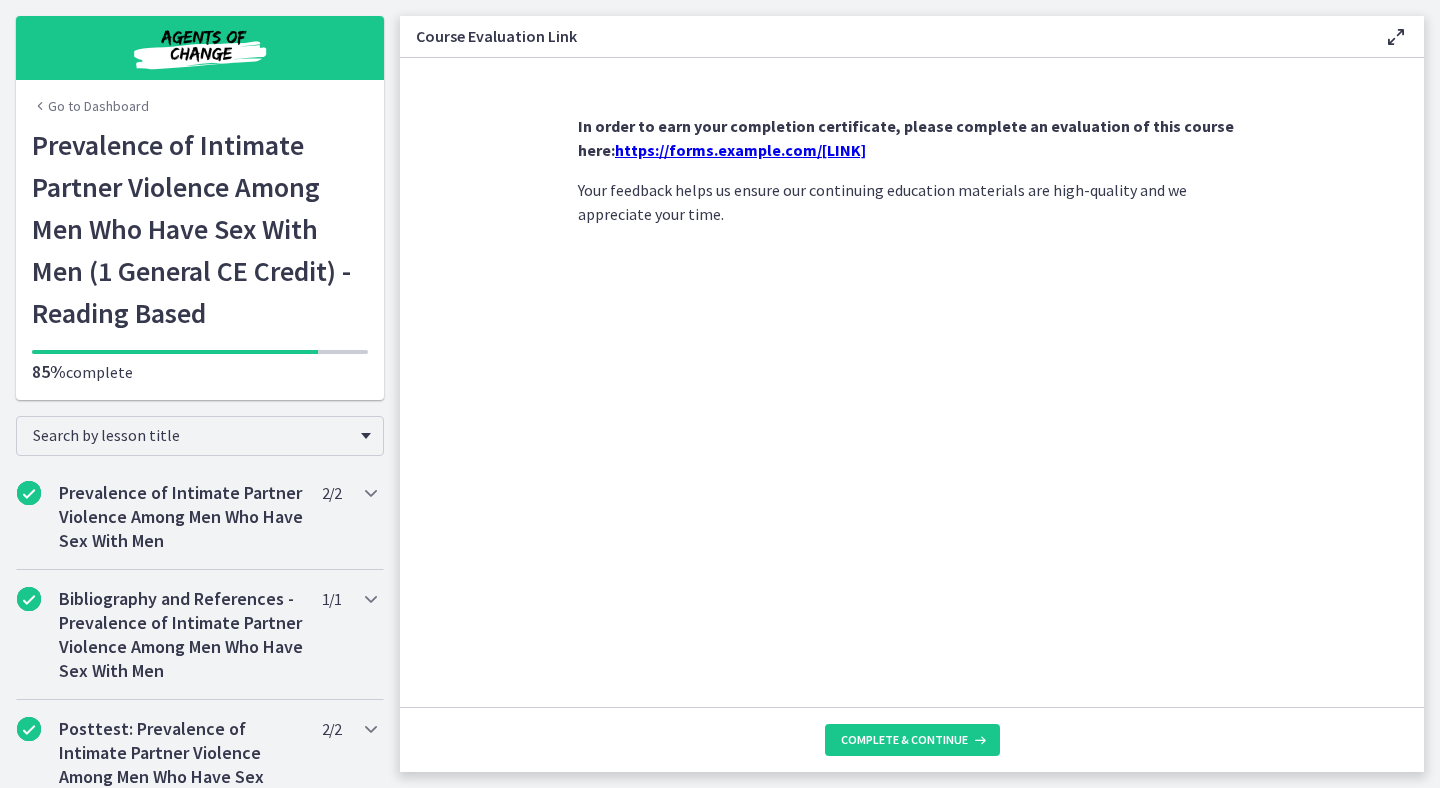 click on "https://forms.gle/iBoSFE7ohYYkgeX9A" at bounding box center (740, 150) 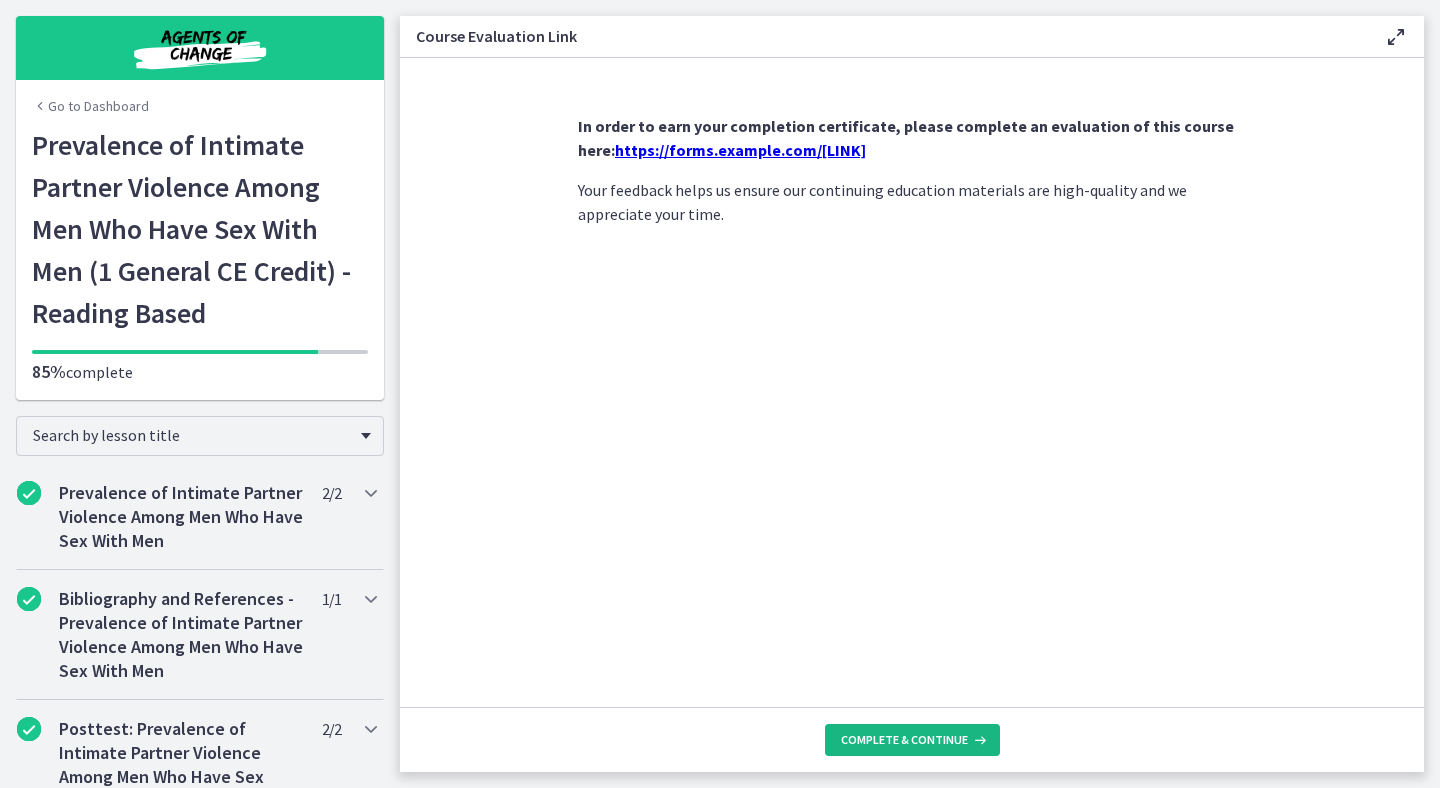 click on "Complete & continue" at bounding box center (904, 740) 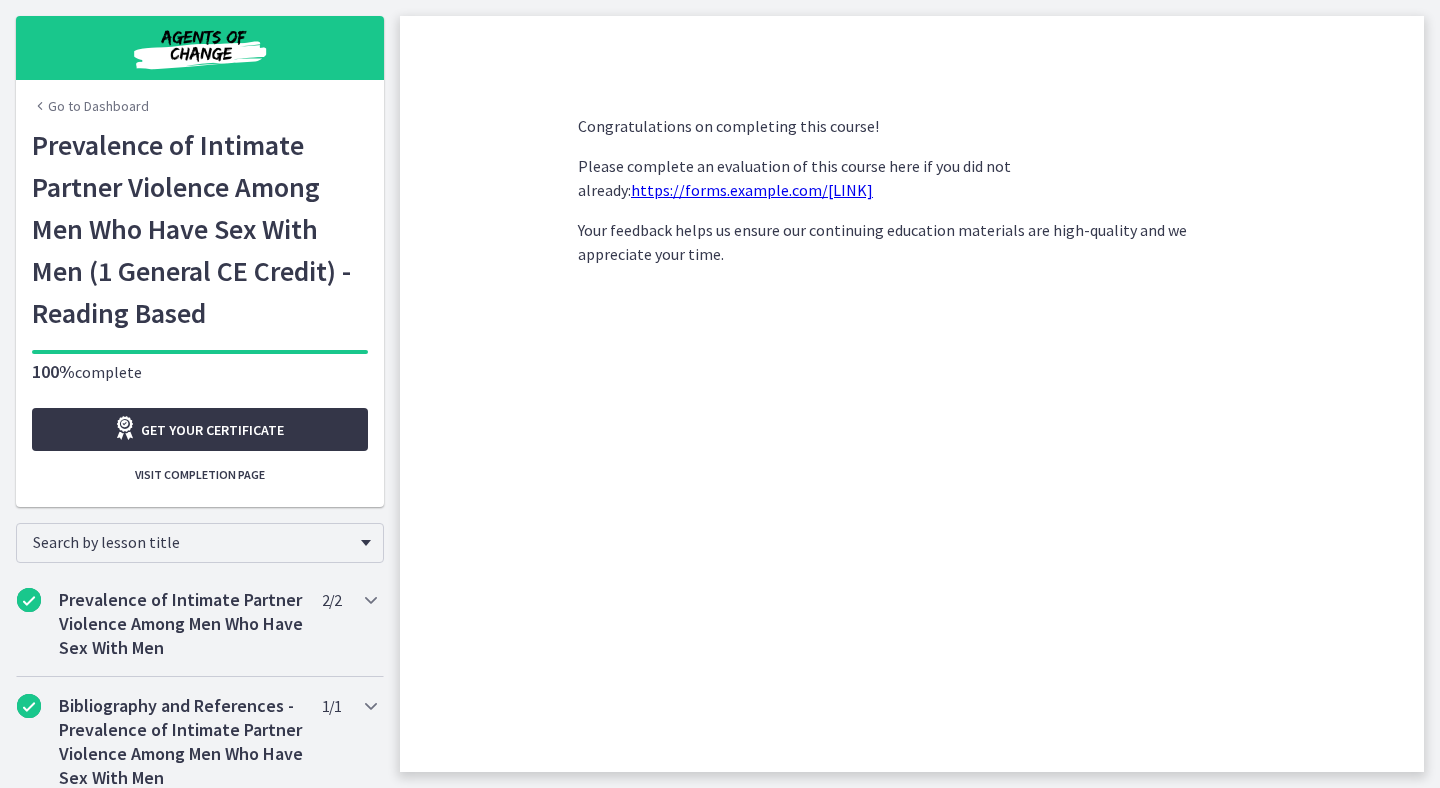 click on "Get your certificate" at bounding box center [200, 429] 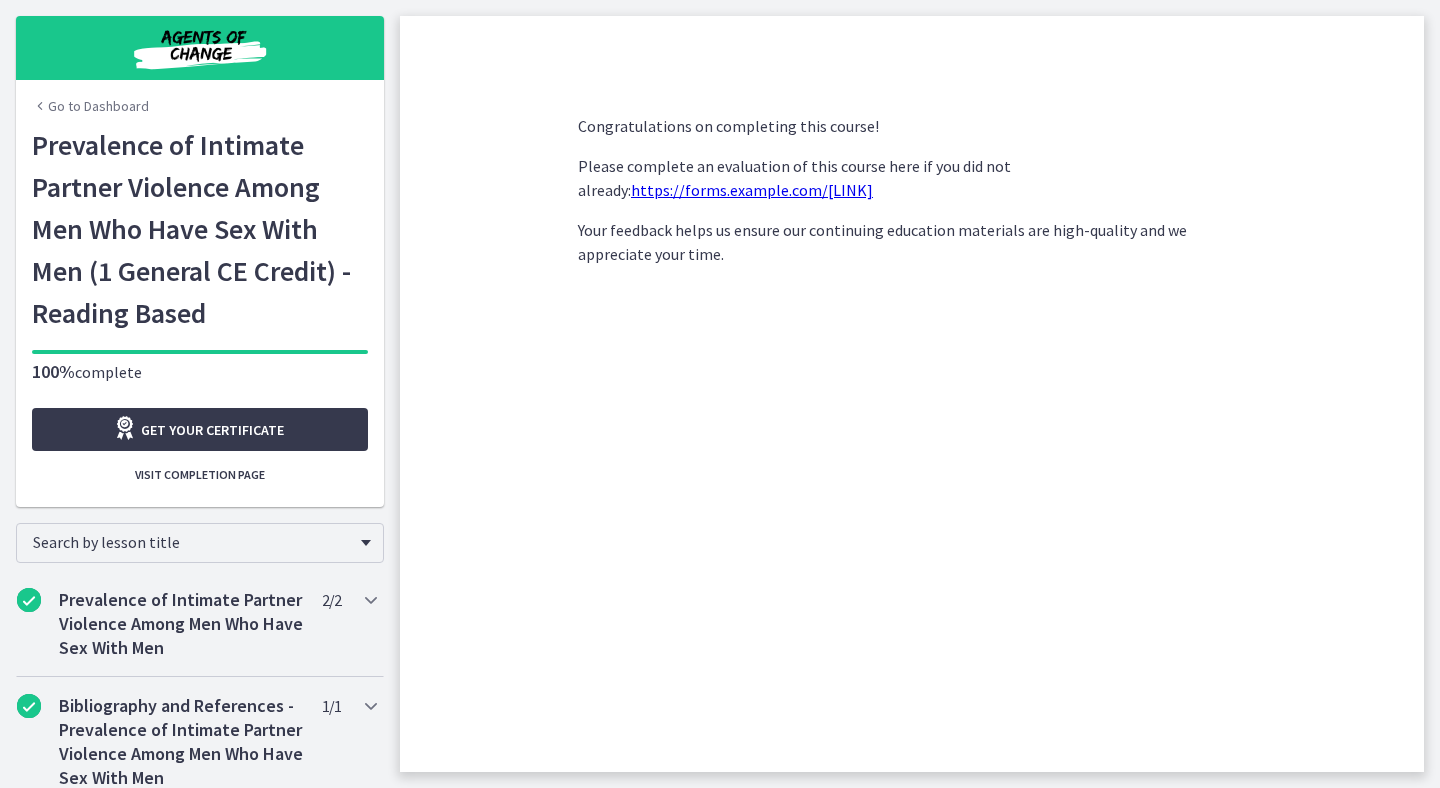 click at bounding box center (200, 48) 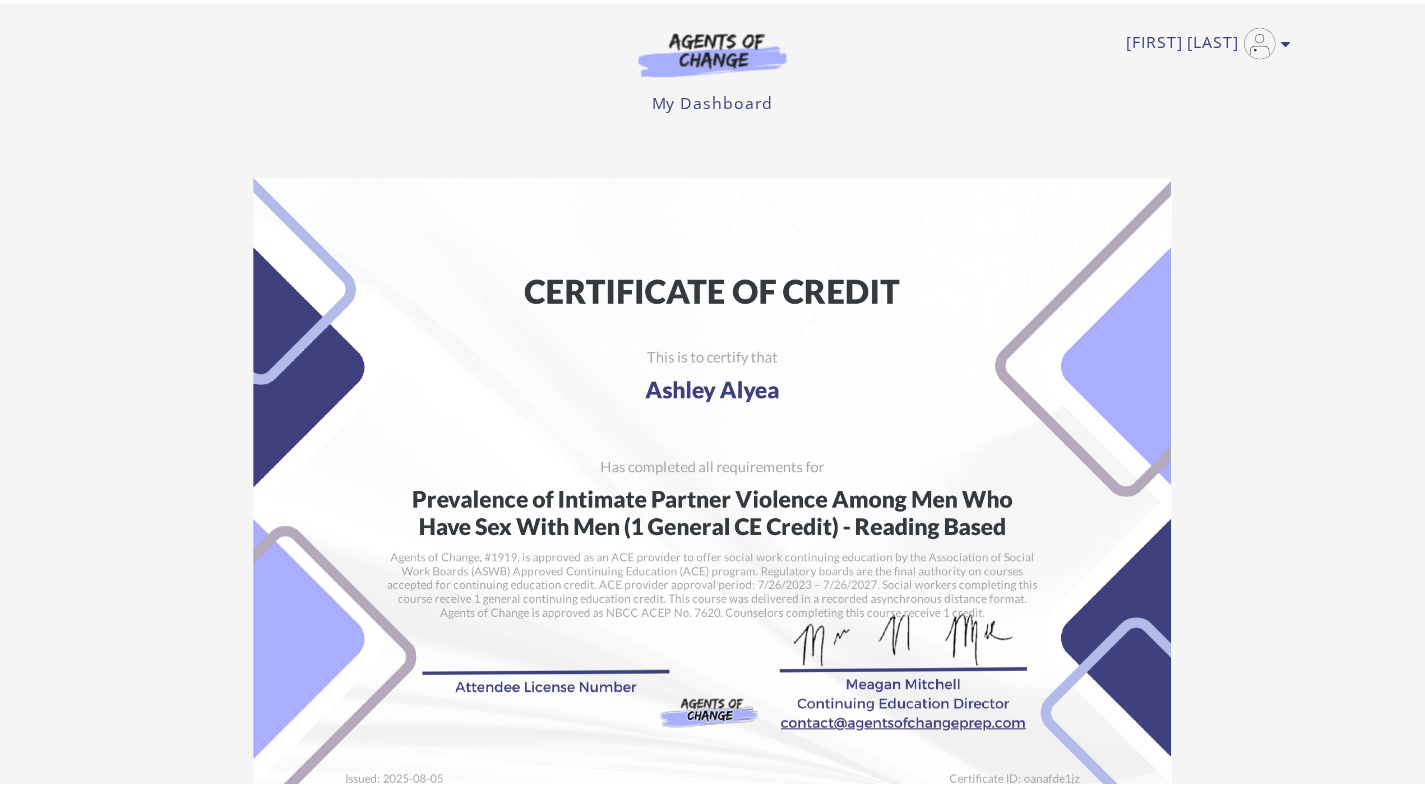 scroll, scrollTop: 0, scrollLeft: 0, axis: both 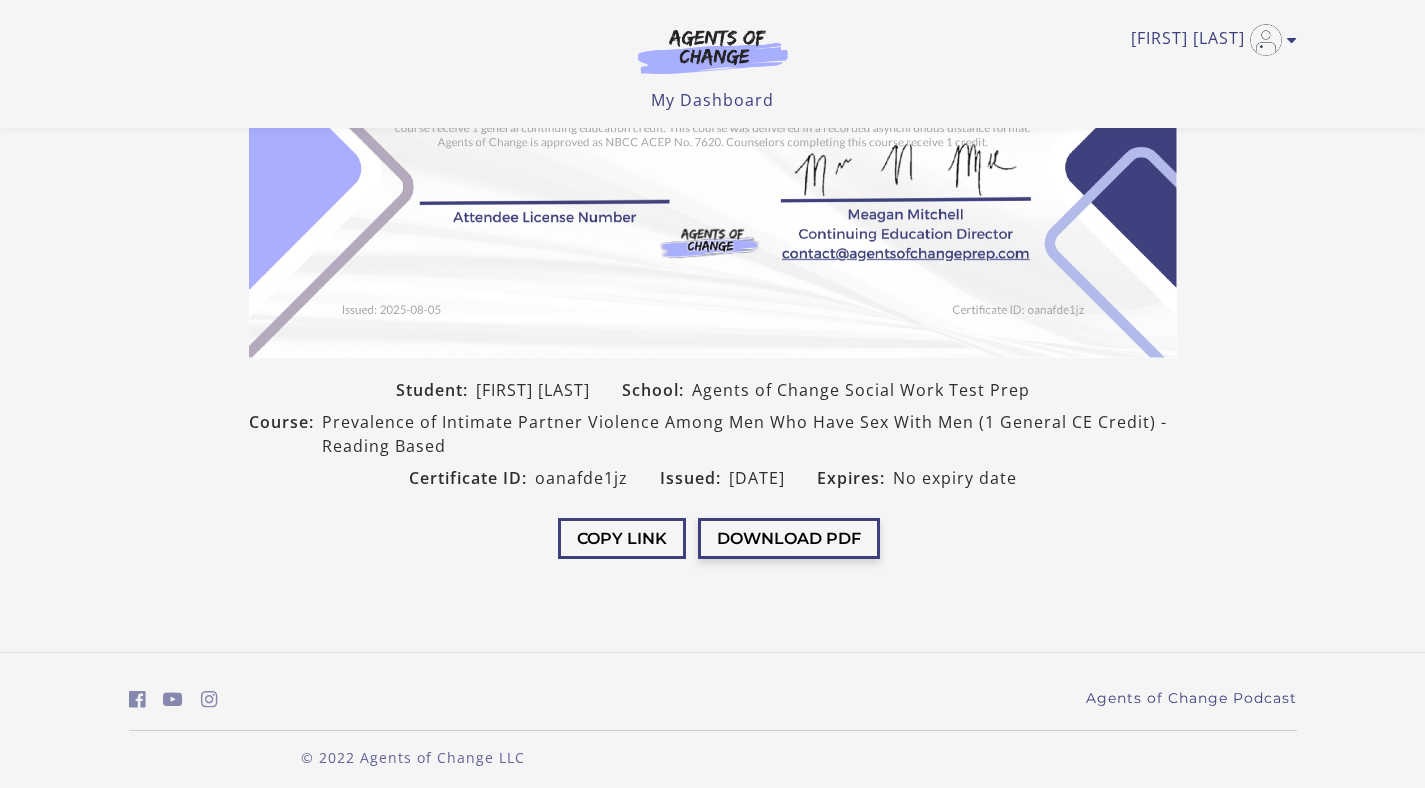 click on "Download PDF" at bounding box center [789, 538] 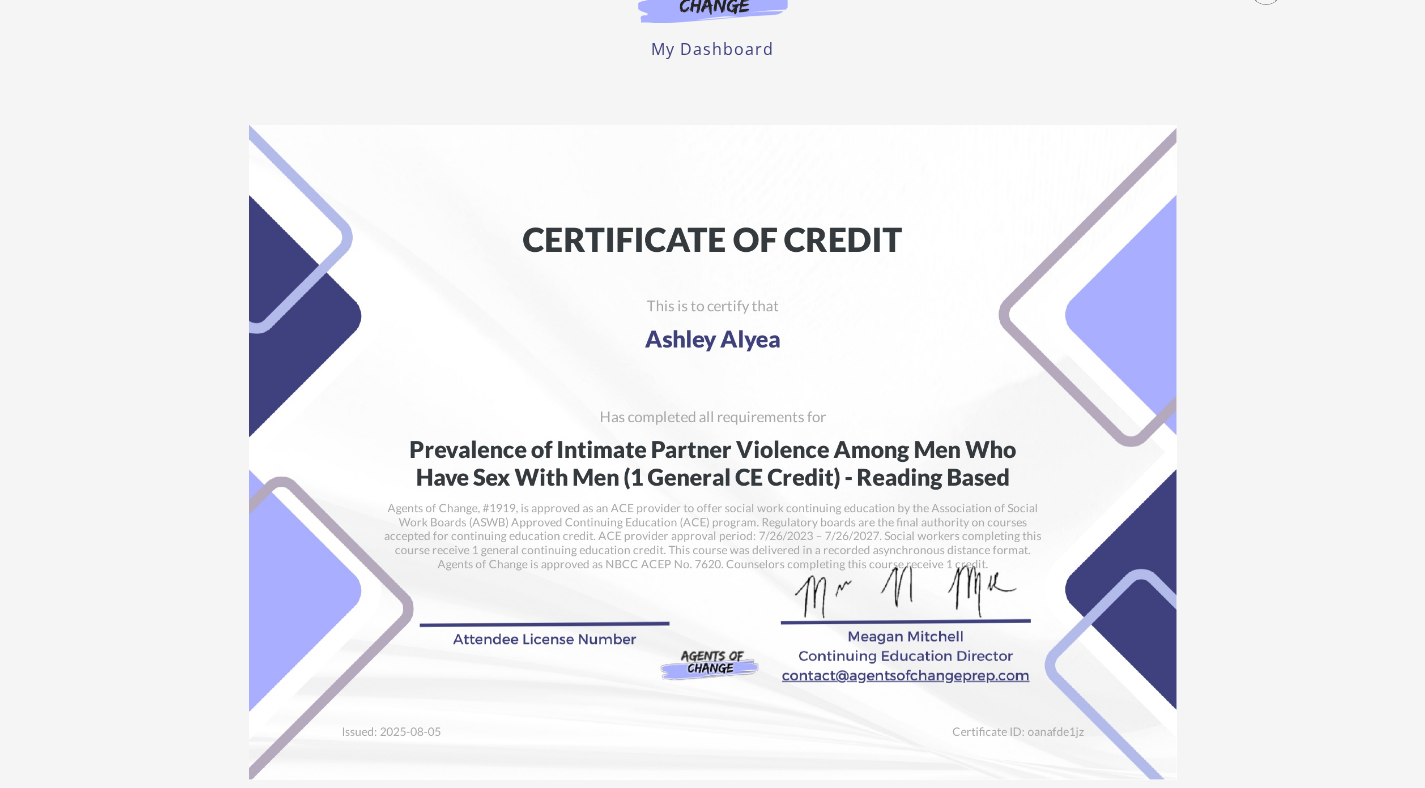 scroll, scrollTop: 0, scrollLeft: 0, axis: both 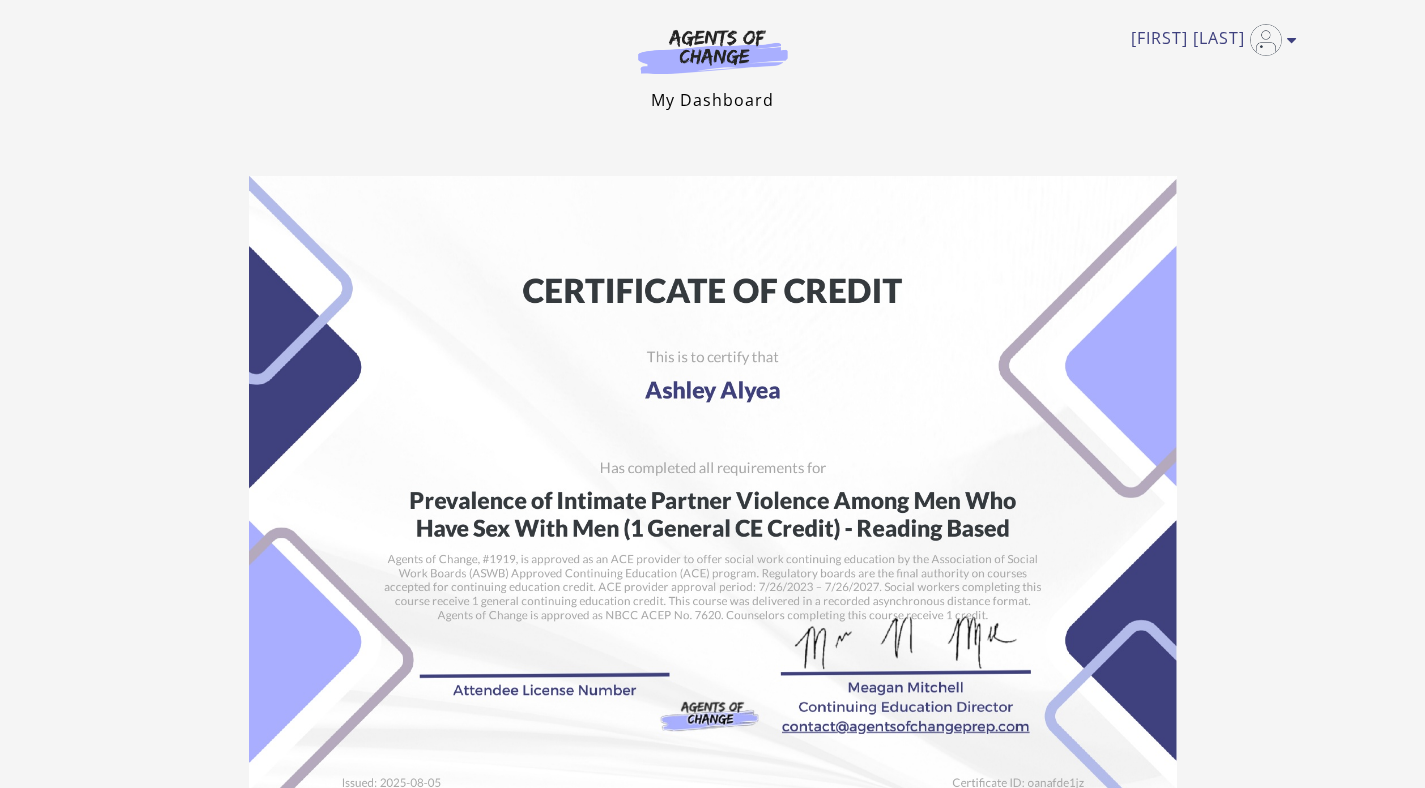 click on "My Dashboard" at bounding box center [712, 100] 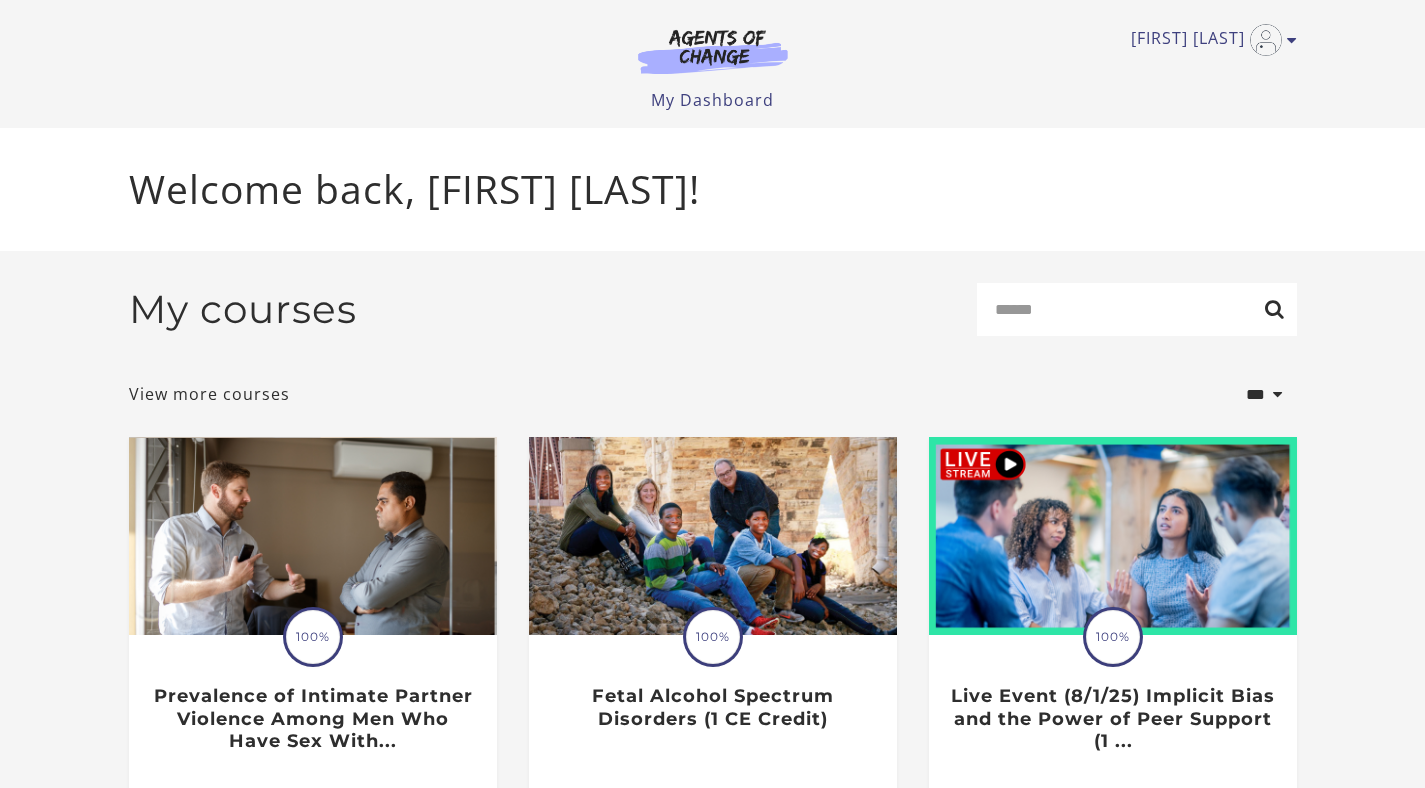 scroll, scrollTop: 0, scrollLeft: 0, axis: both 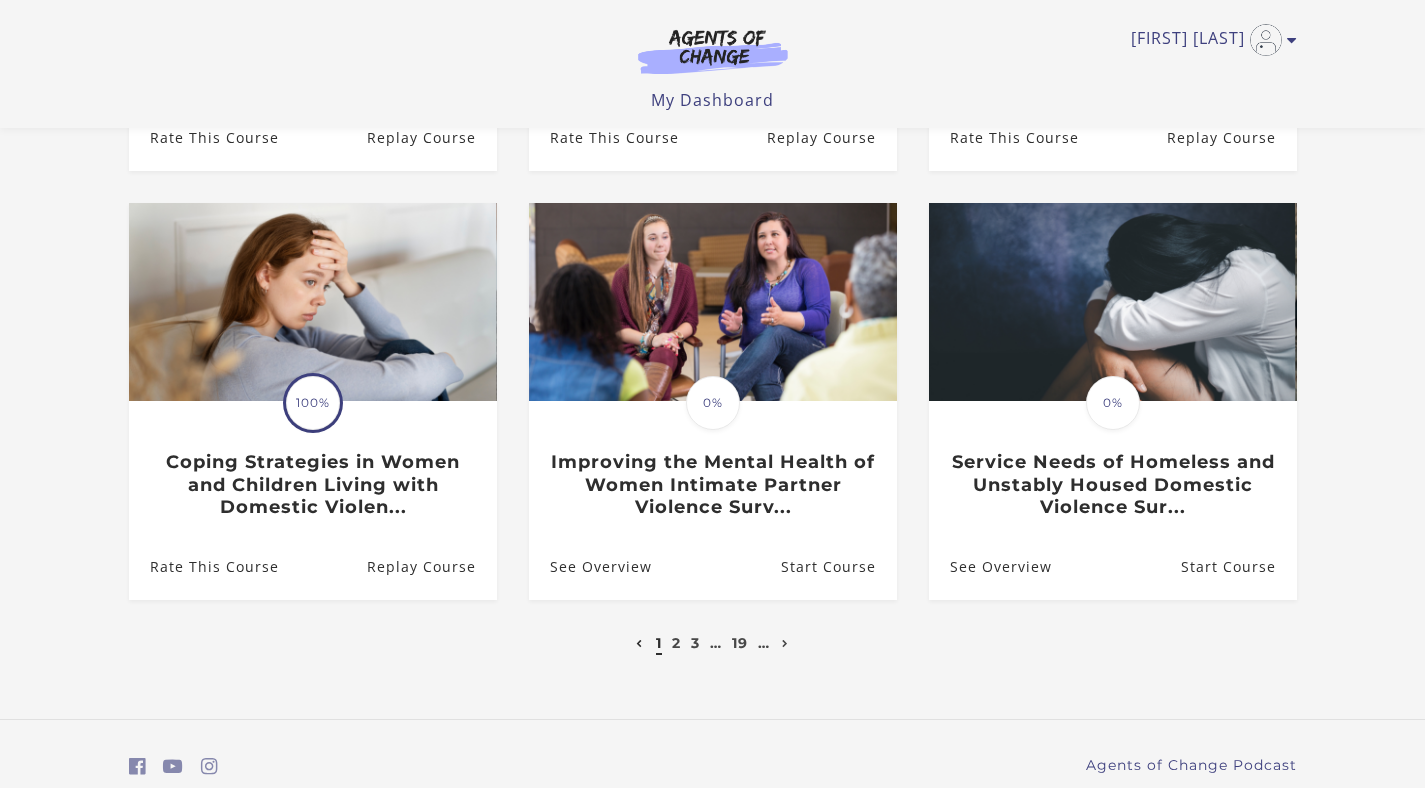 click on "2" at bounding box center [676, 643] 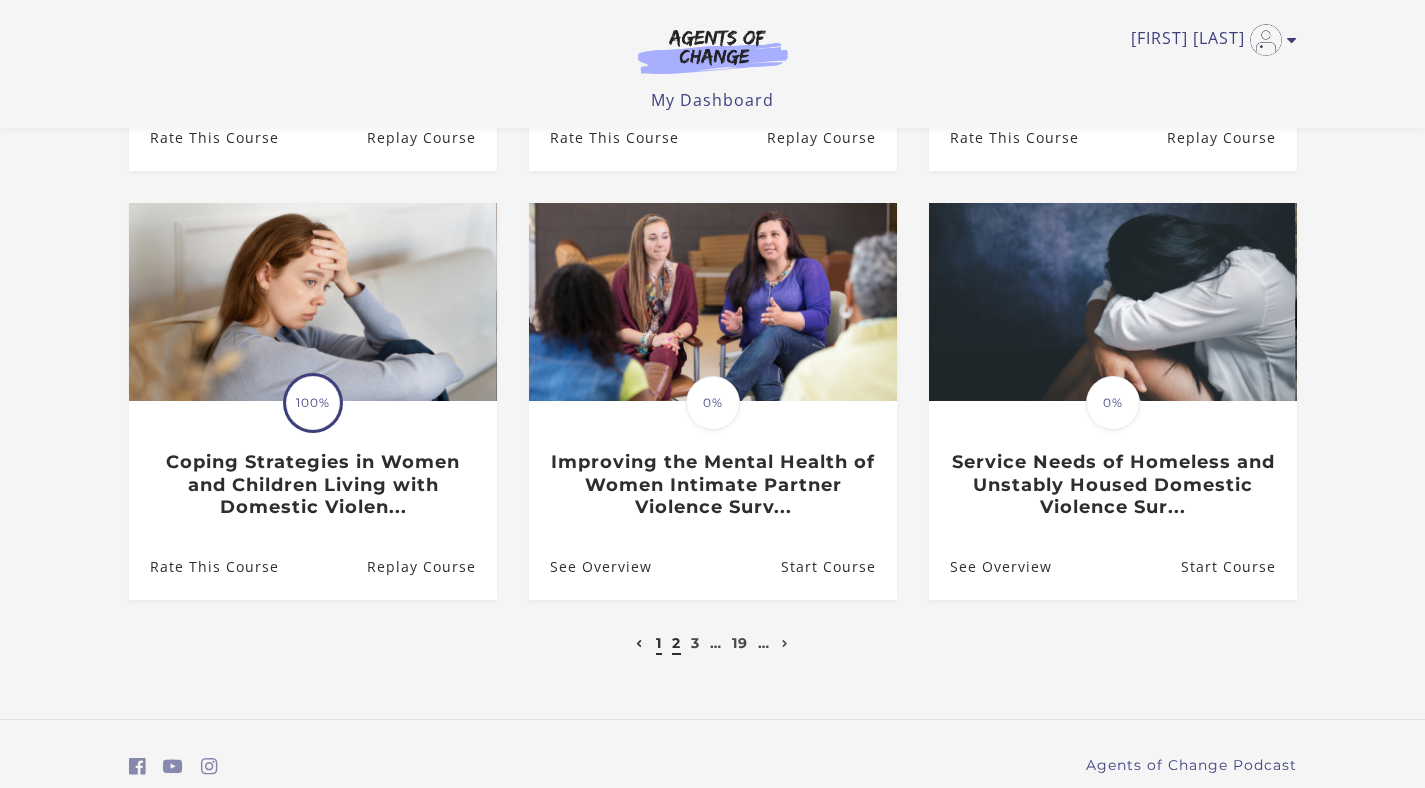 click on "2" at bounding box center [676, 643] 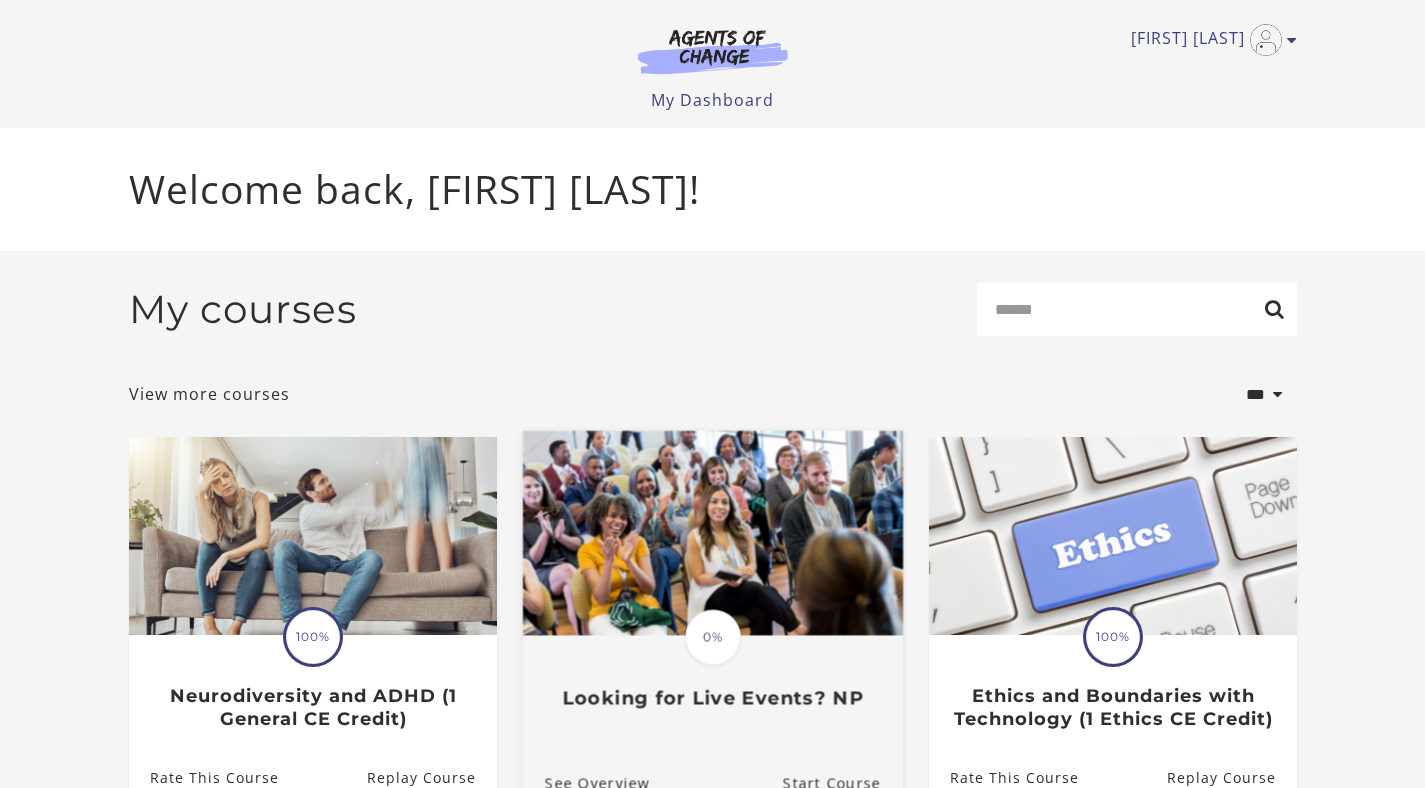 scroll, scrollTop: 0, scrollLeft: 0, axis: both 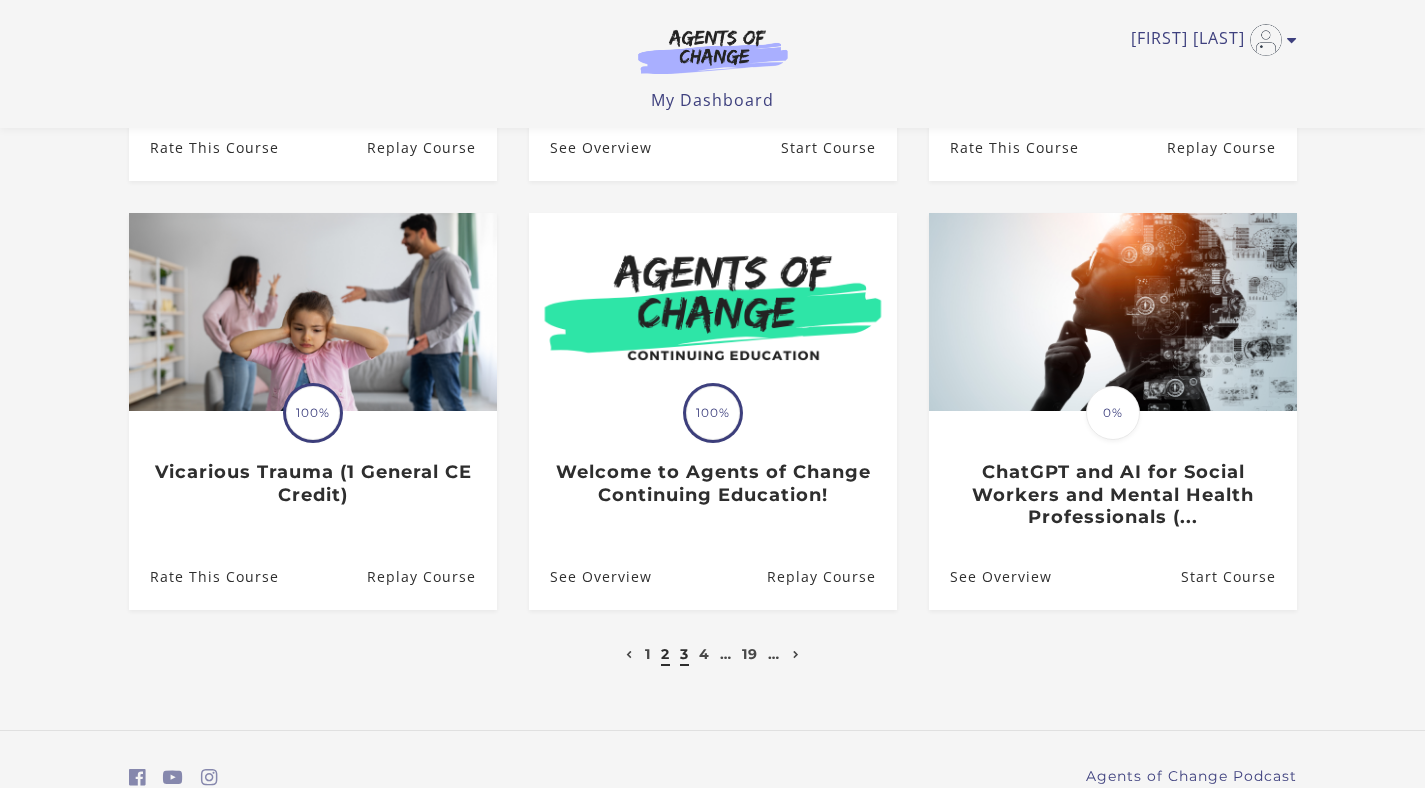 click on "3" at bounding box center [684, 654] 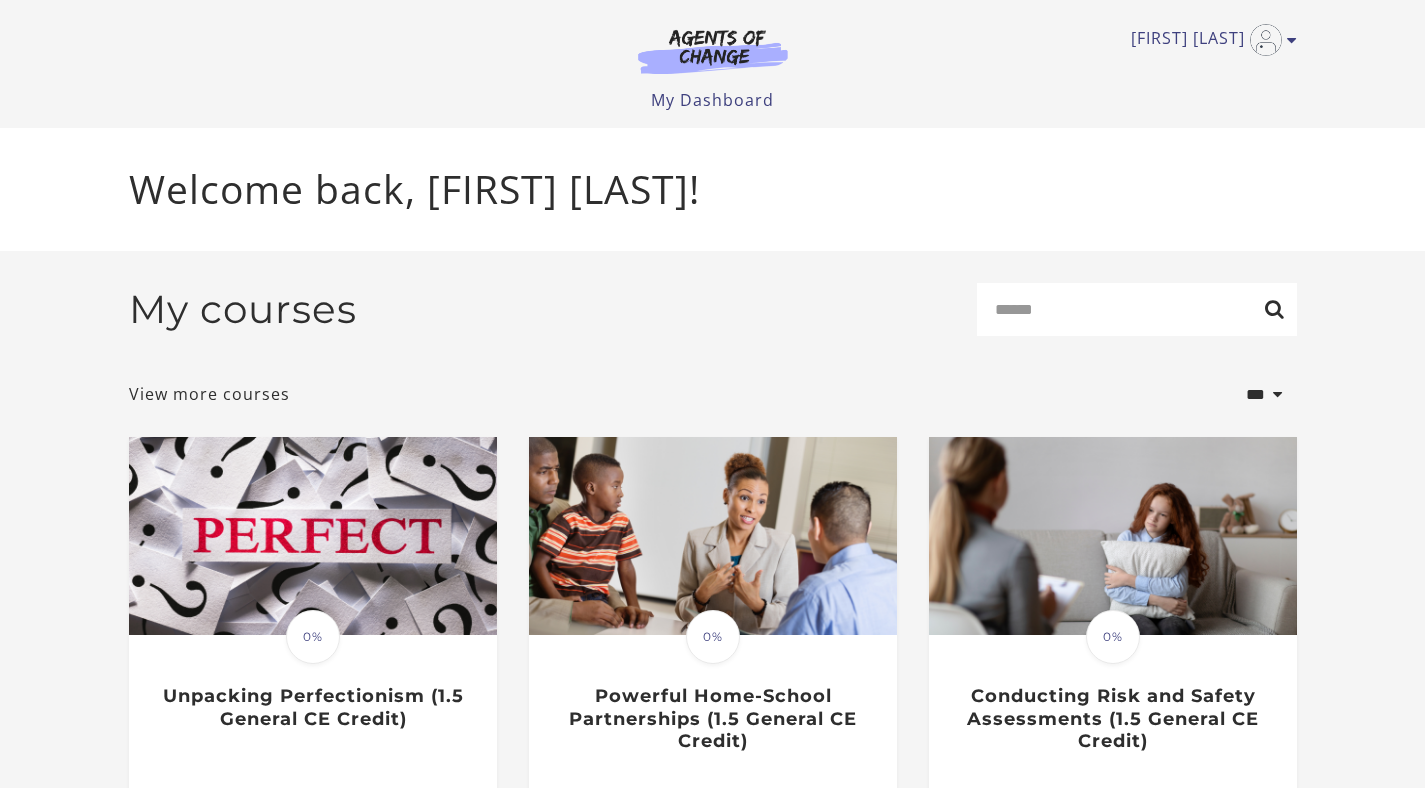scroll, scrollTop: 0, scrollLeft: 0, axis: both 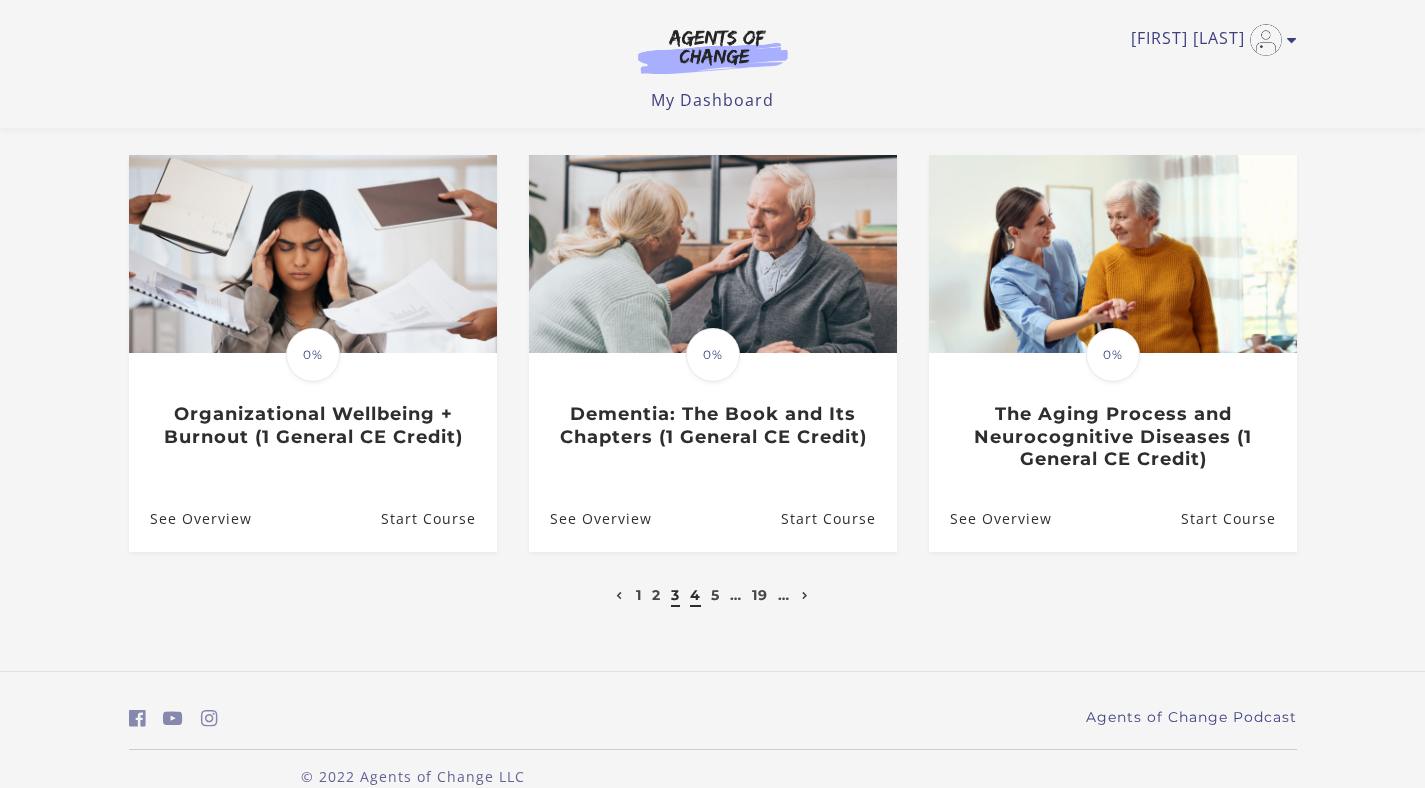 click on "4" at bounding box center (695, 595) 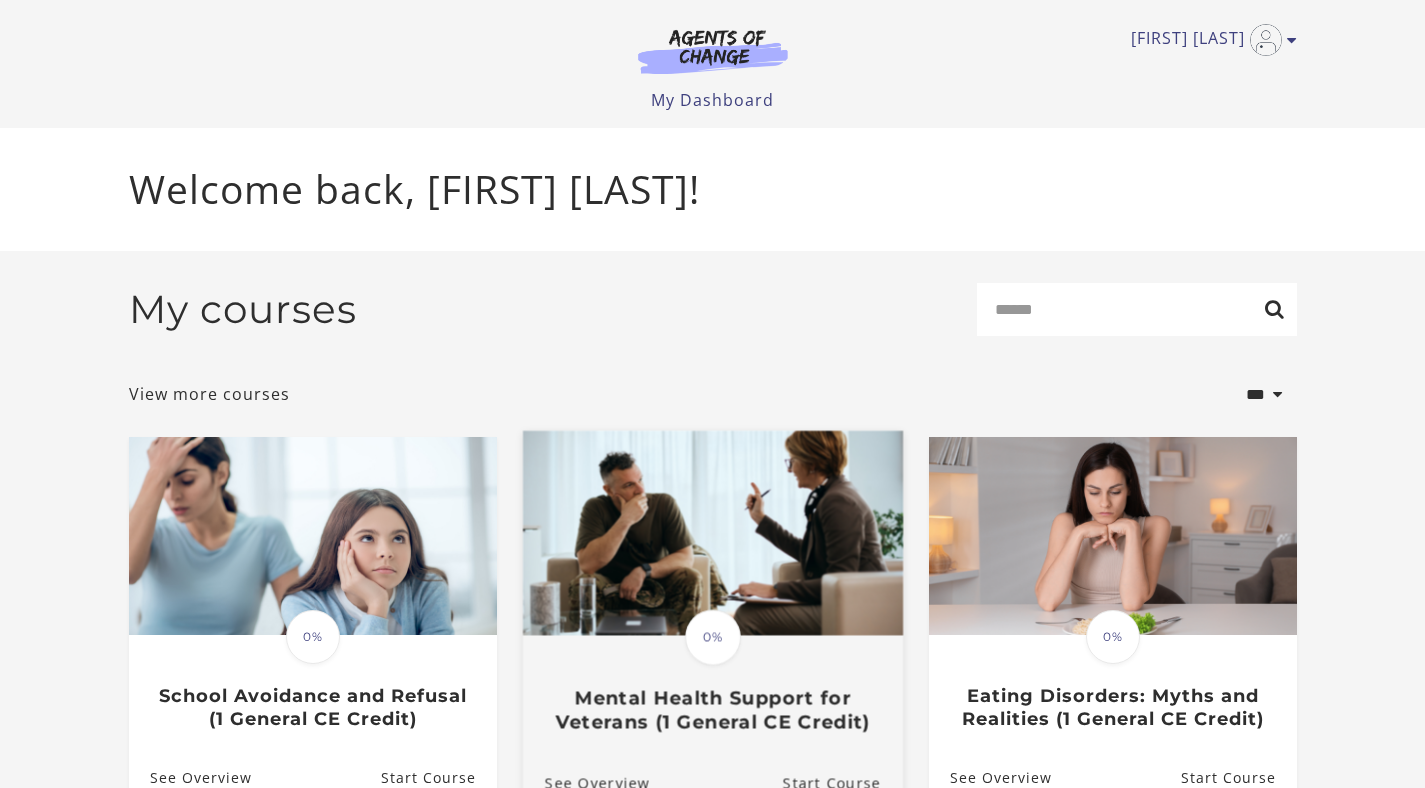 scroll, scrollTop: 0, scrollLeft: 0, axis: both 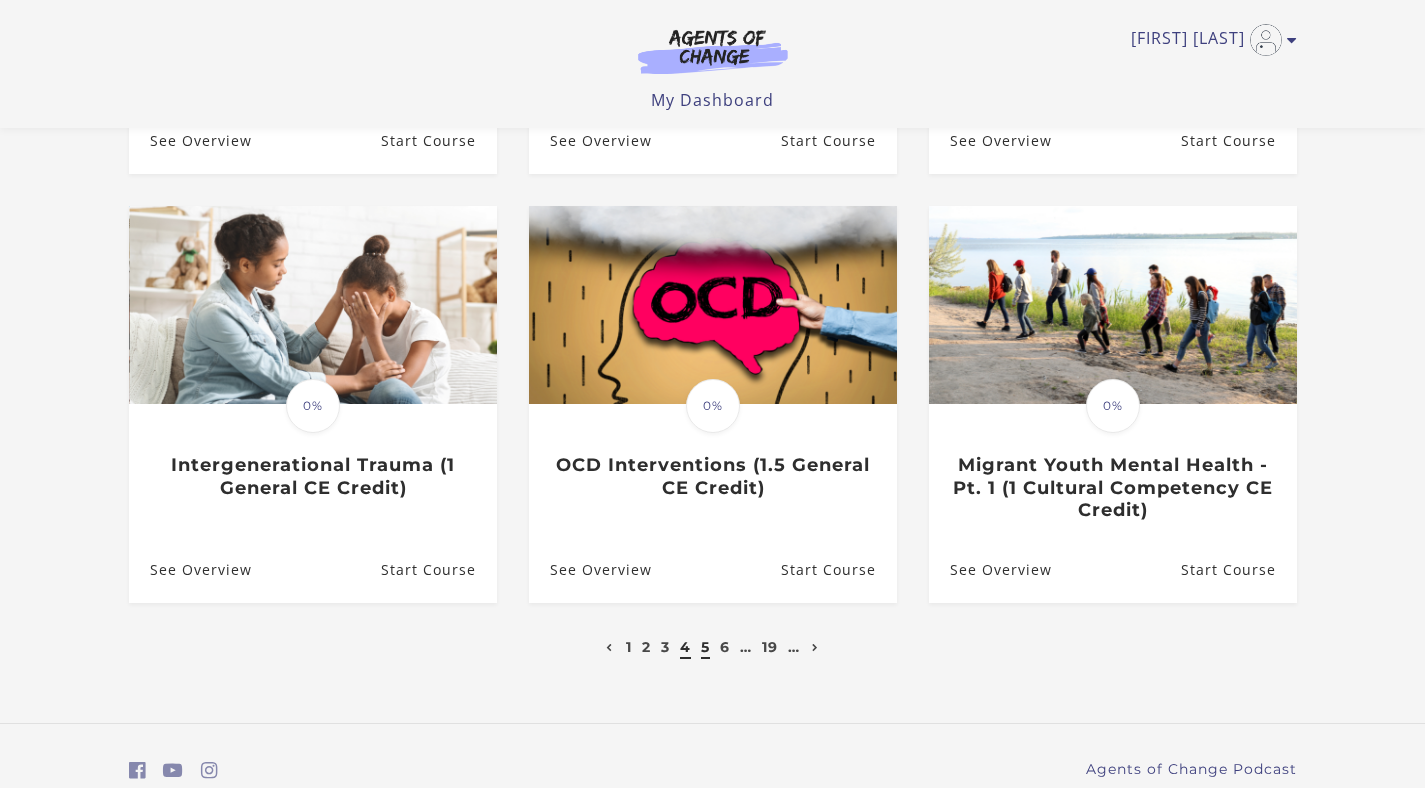 click on "5" at bounding box center [705, 647] 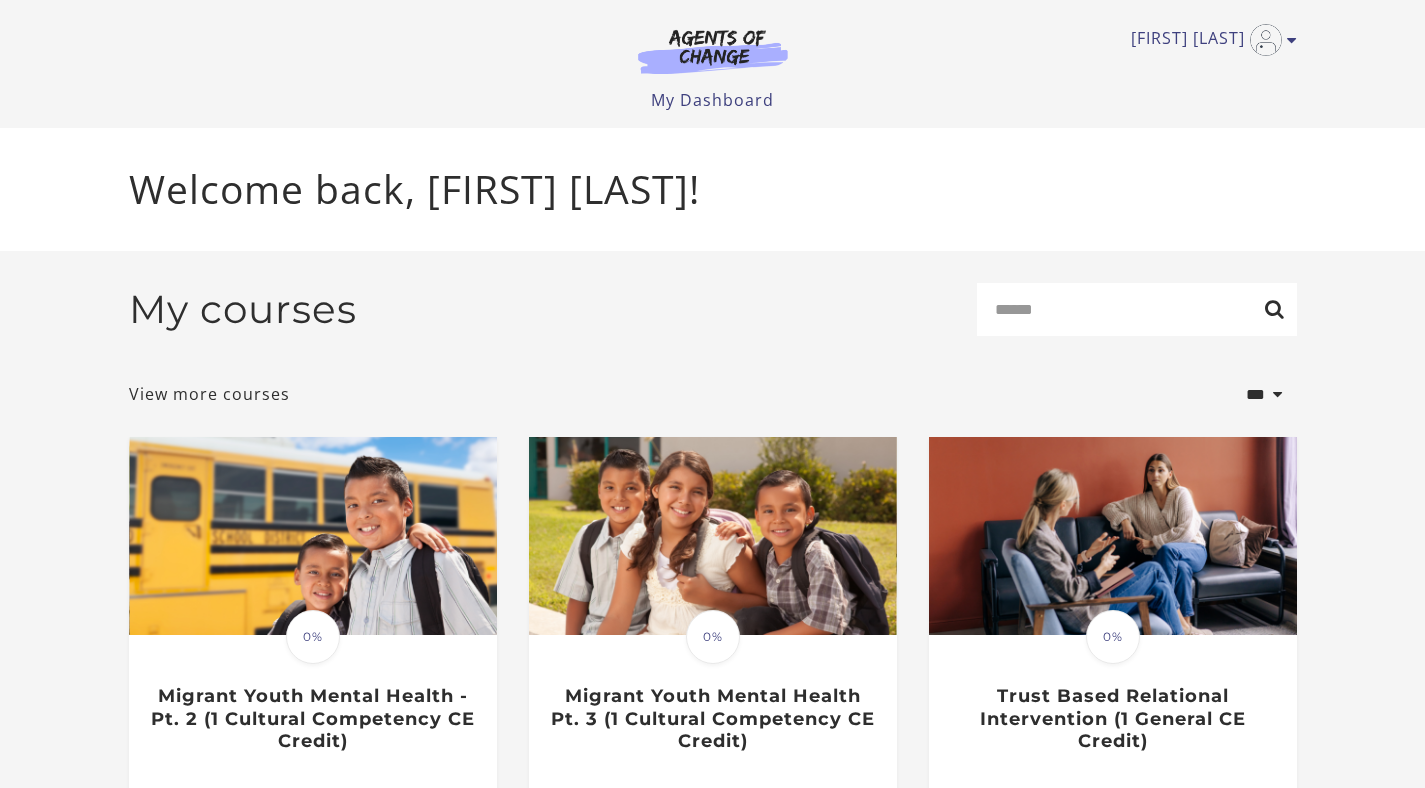 scroll, scrollTop: 0, scrollLeft: 0, axis: both 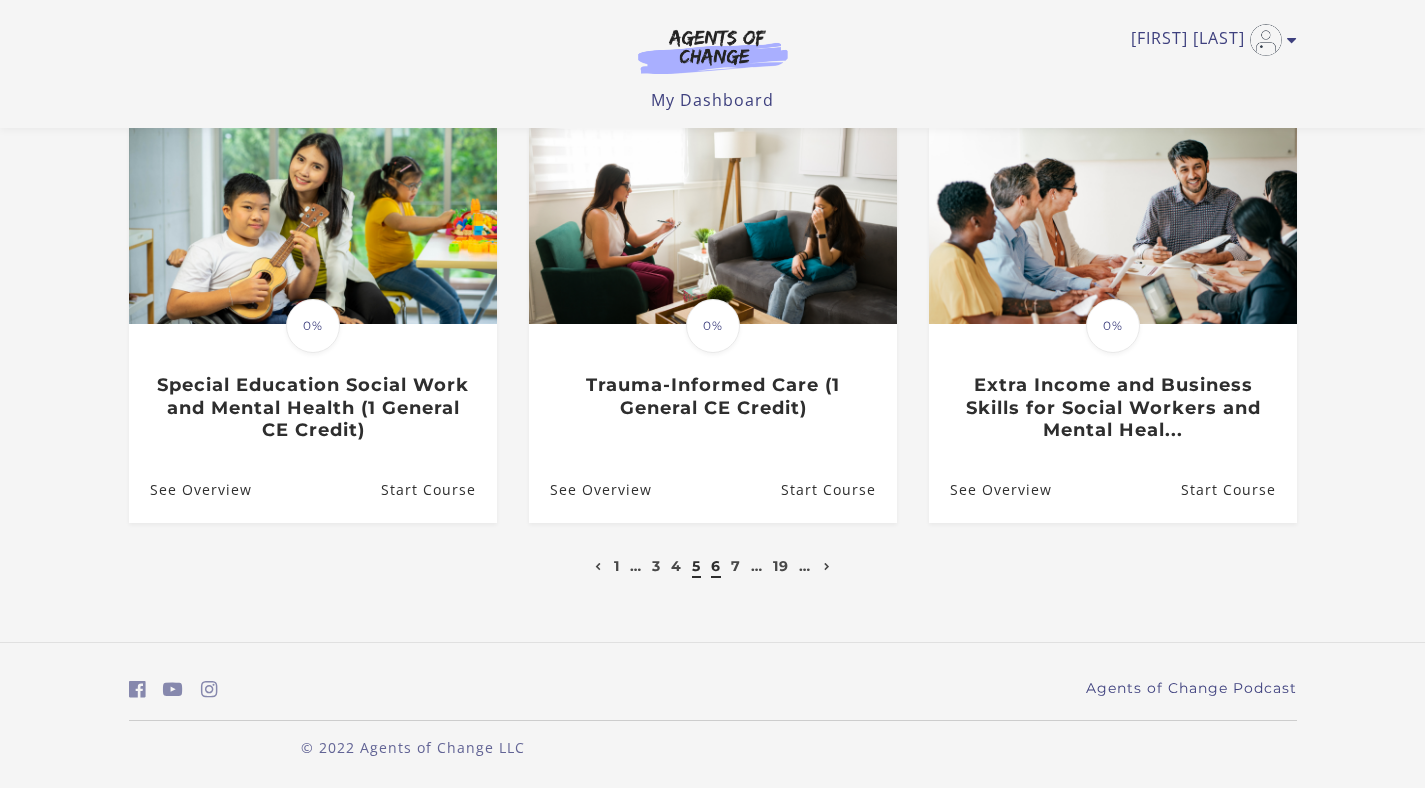 click on "6" at bounding box center [716, 566] 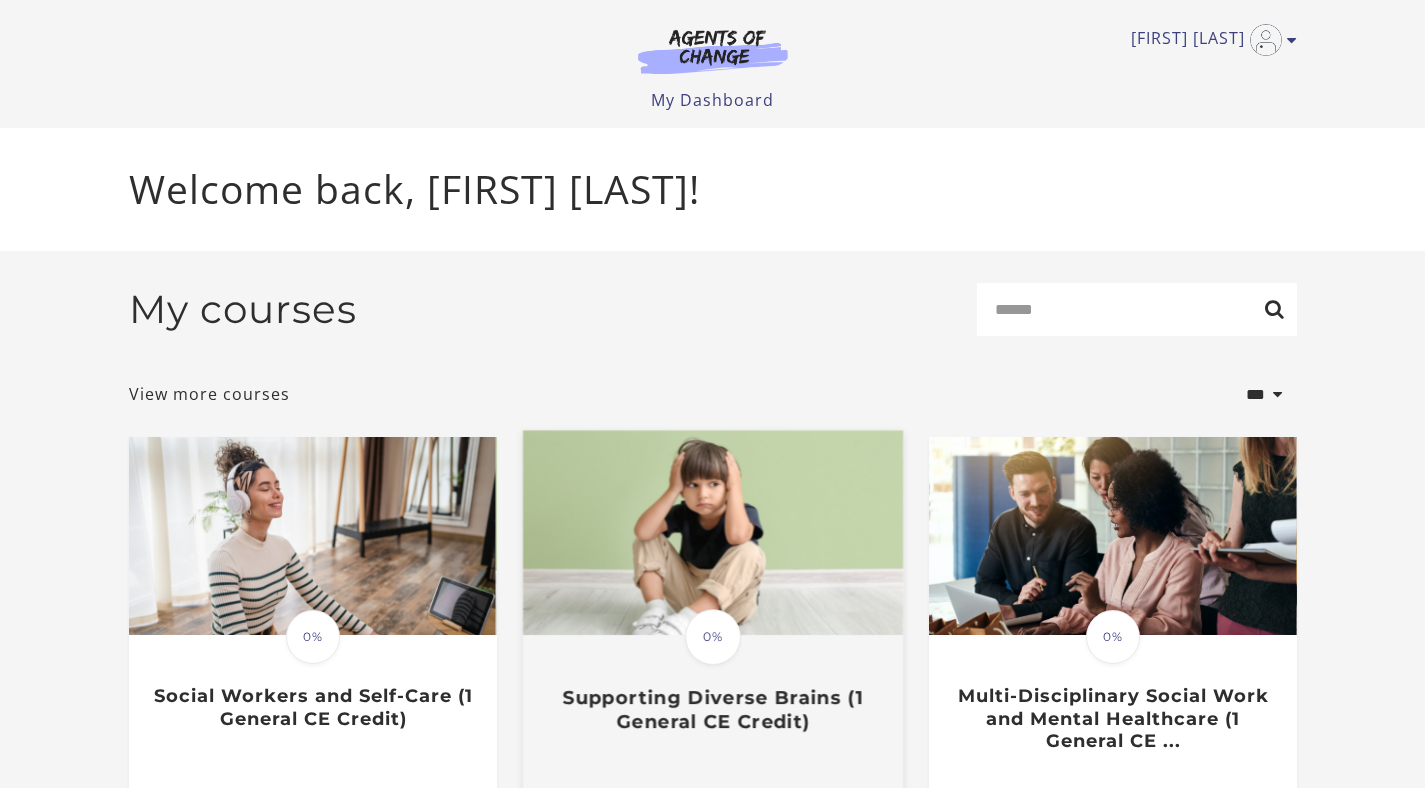 scroll, scrollTop: 0, scrollLeft: 0, axis: both 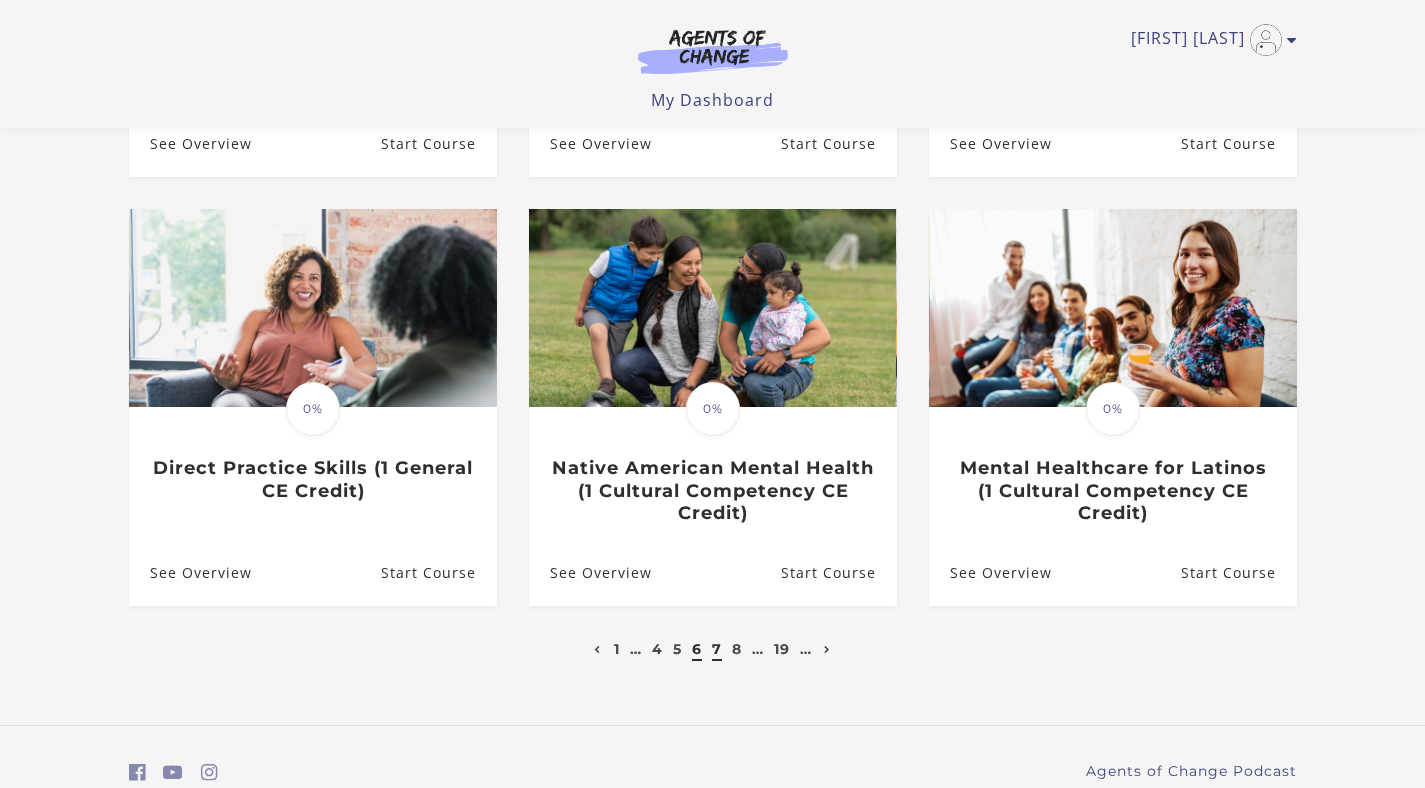 click on "7" at bounding box center [717, 649] 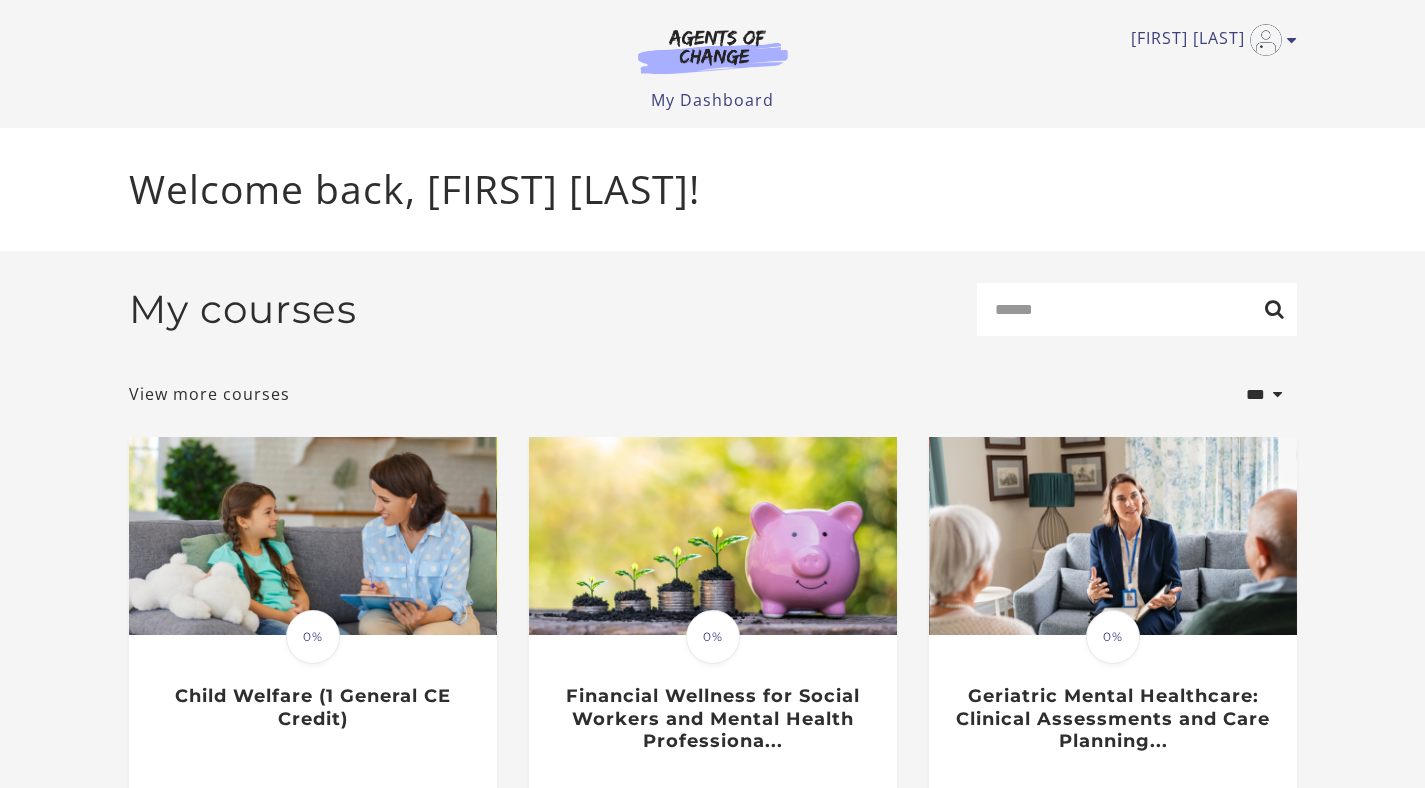 scroll, scrollTop: 0, scrollLeft: 0, axis: both 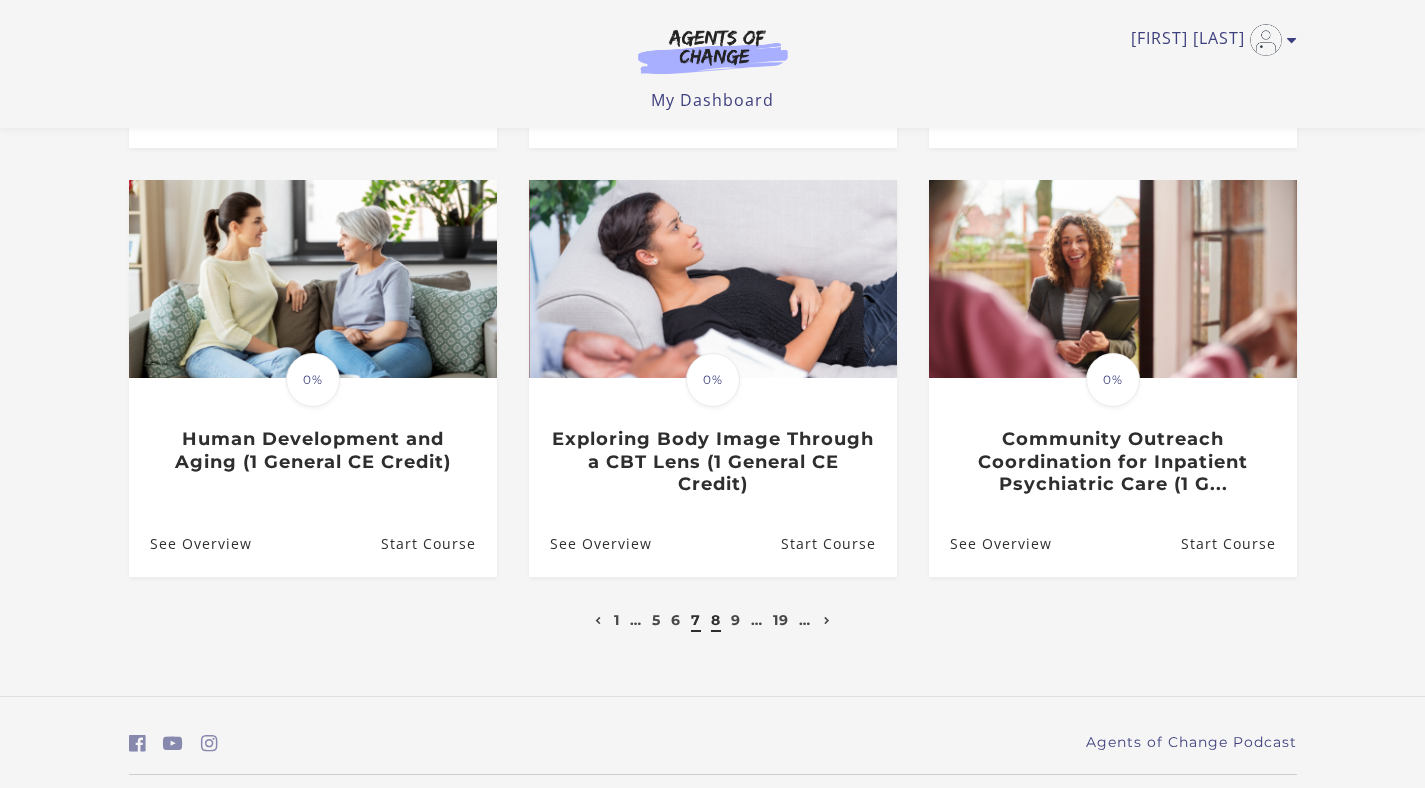 click on "8" at bounding box center [716, 620] 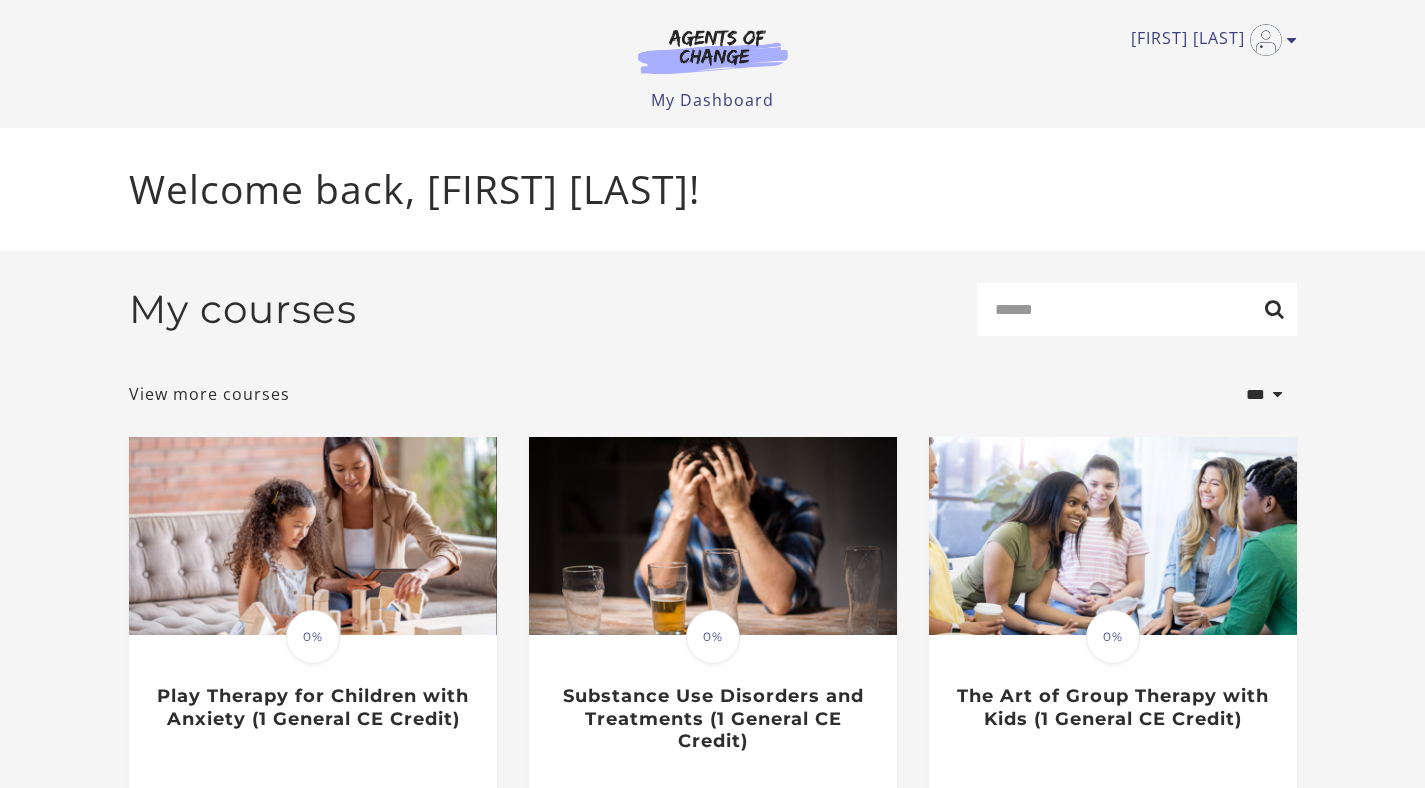 scroll, scrollTop: 0, scrollLeft: 0, axis: both 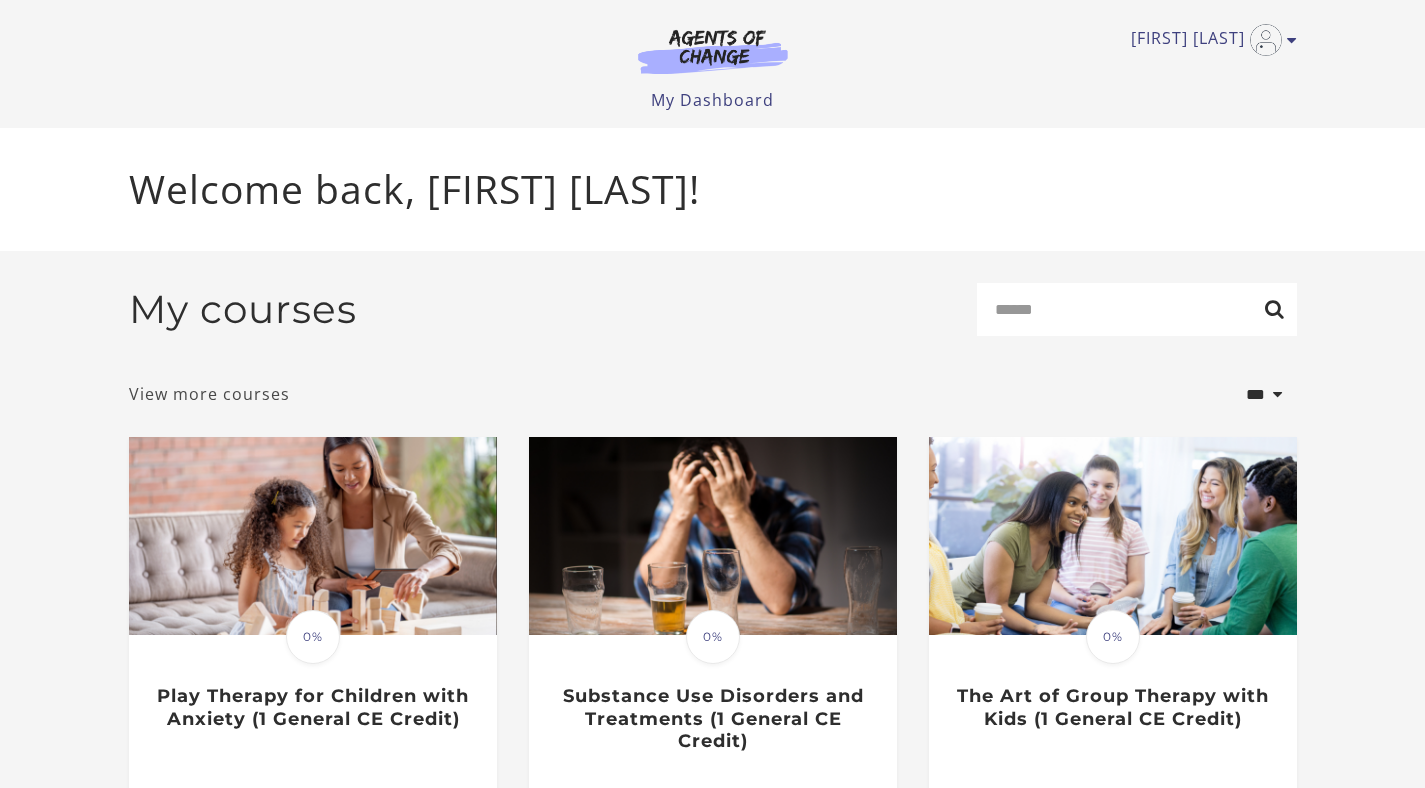 click on "View more courses" at bounding box center [209, 394] 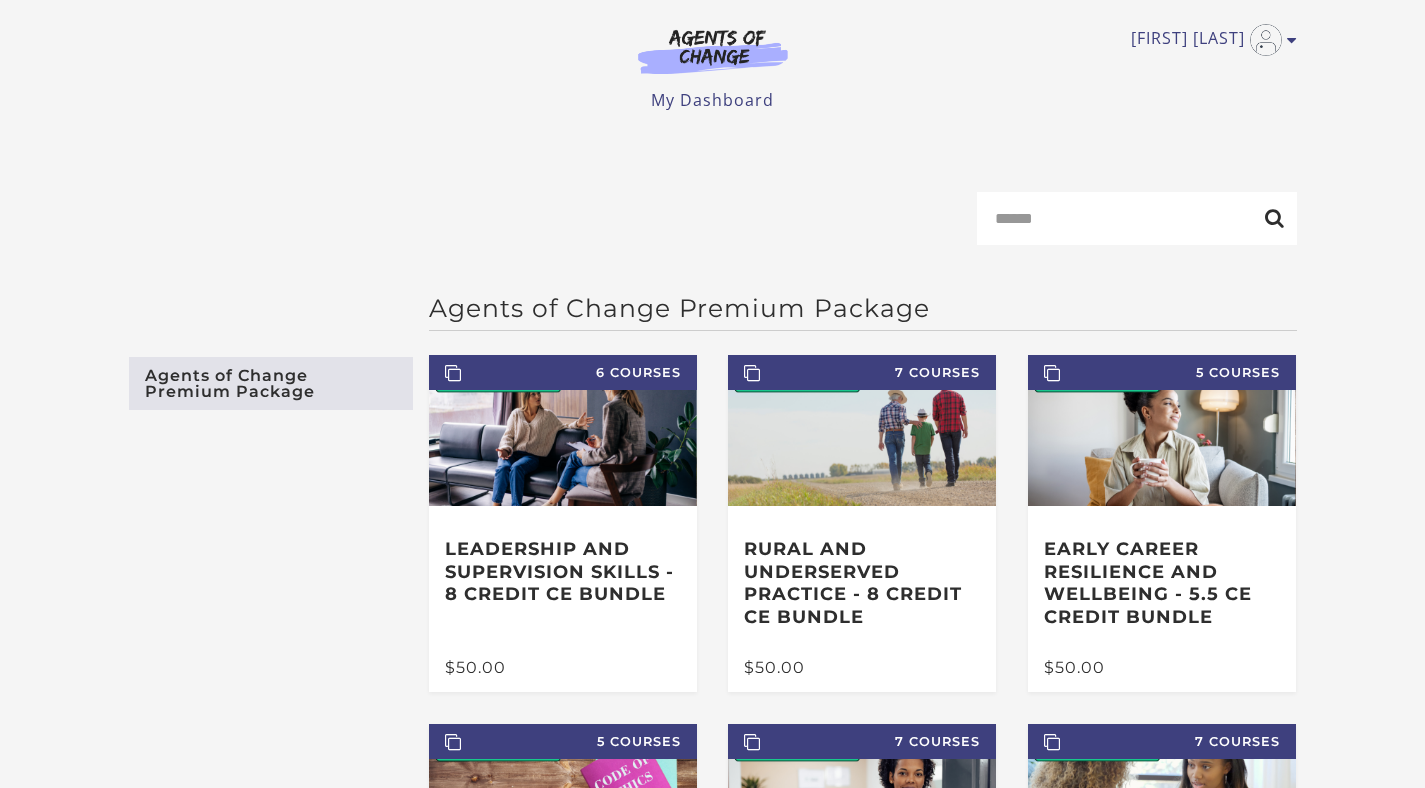 scroll, scrollTop: 0, scrollLeft: 0, axis: both 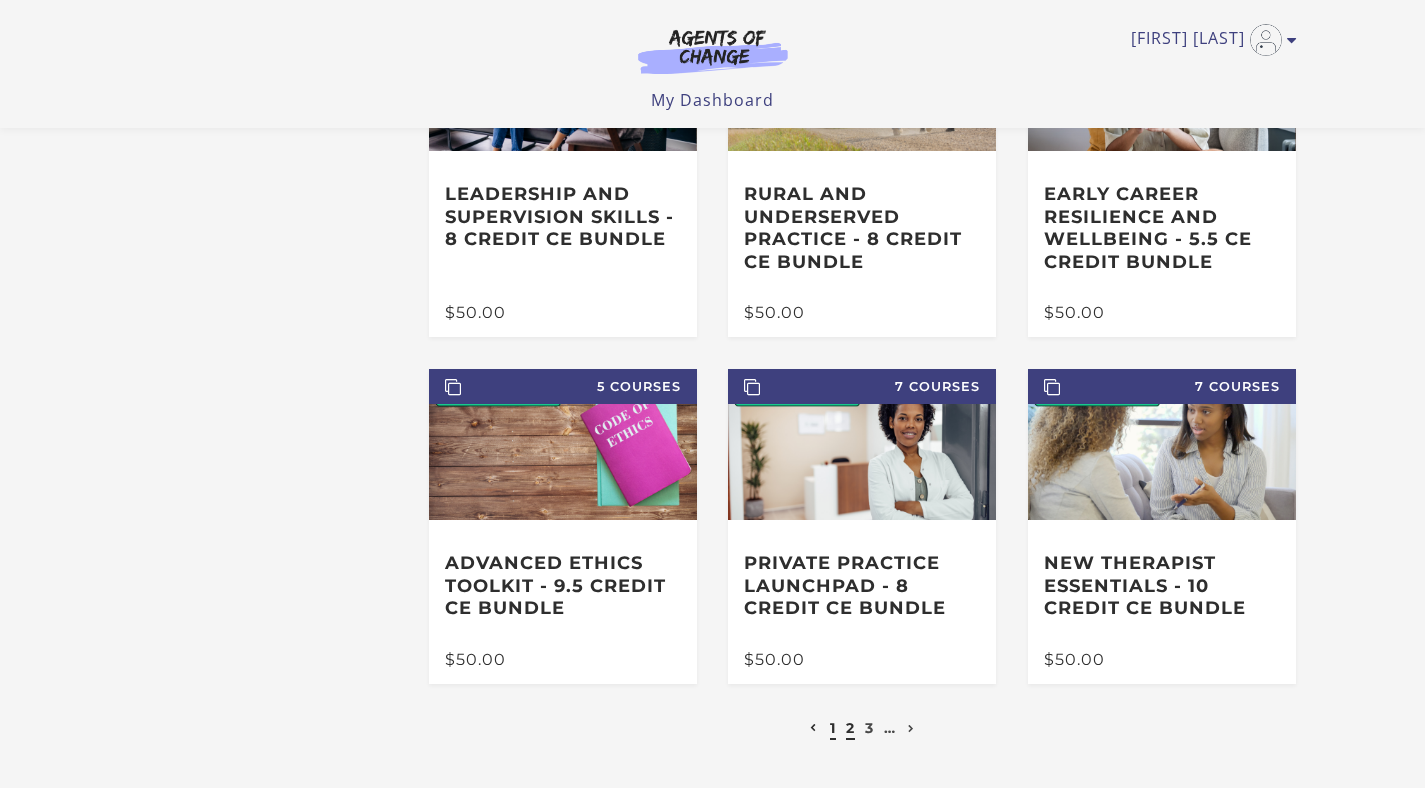 click on "2" at bounding box center (850, 728) 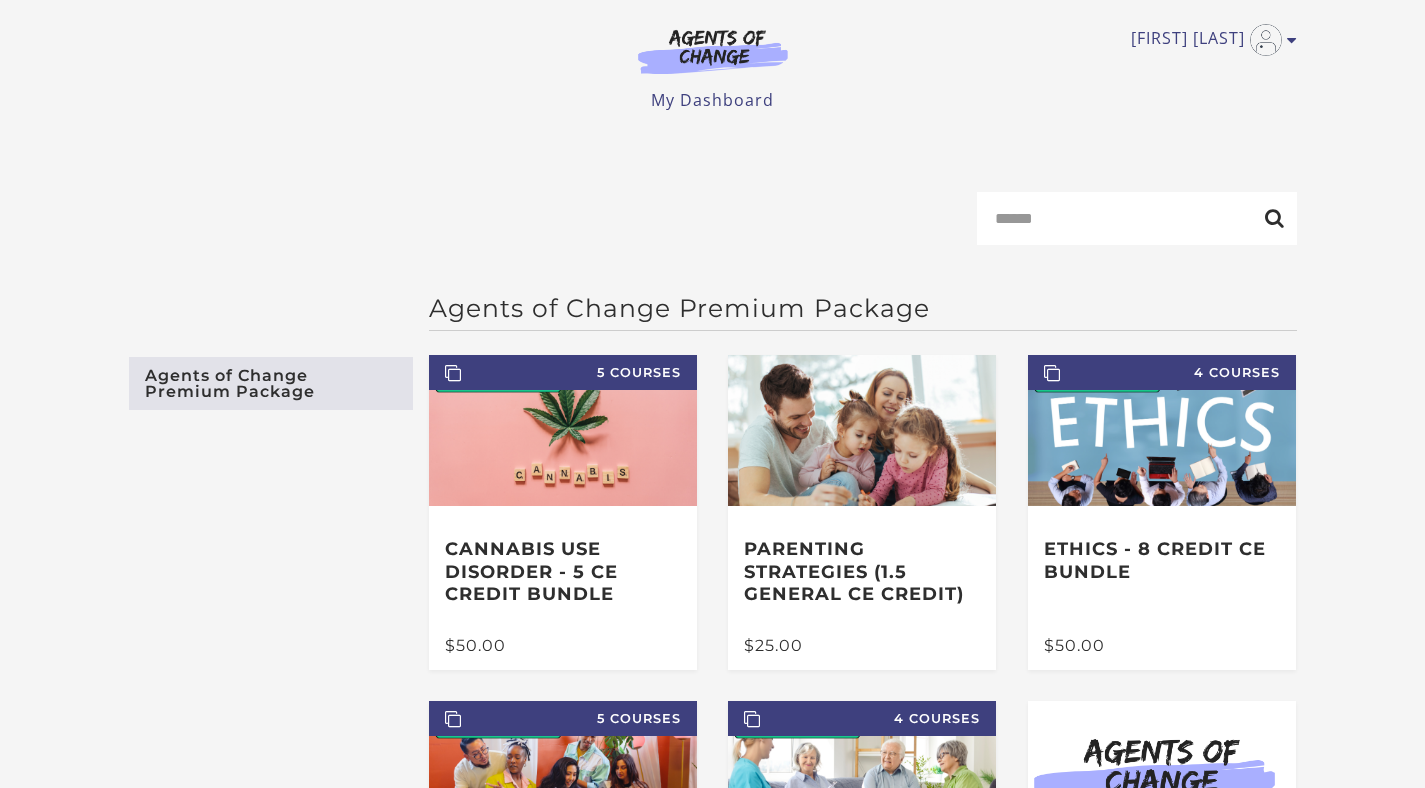 scroll, scrollTop: 0, scrollLeft: 0, axis: both 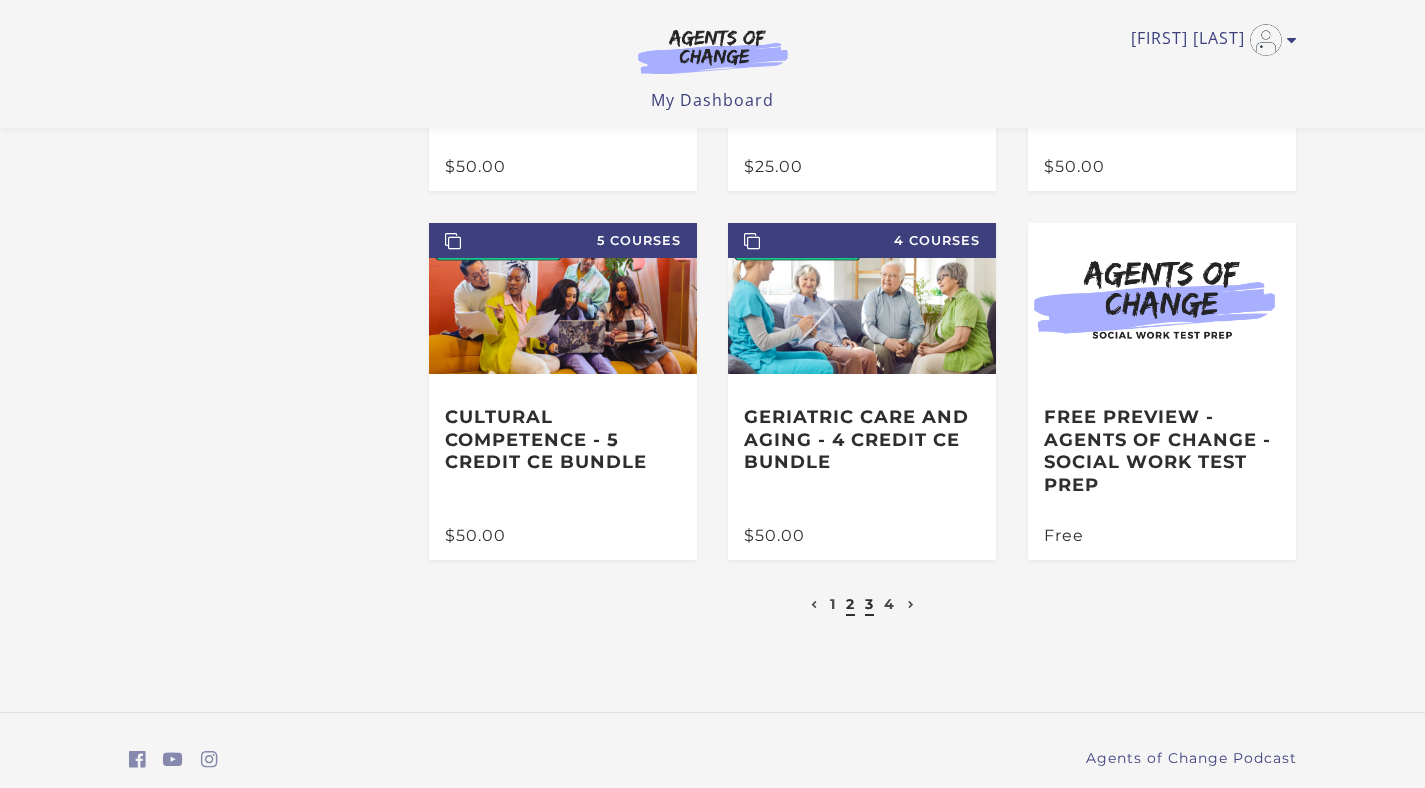 click on "3" at bounding box center [869, 604] 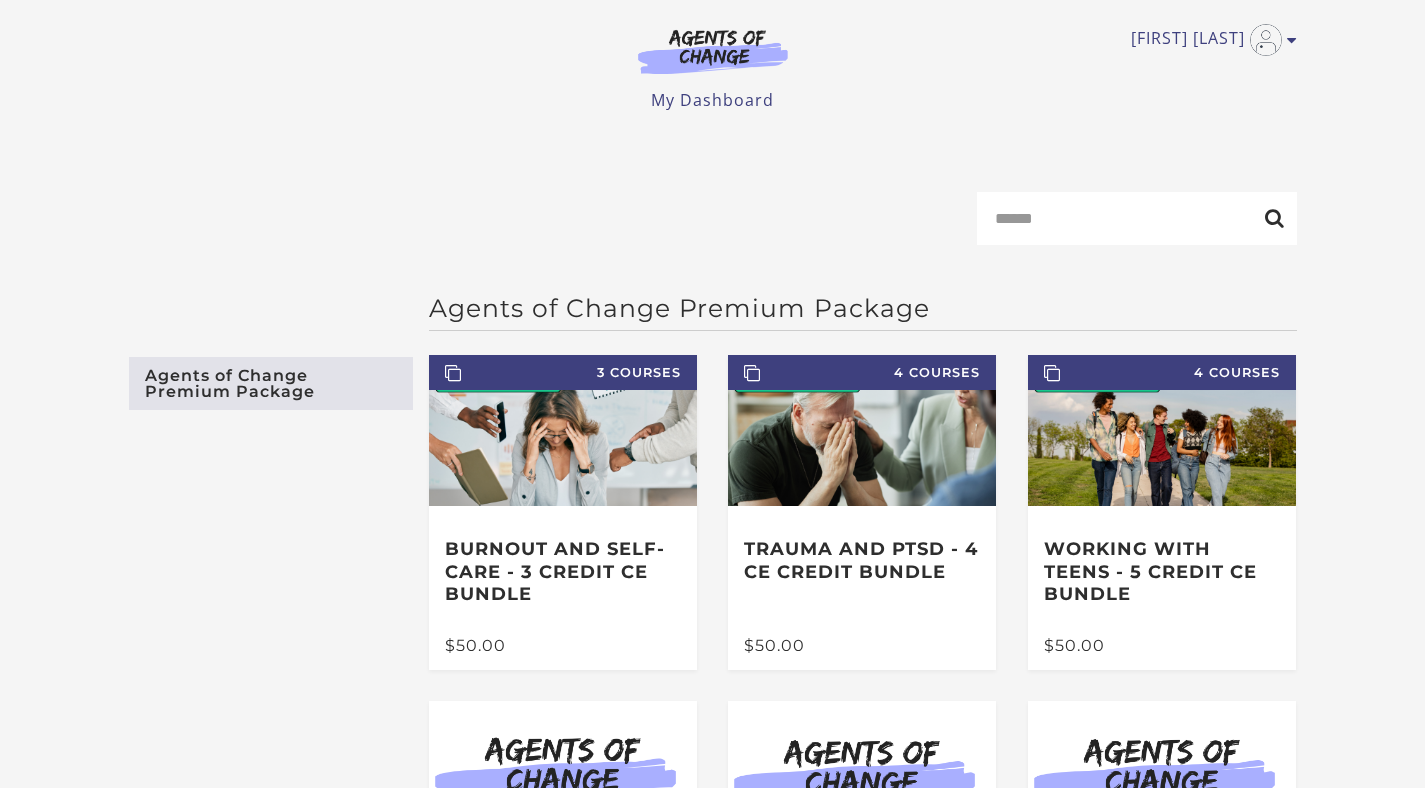 scroll, scrollTop: 0, scrollLeft: 0, axis: both 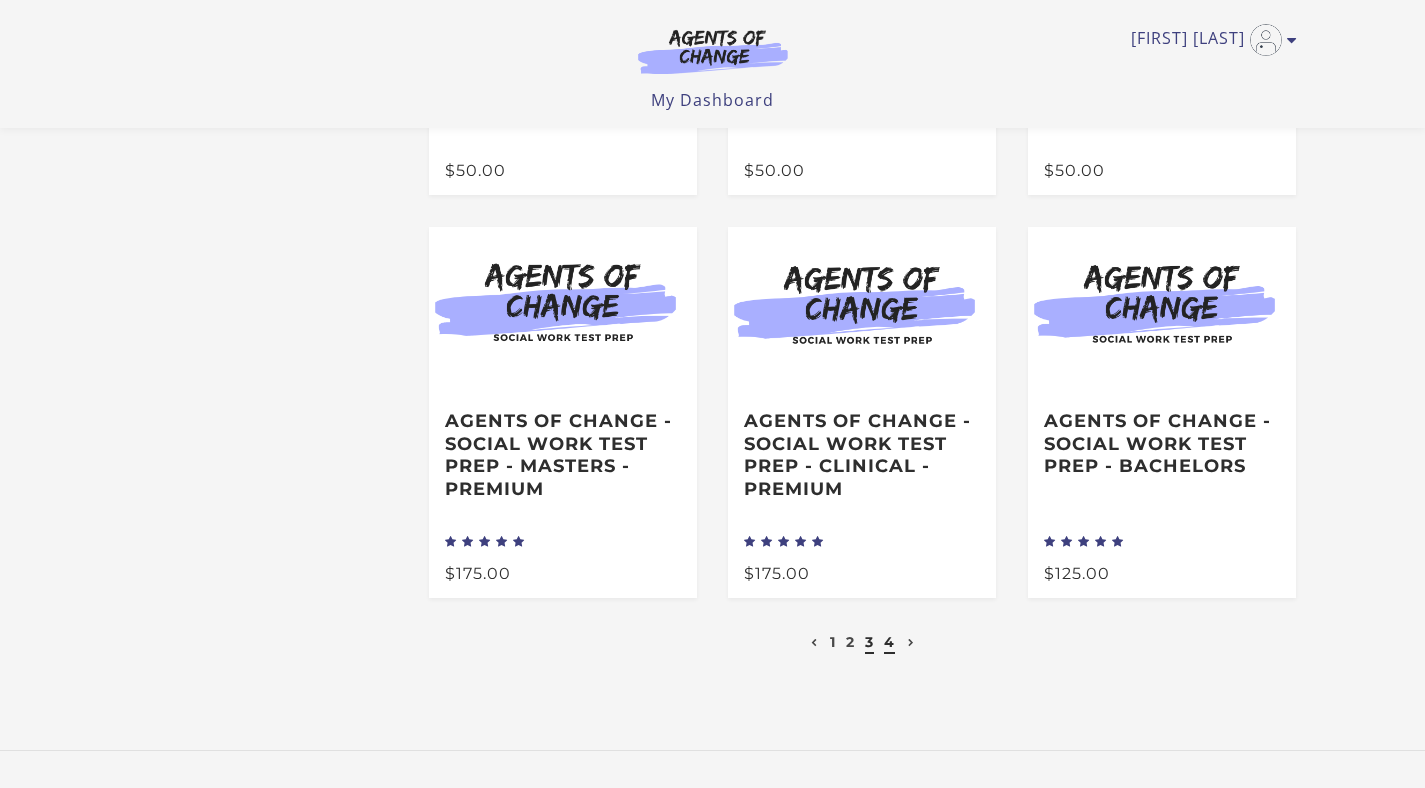 click on "4" at bounding box center (889, 642) 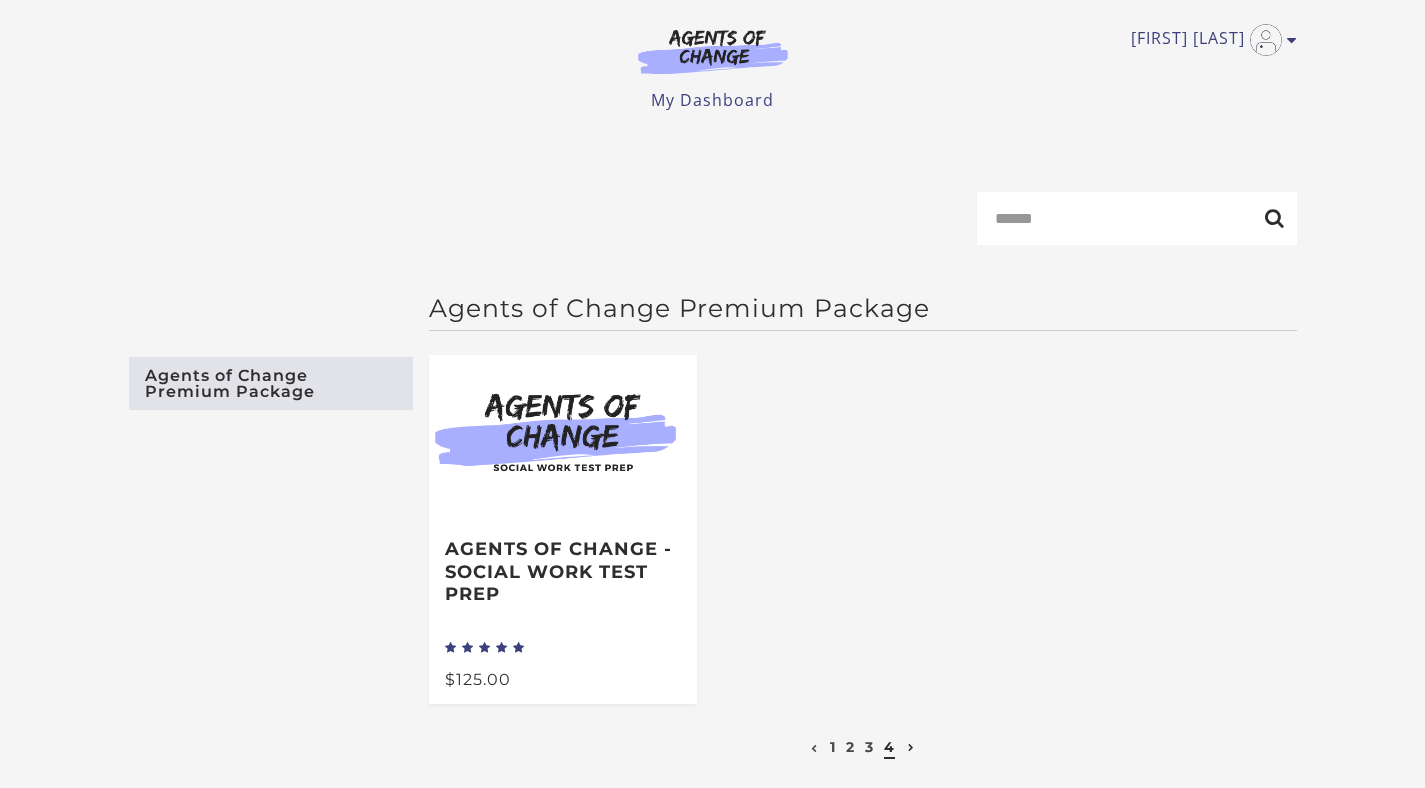 scroll, scrollTop: 0, scrollLeft: 0, axis: both 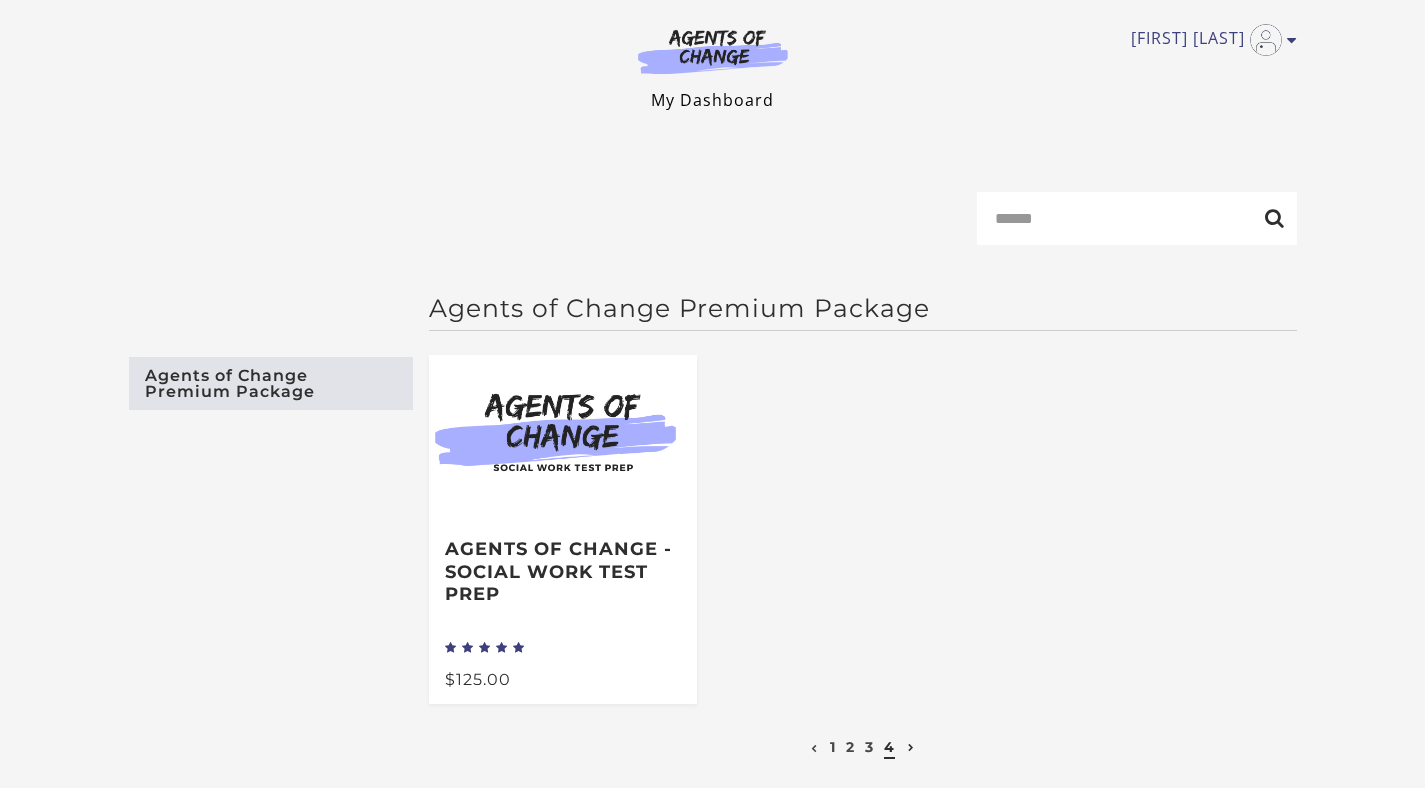 click on "My Dashboard" at bounding box center (712, 100) 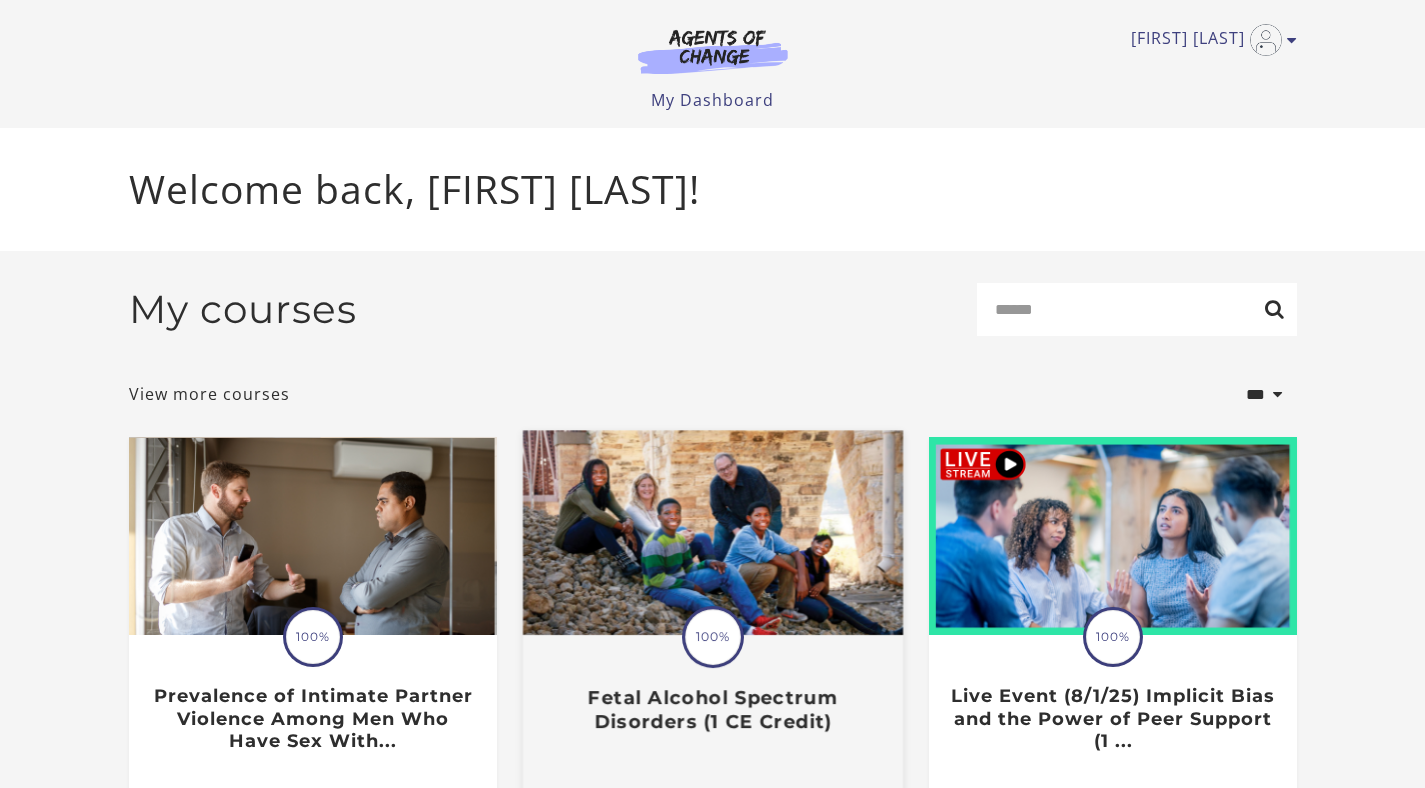 scroll, scrollTop: 0, scrollLeft: 0, axis: both 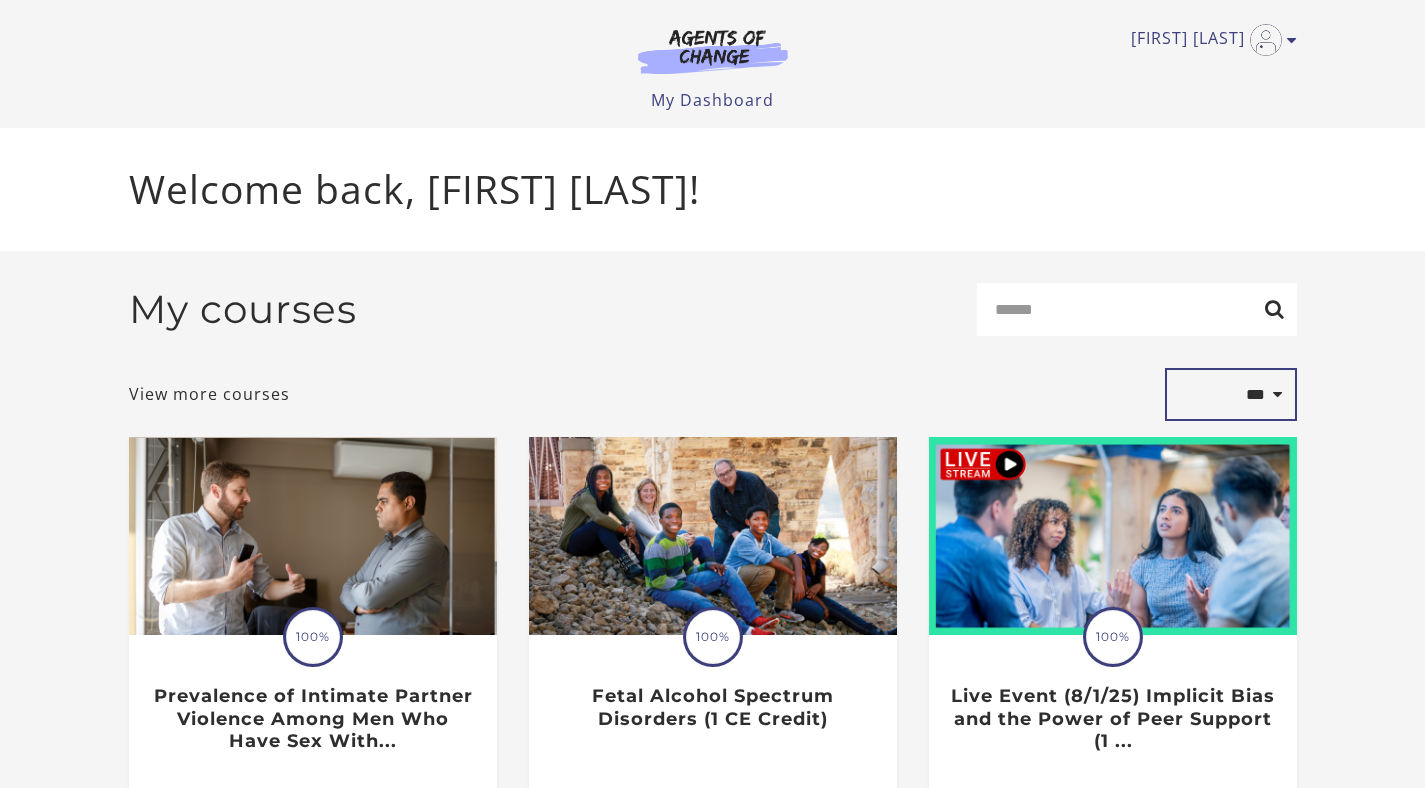 click on "**********" at bounding box center [1231, 395] 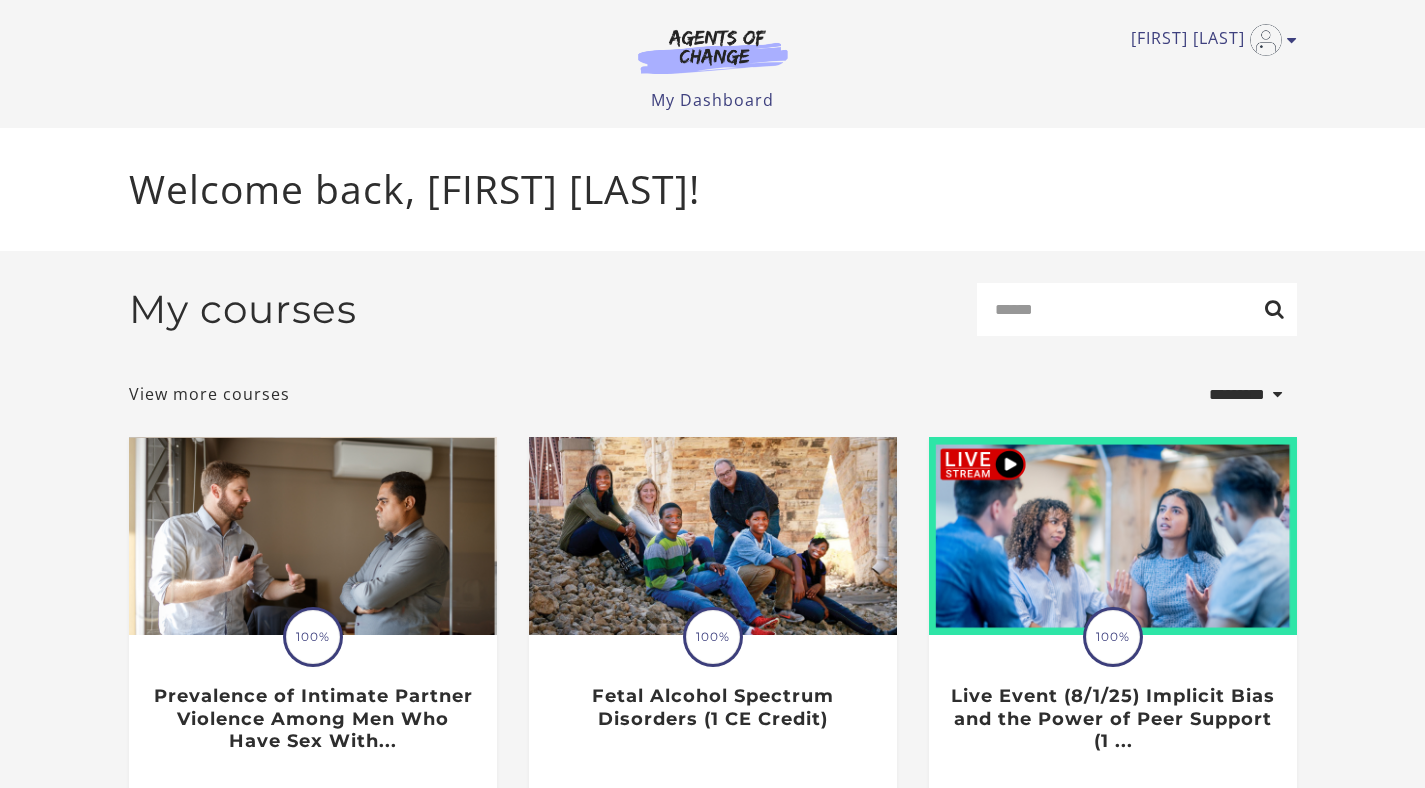 scroll, scrollTop: 0, scrollLeft: 0, axis: both 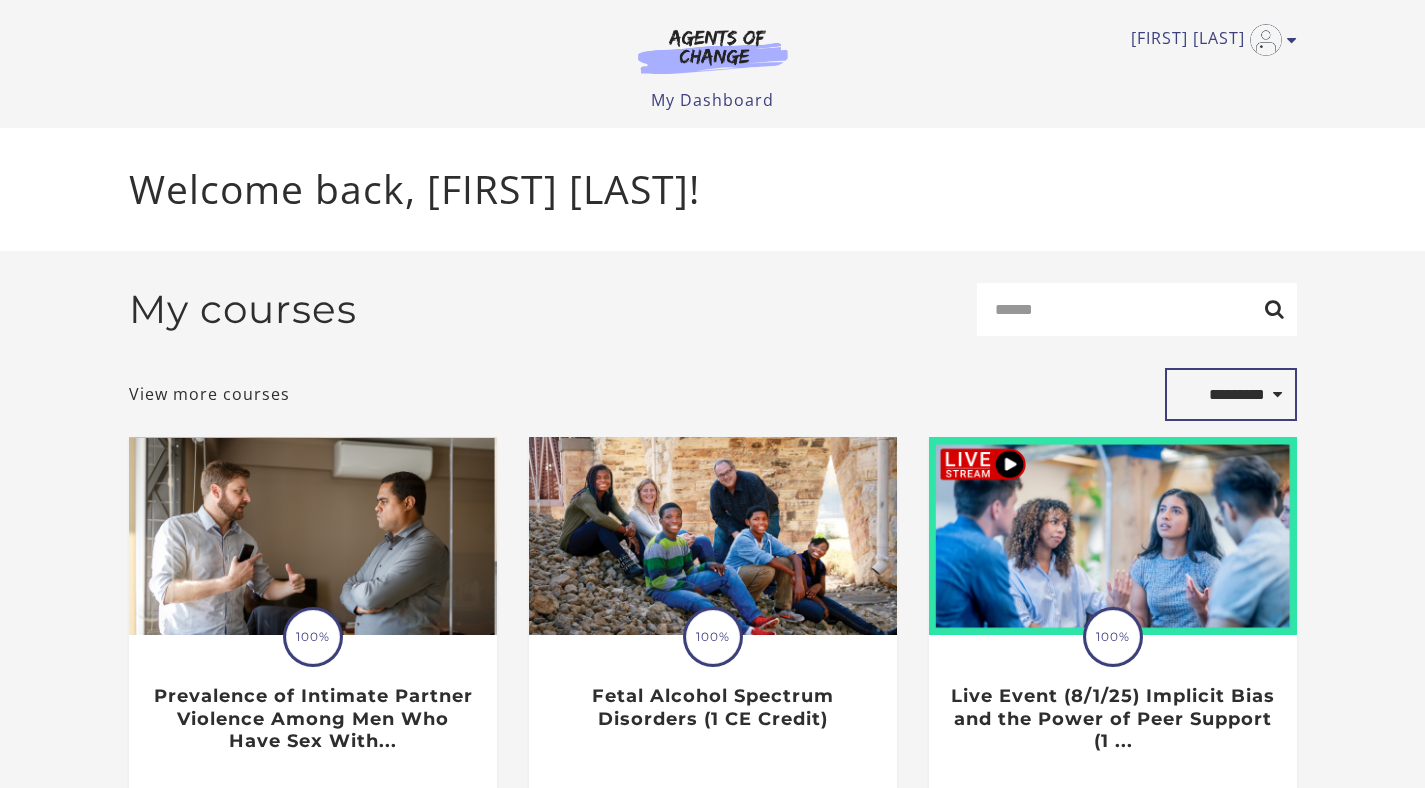 select on "***" 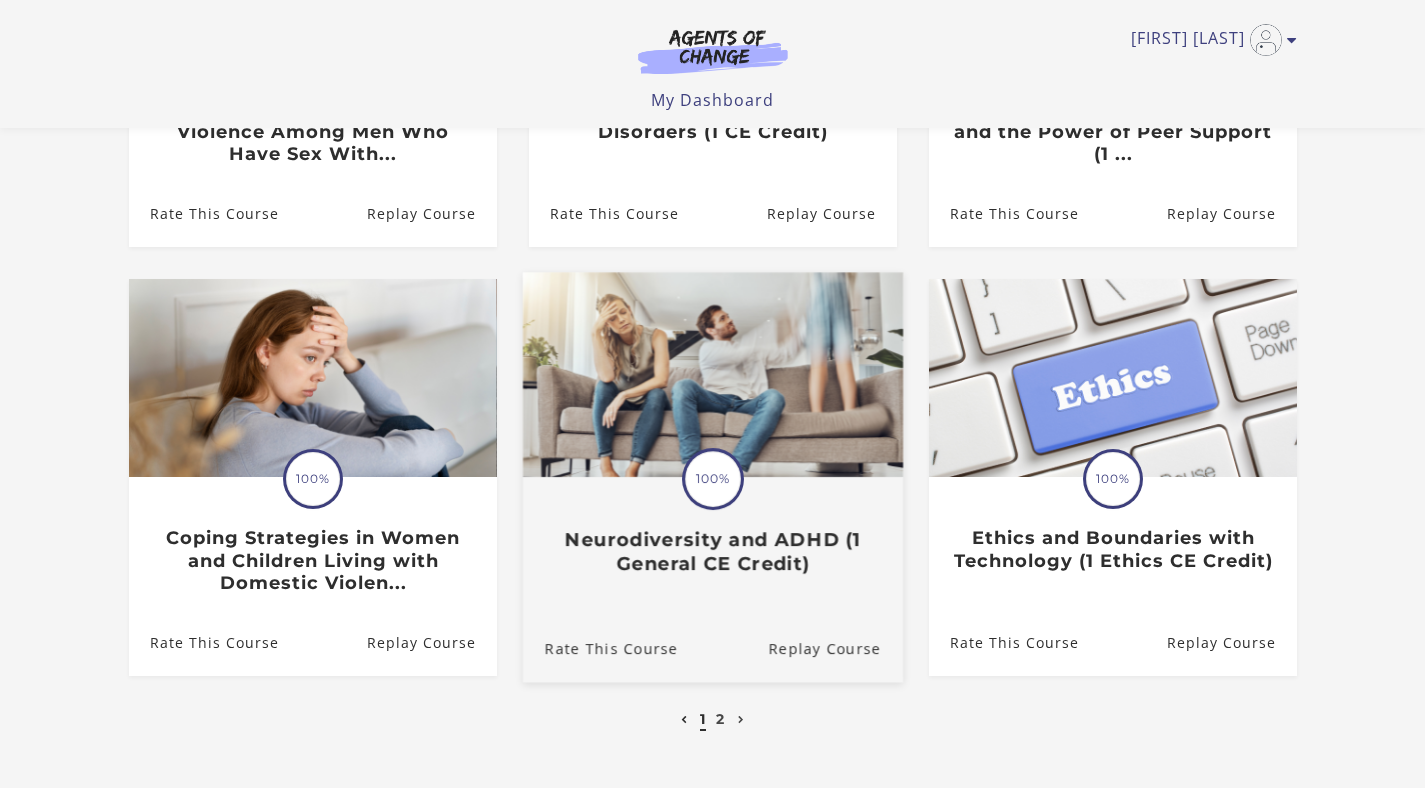 scroll, scrollTop: 616, scrollLeft: 0, axis: vertical 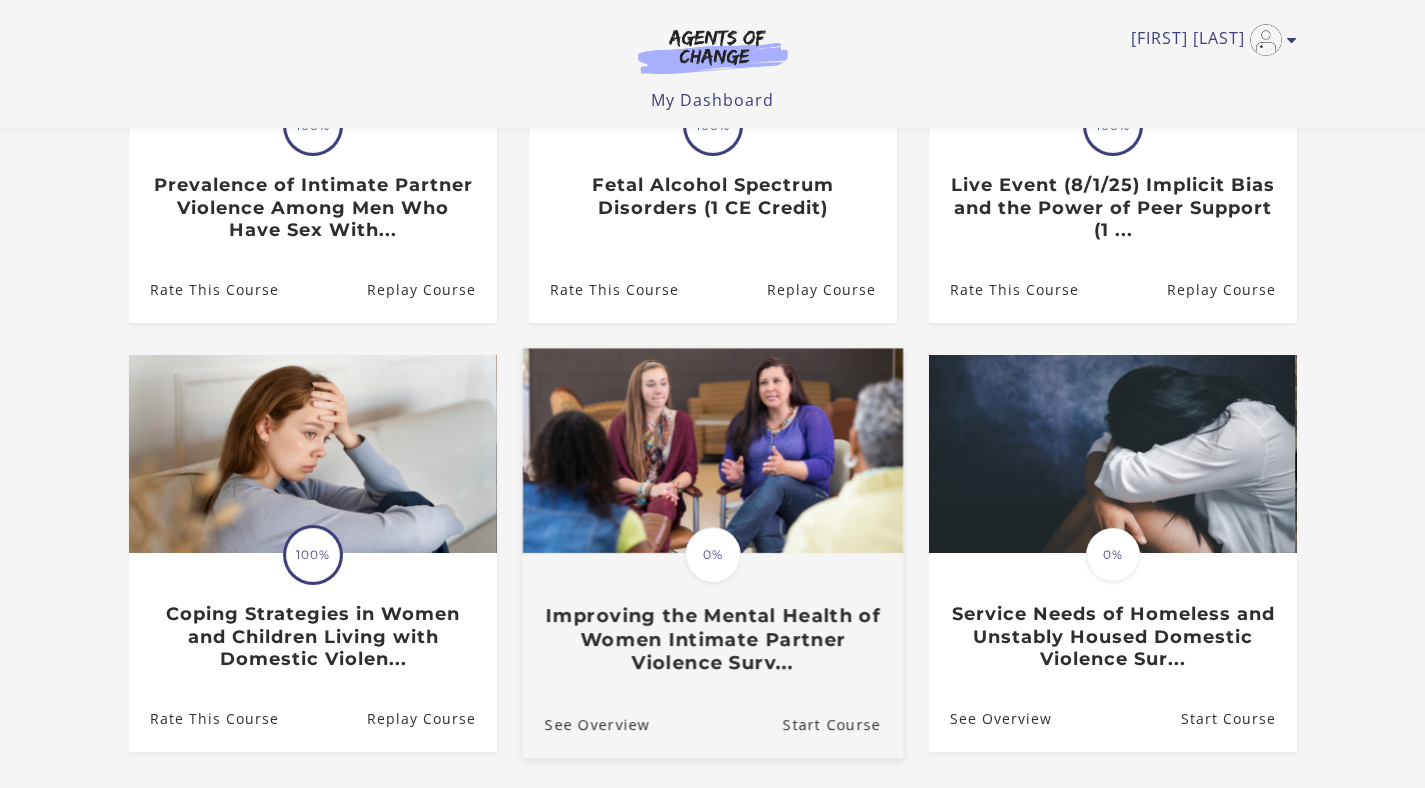 click on "Improving the Mental Health of Women Intimate Partner Violence Surv..." at bounding box center [712, 639] 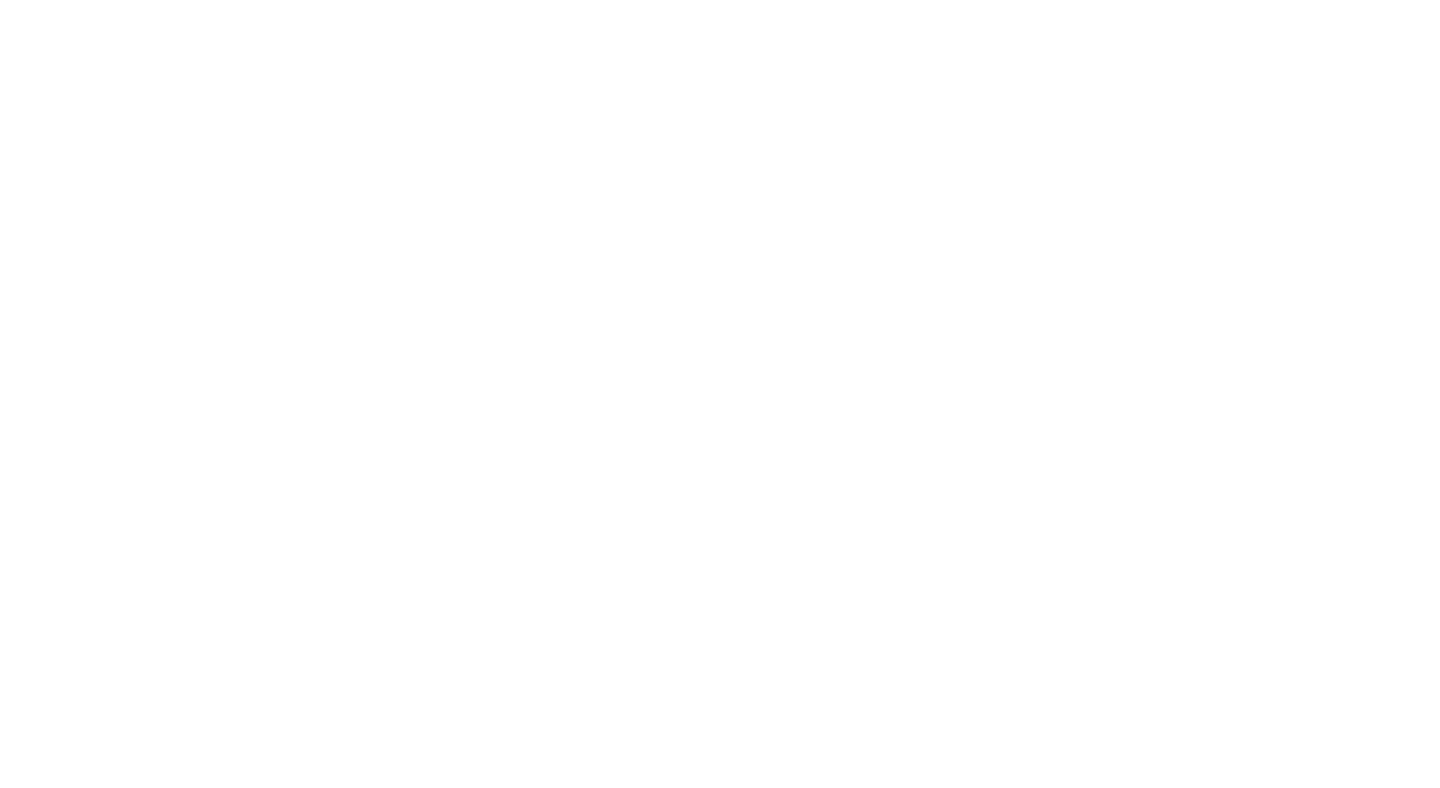 scroll, scrollTop: 0, scrollLeft: 0, axis: both 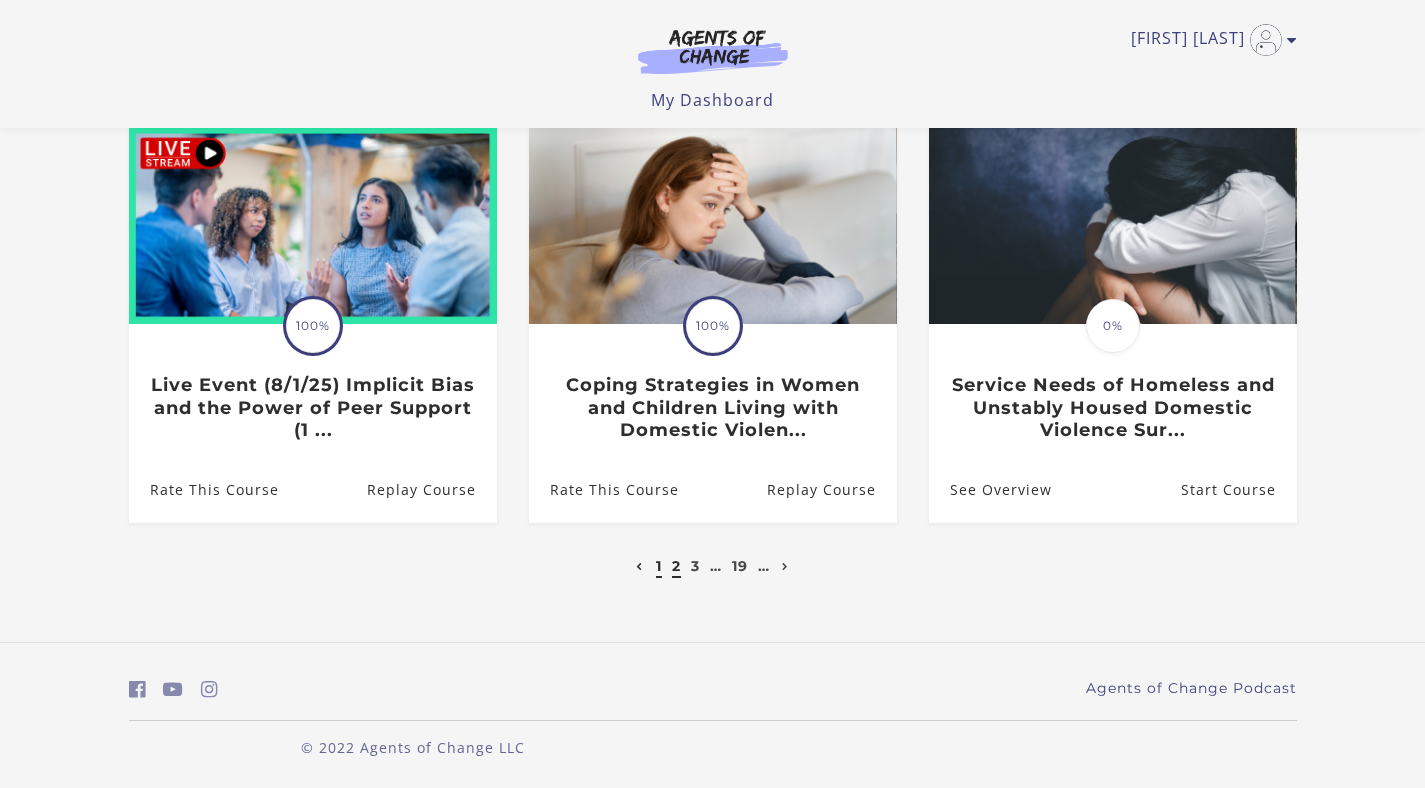 click on "2" at bounding box center [676, 566] 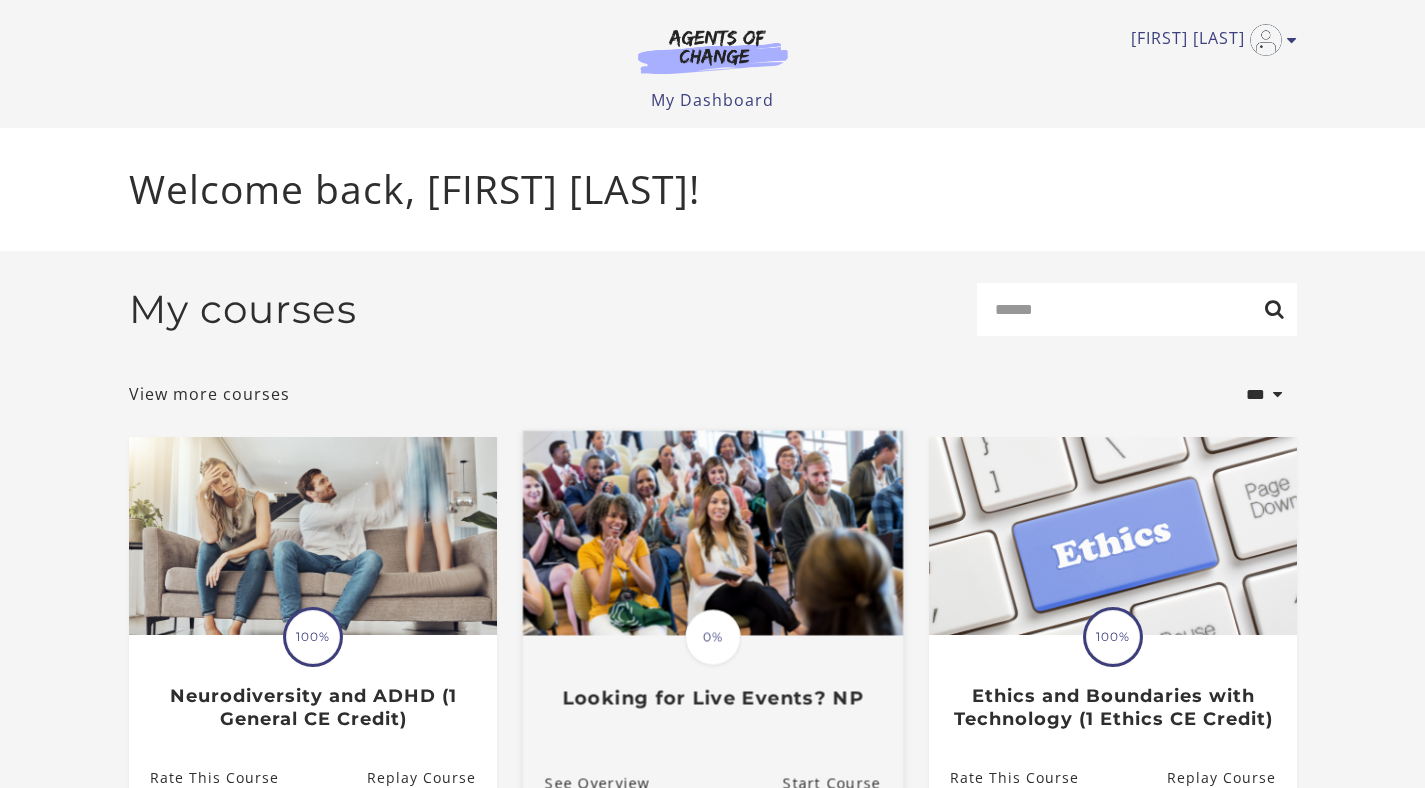 scroll, scrollTop: 0, scrollLeft: 0, axis: both 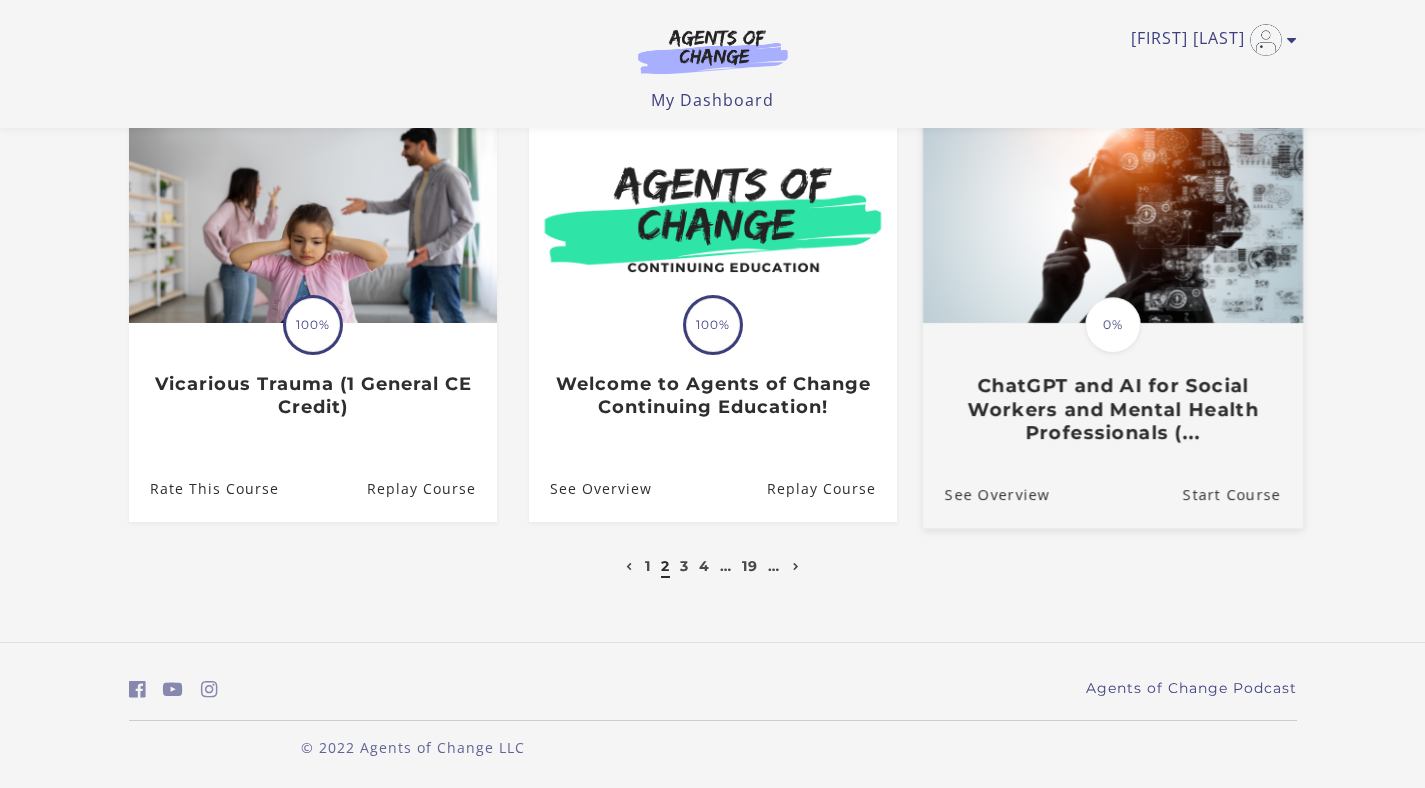 click on "ChatGPT and AI for Social Workers and Mental Health Professionals (..." at bounding box center (1112, 410) 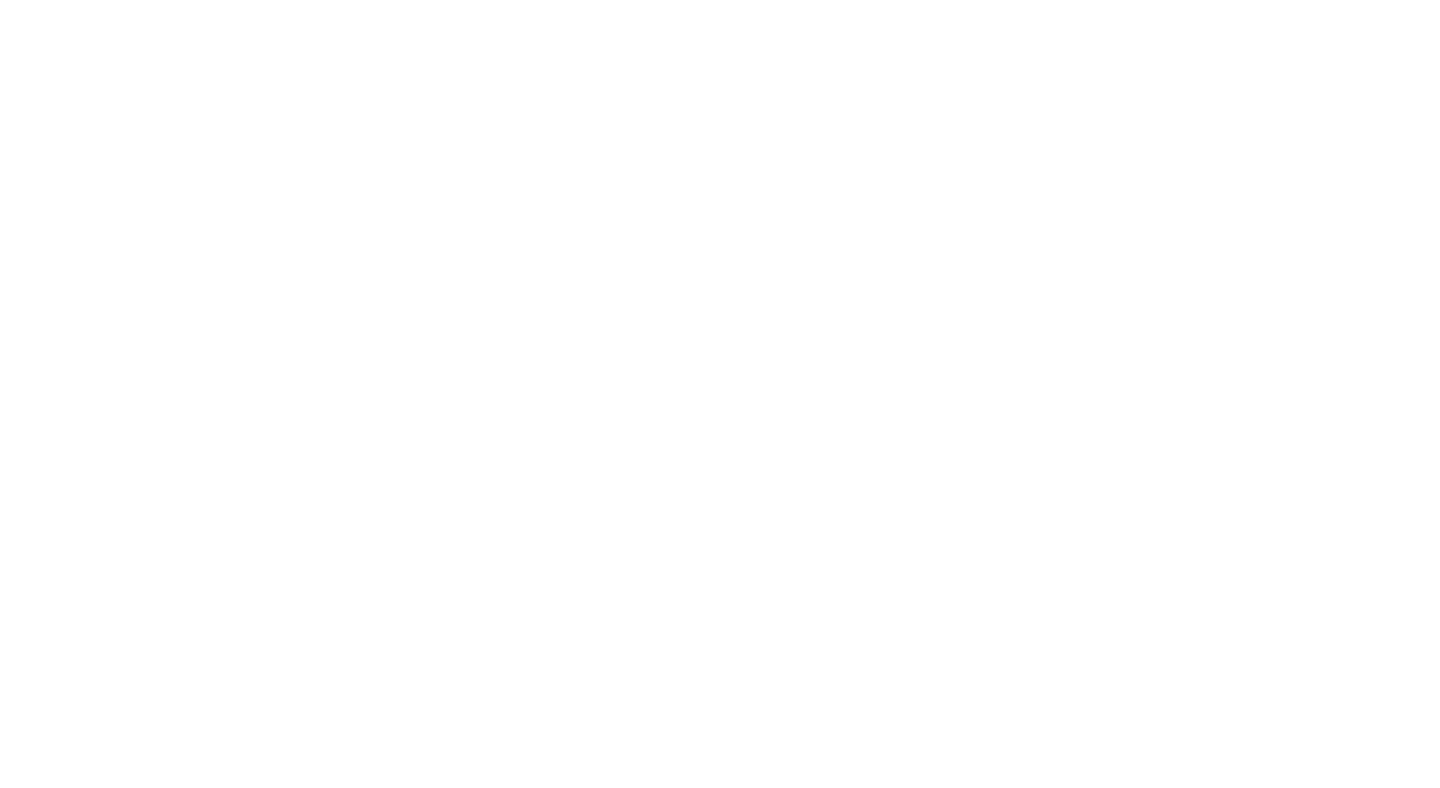 scroll, scrollTop: 0, scrollLeft: 0, axis: both 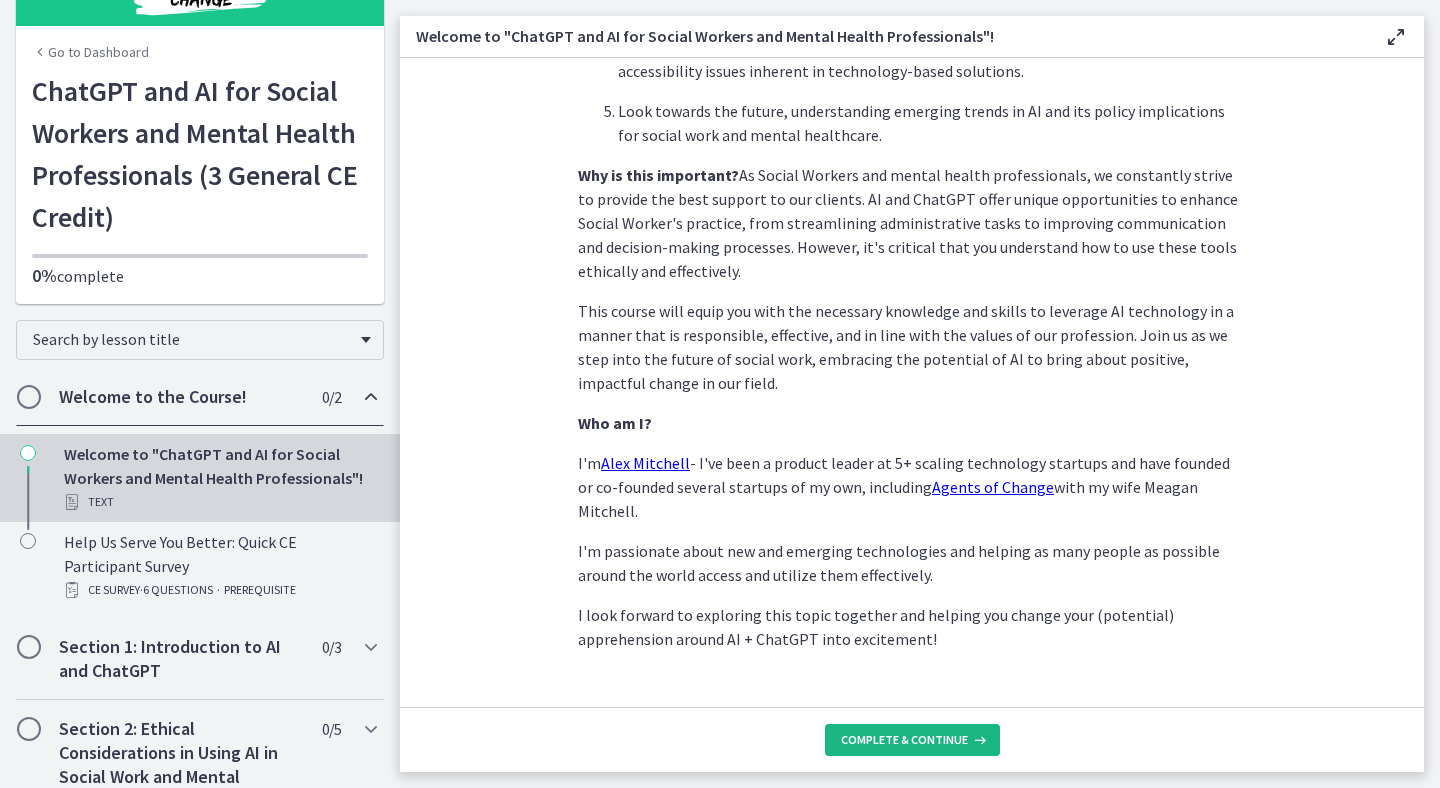 click on "Complete & continue" at bounding box center [904, 740] 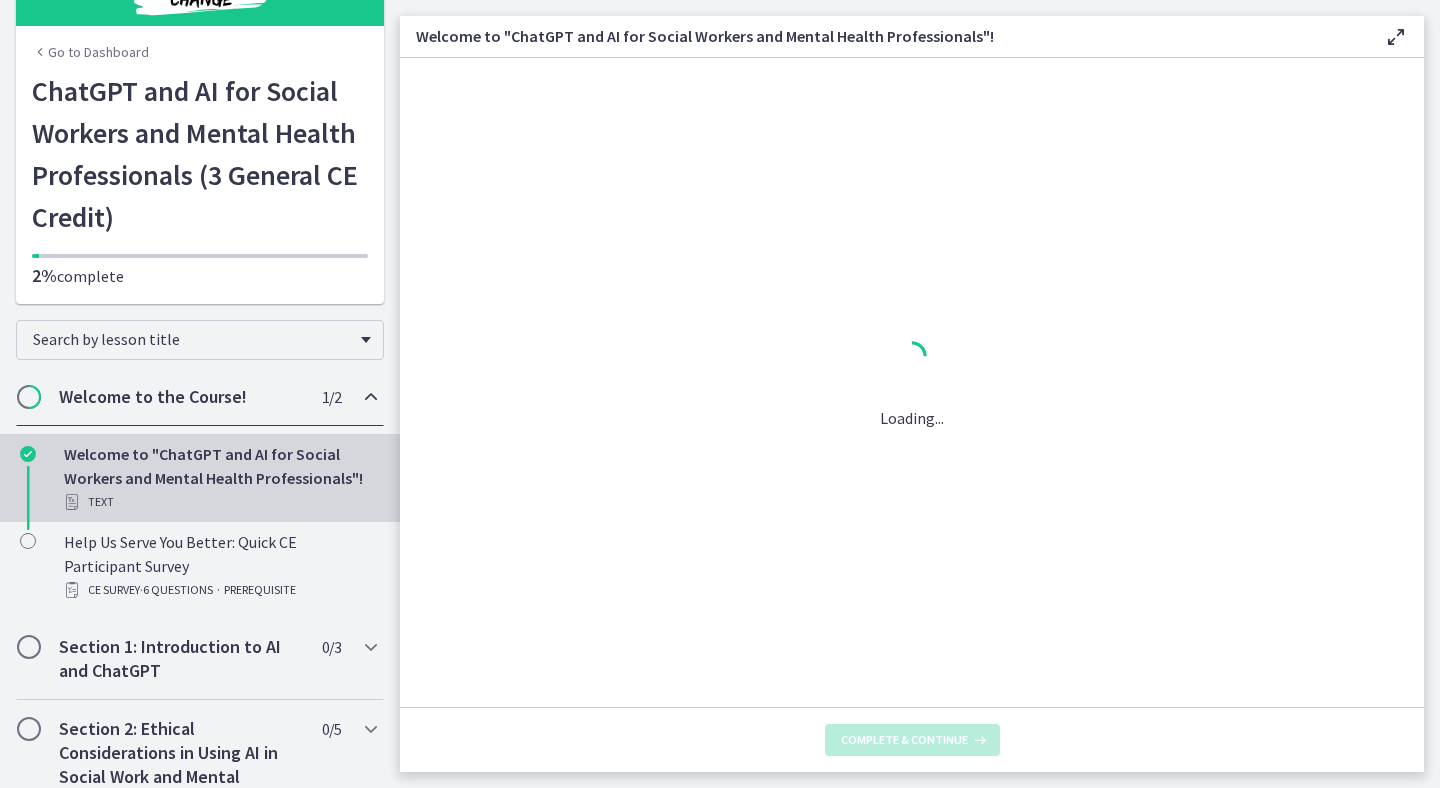 scroll, scrollTop: 0, scrollLeft: 0, axis: both 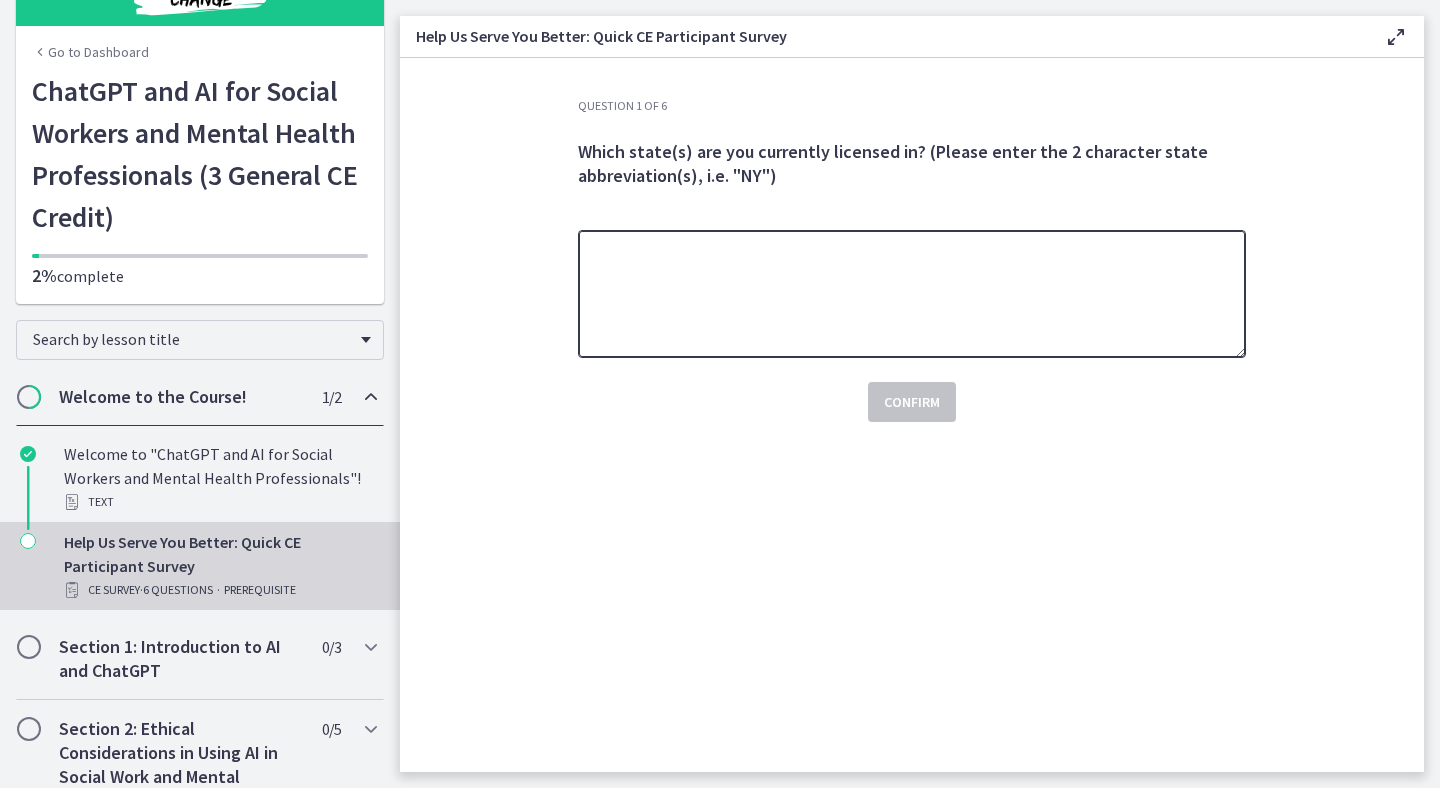 click at bounding box center (912, 294) 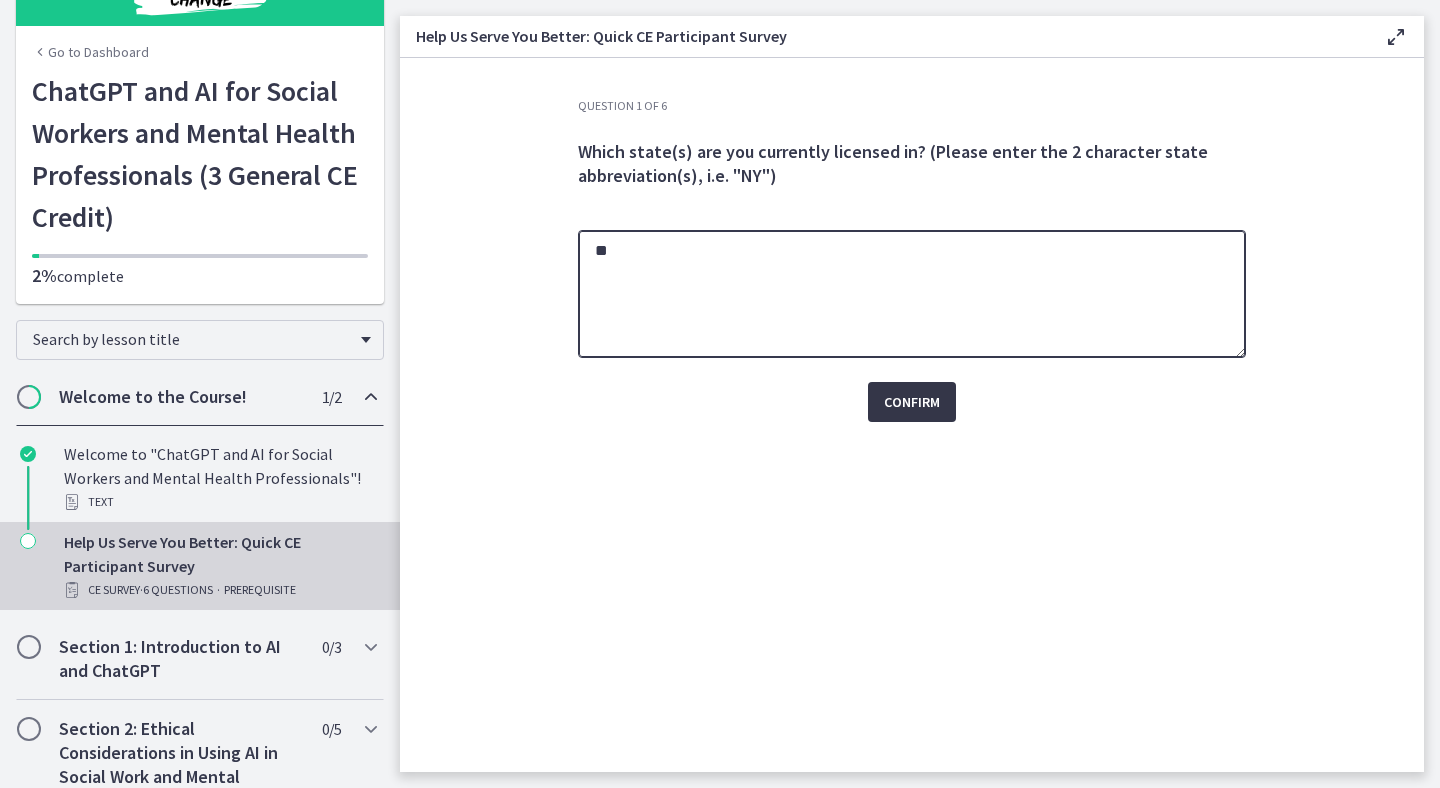 type on "**" 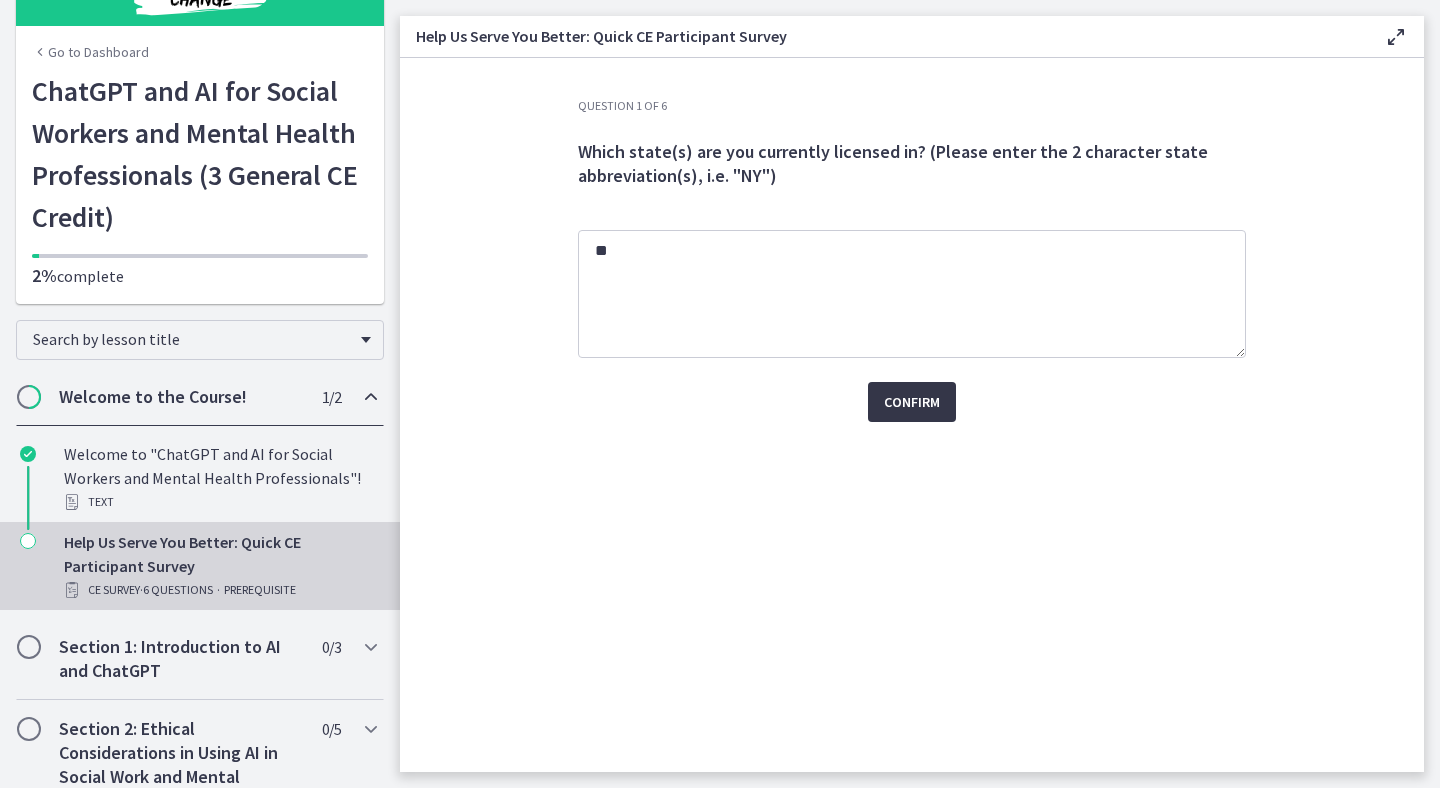 click on "Confirm" at bounding box center [912, 402] 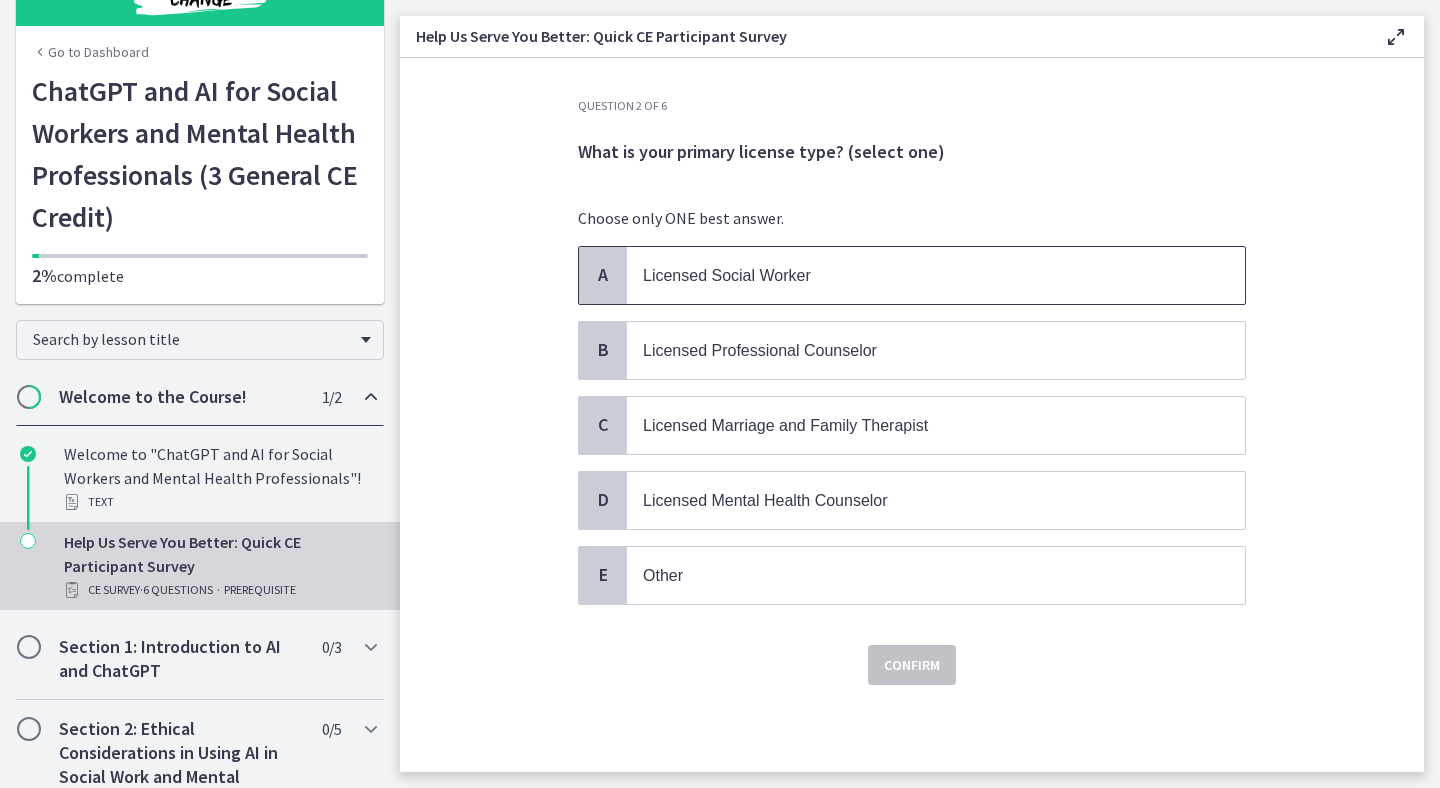 click on "Licensed Social Worker" at bounding box center (727, 275) 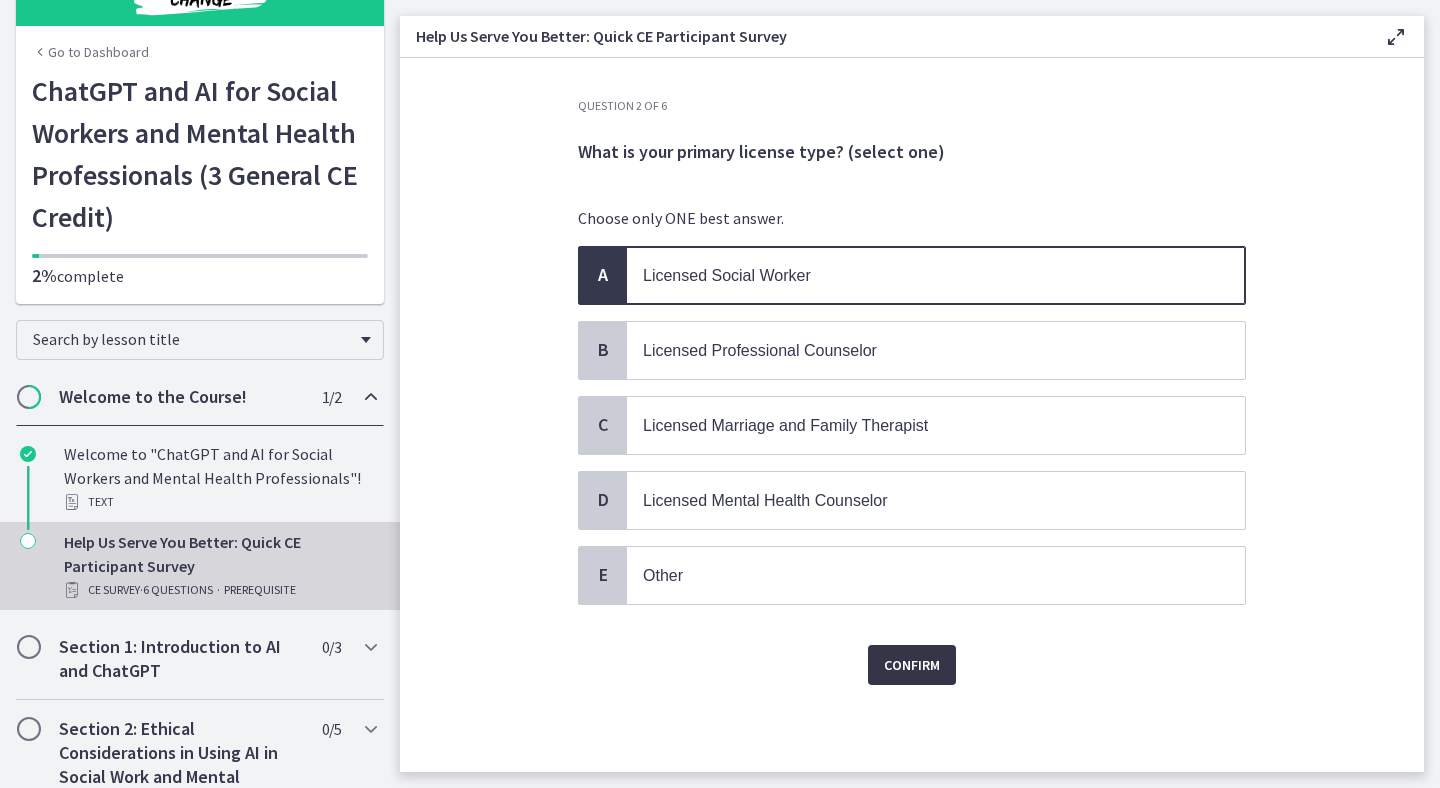click on "Confirm" at bounding box center (912, 665) 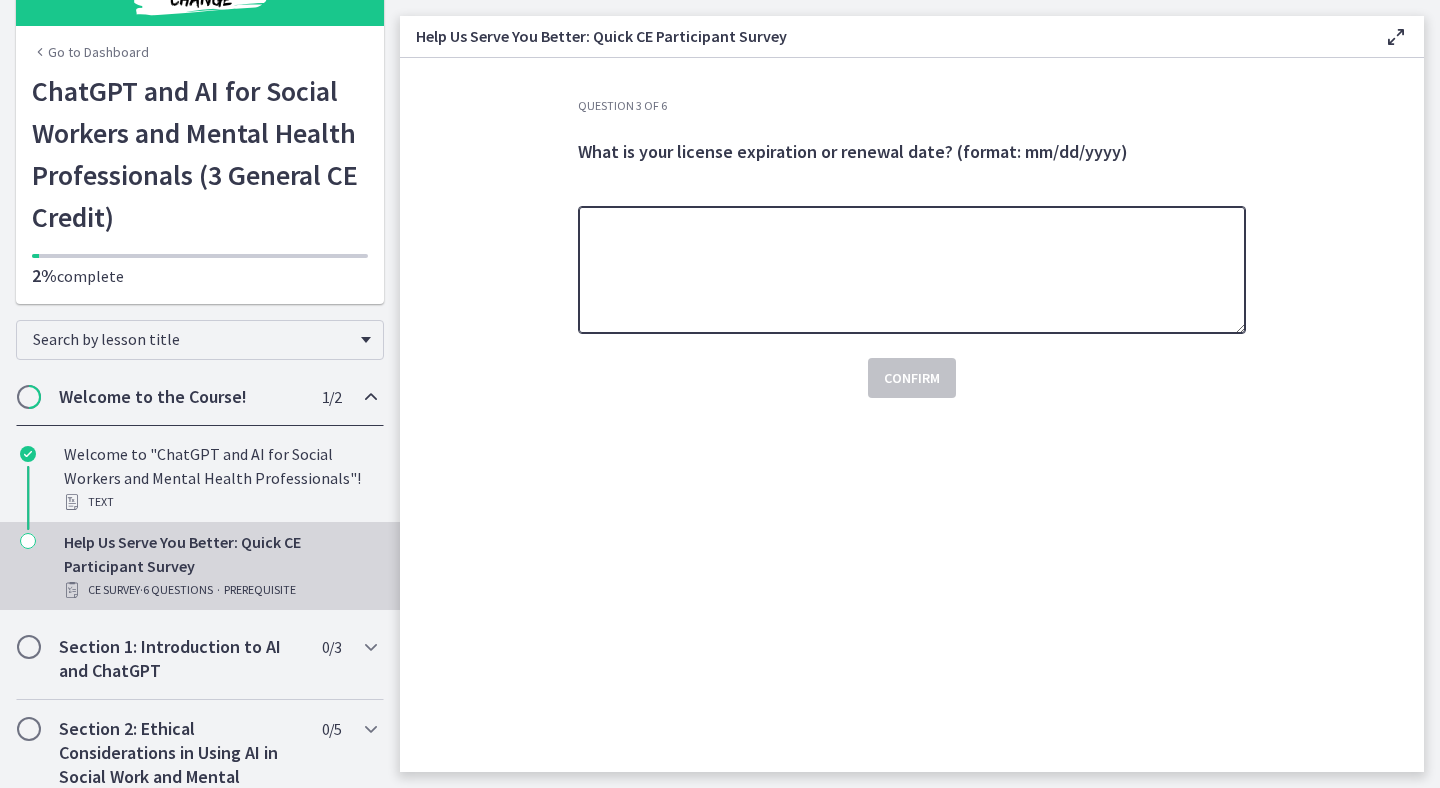 click at bounding box center (912, 270) 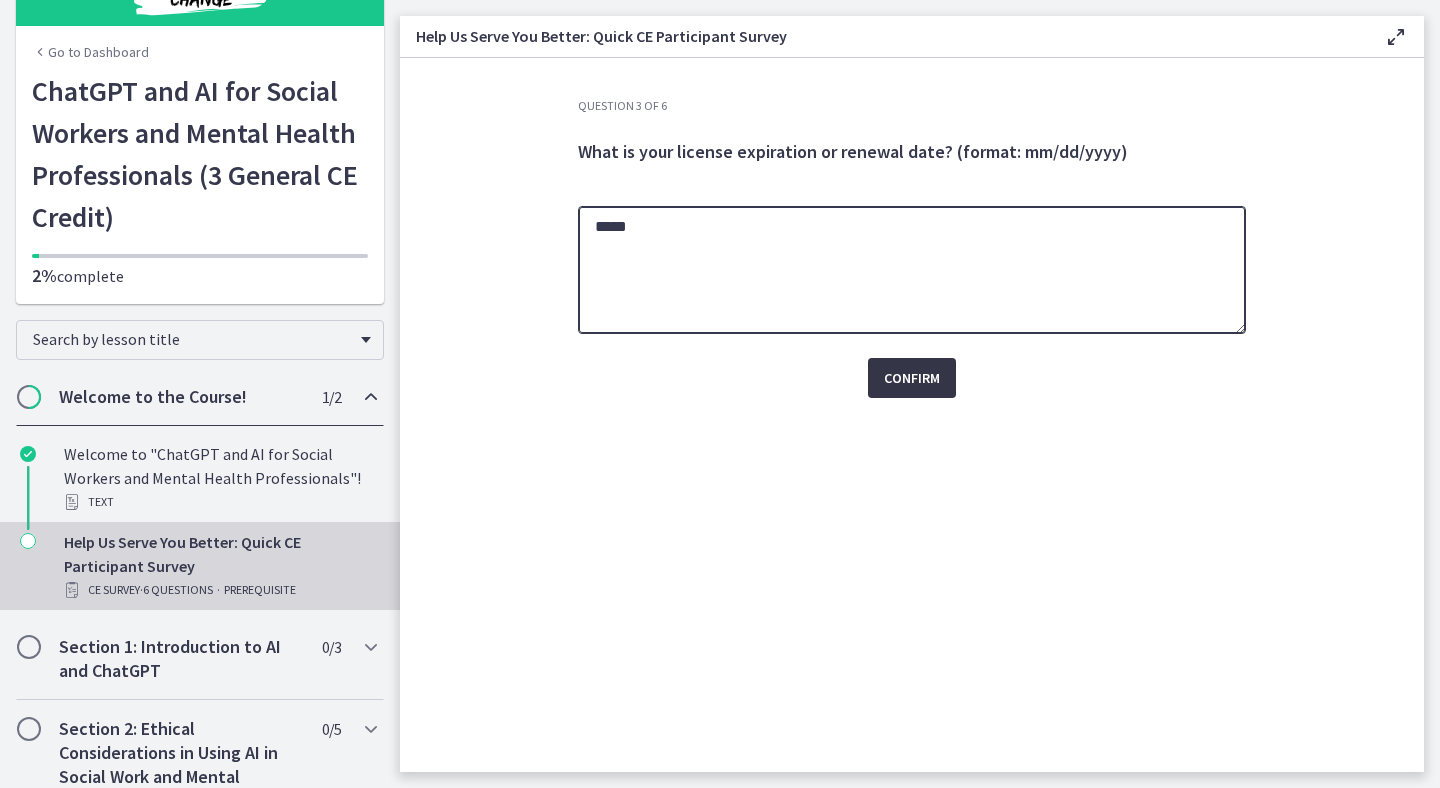 type on "*****" 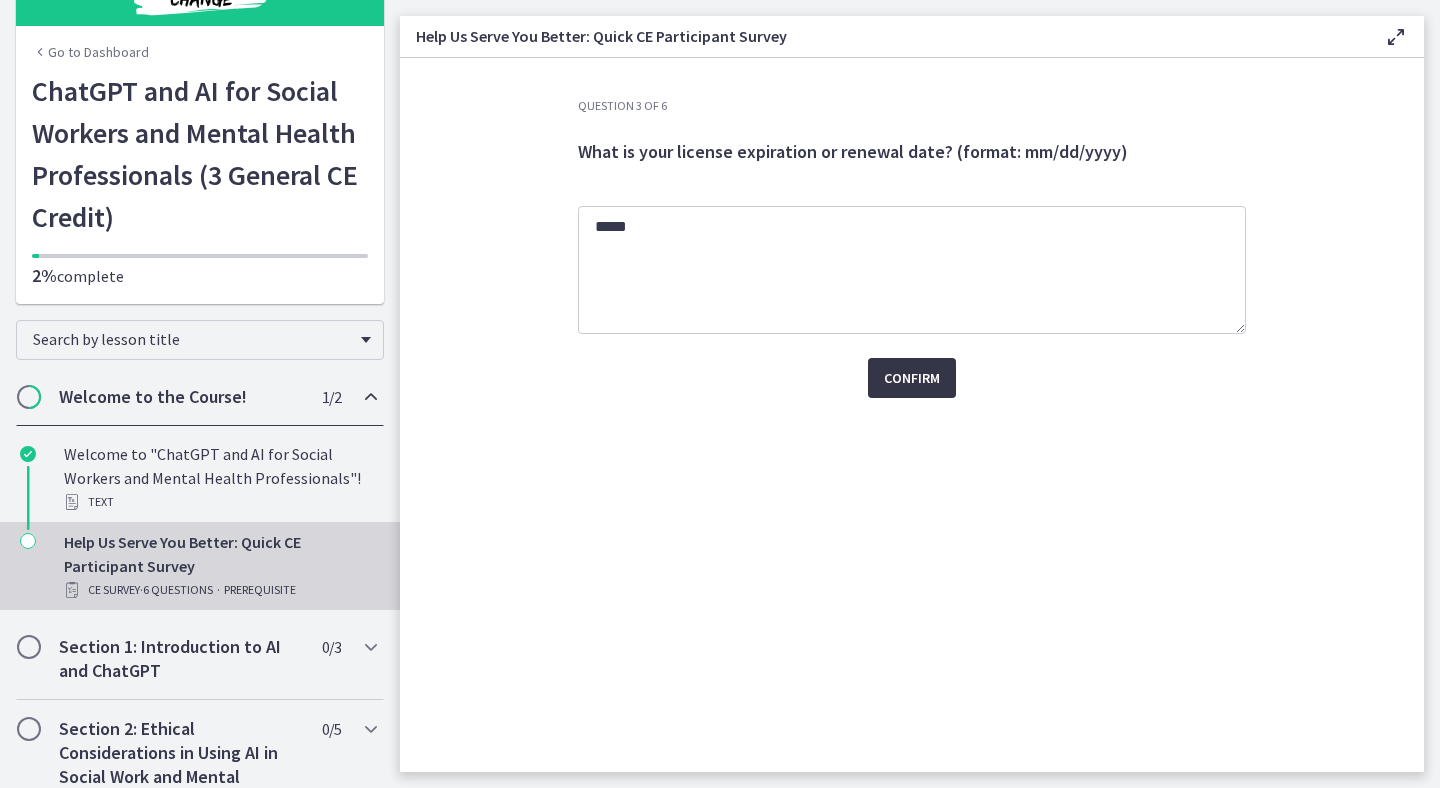 click on "Confirm" at bounding box center (912, 378) 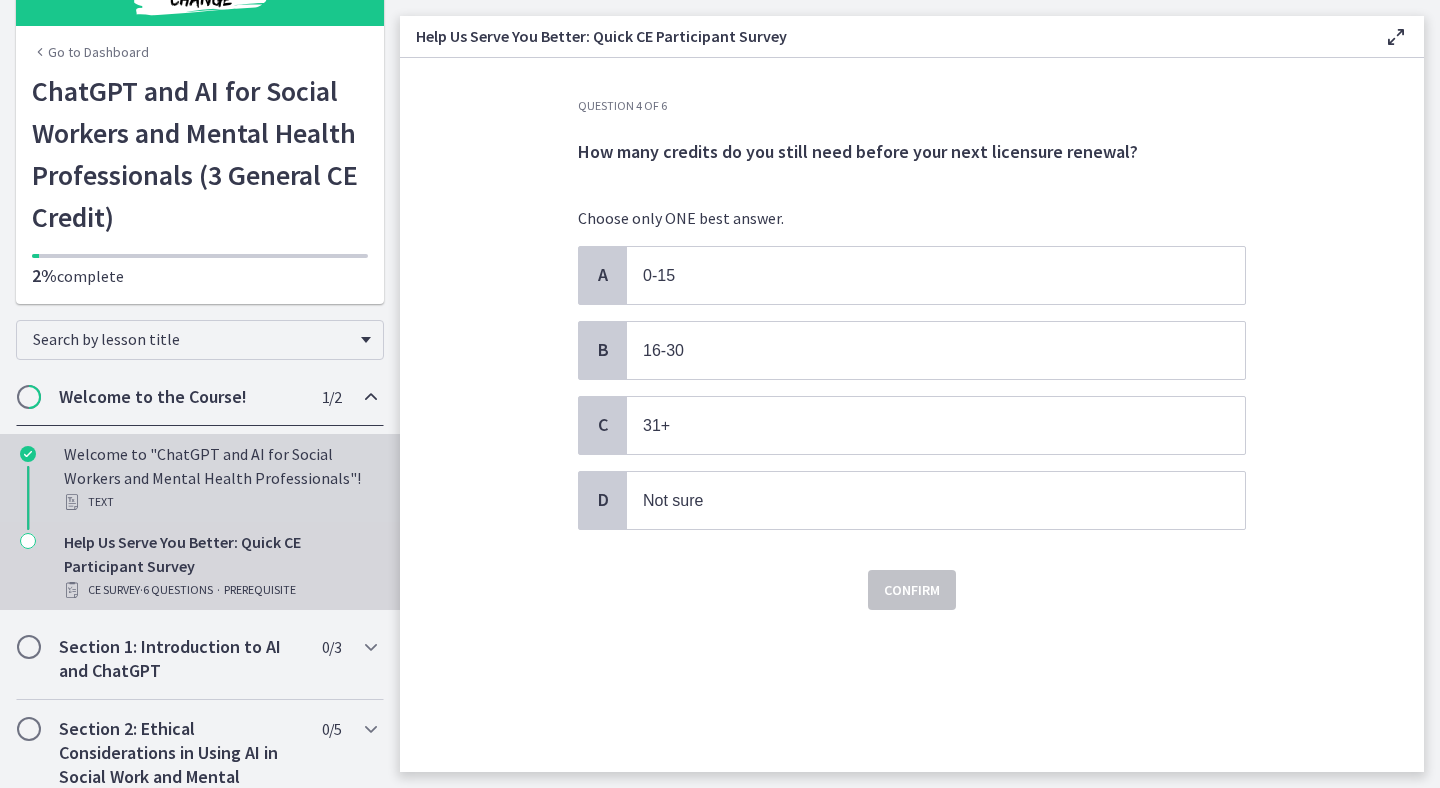 click on "Welcome to "ChatGPT and AI for Social Workers and Mental Health Professionals"!
Text" at bounding box center (220, 478) 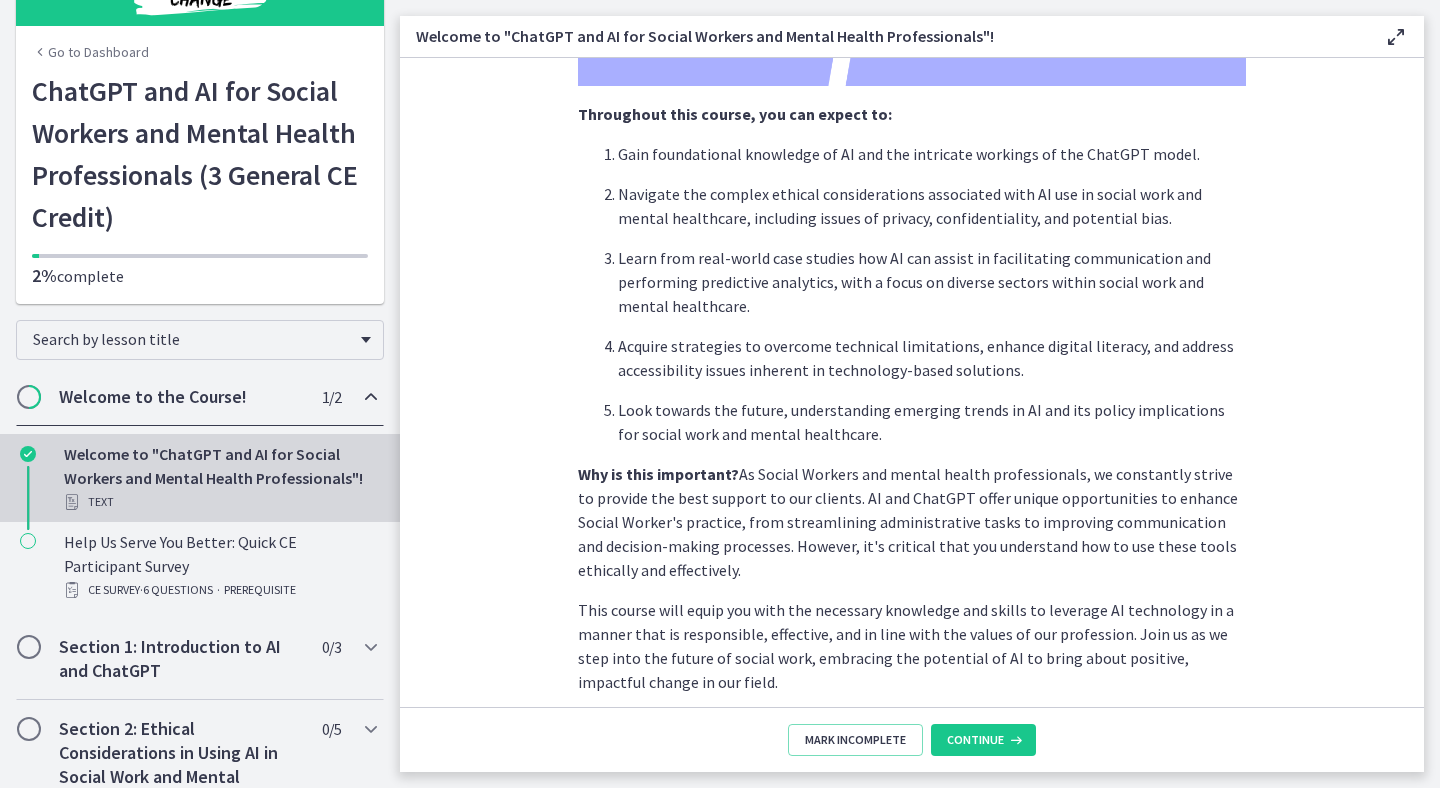 scroll, scrollTop: 879, scrollLeft: 0, axis: vertical 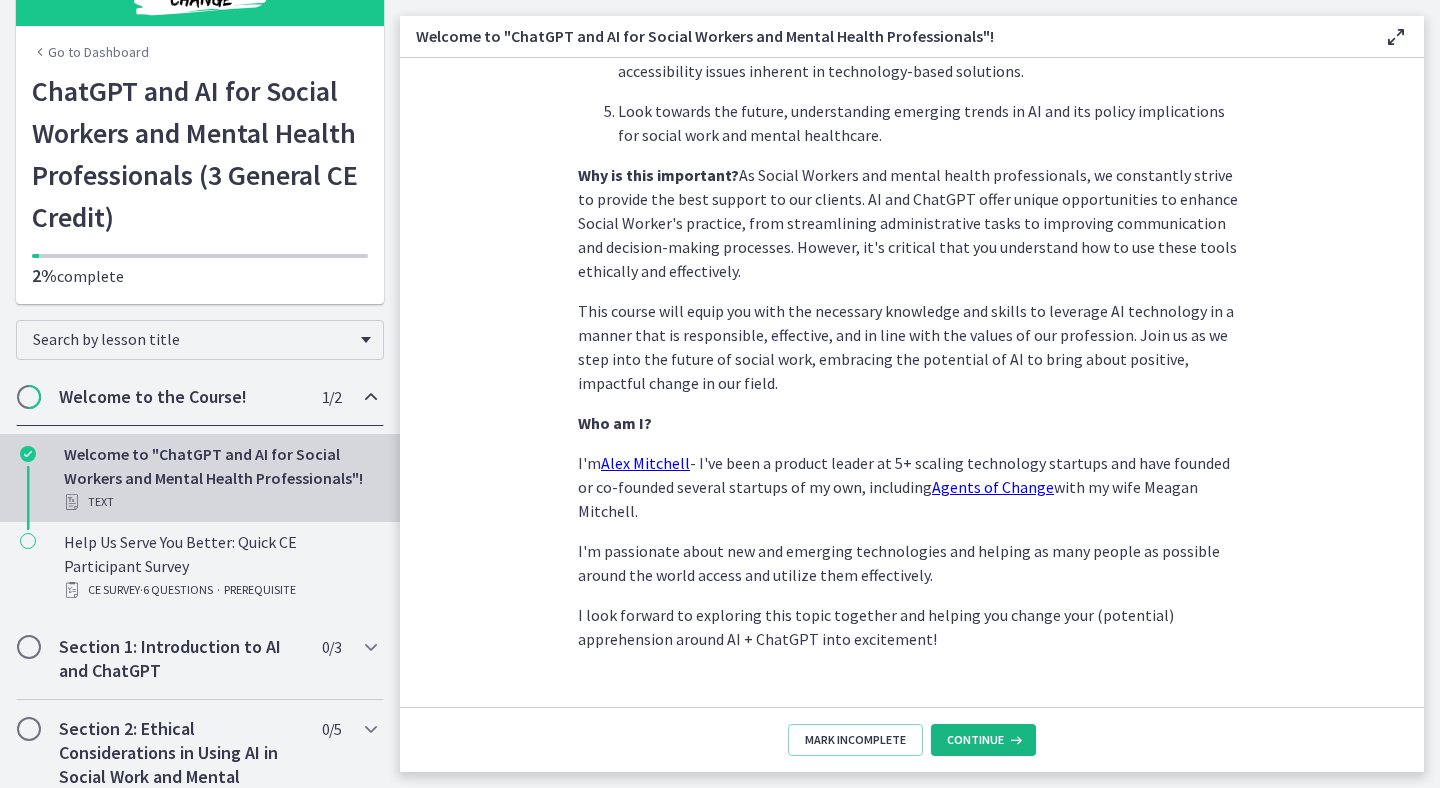 click at bounding box center [1014, 740] 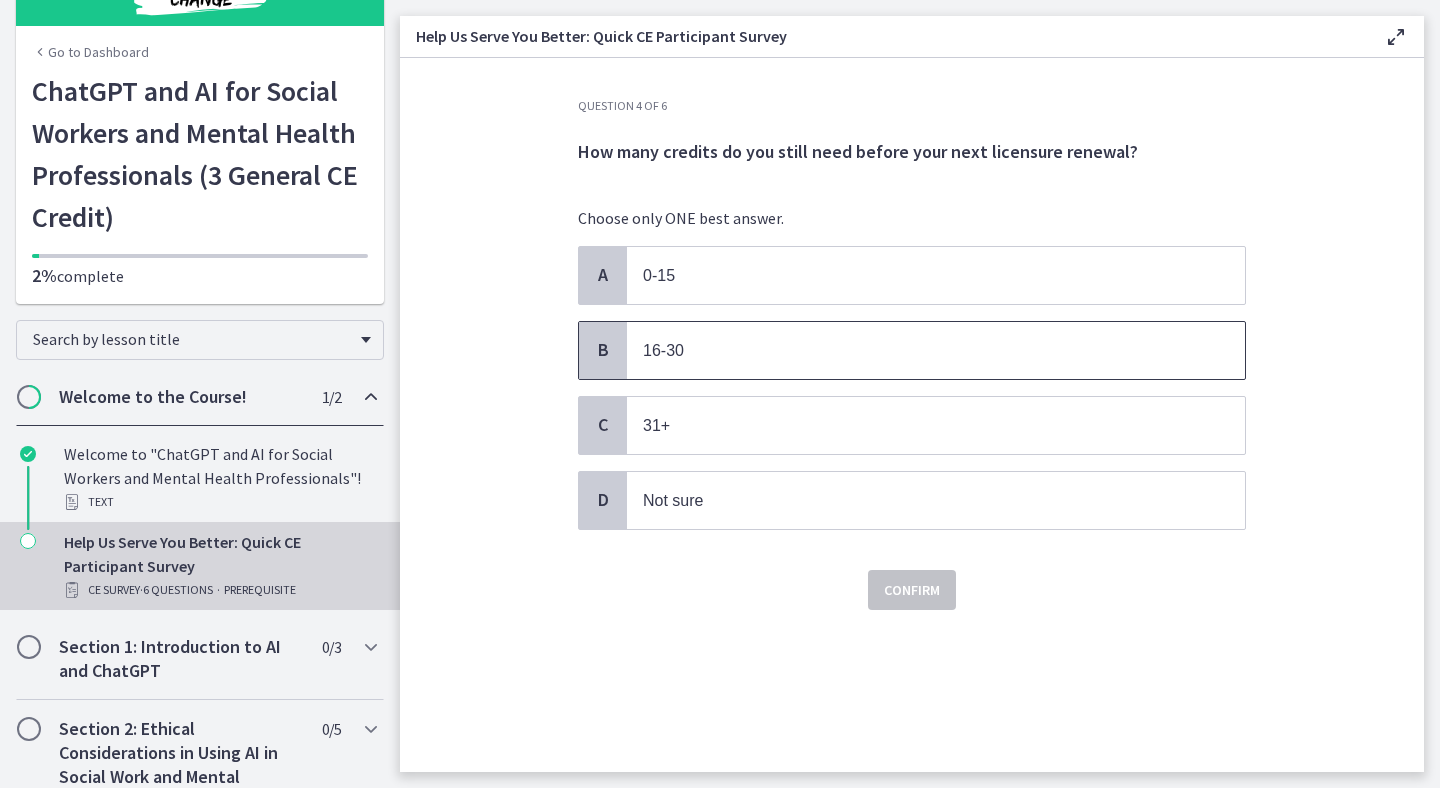 click on "16-30" at bounding box center (936, 350) 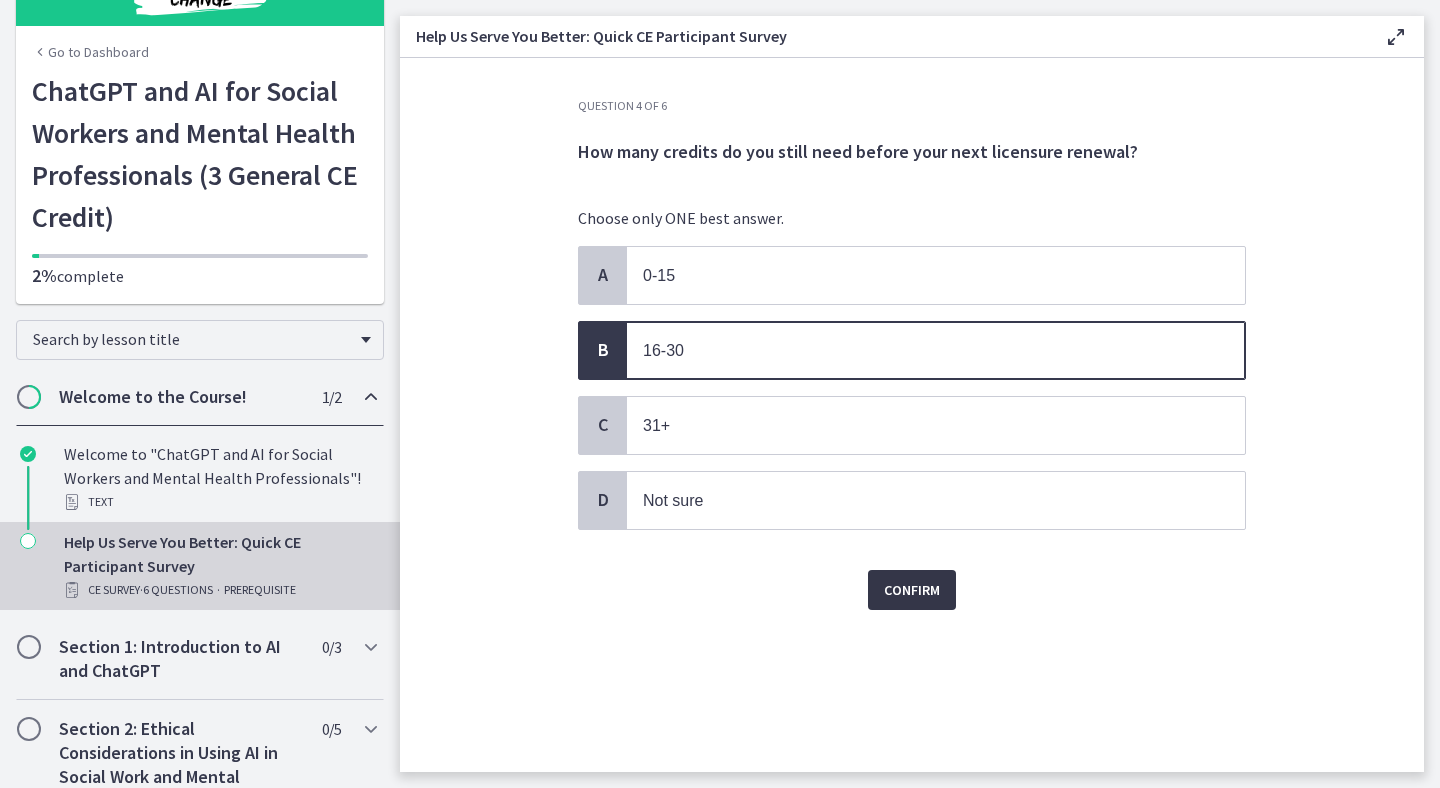 click on "Confirm" at bounding box center (912, 590) 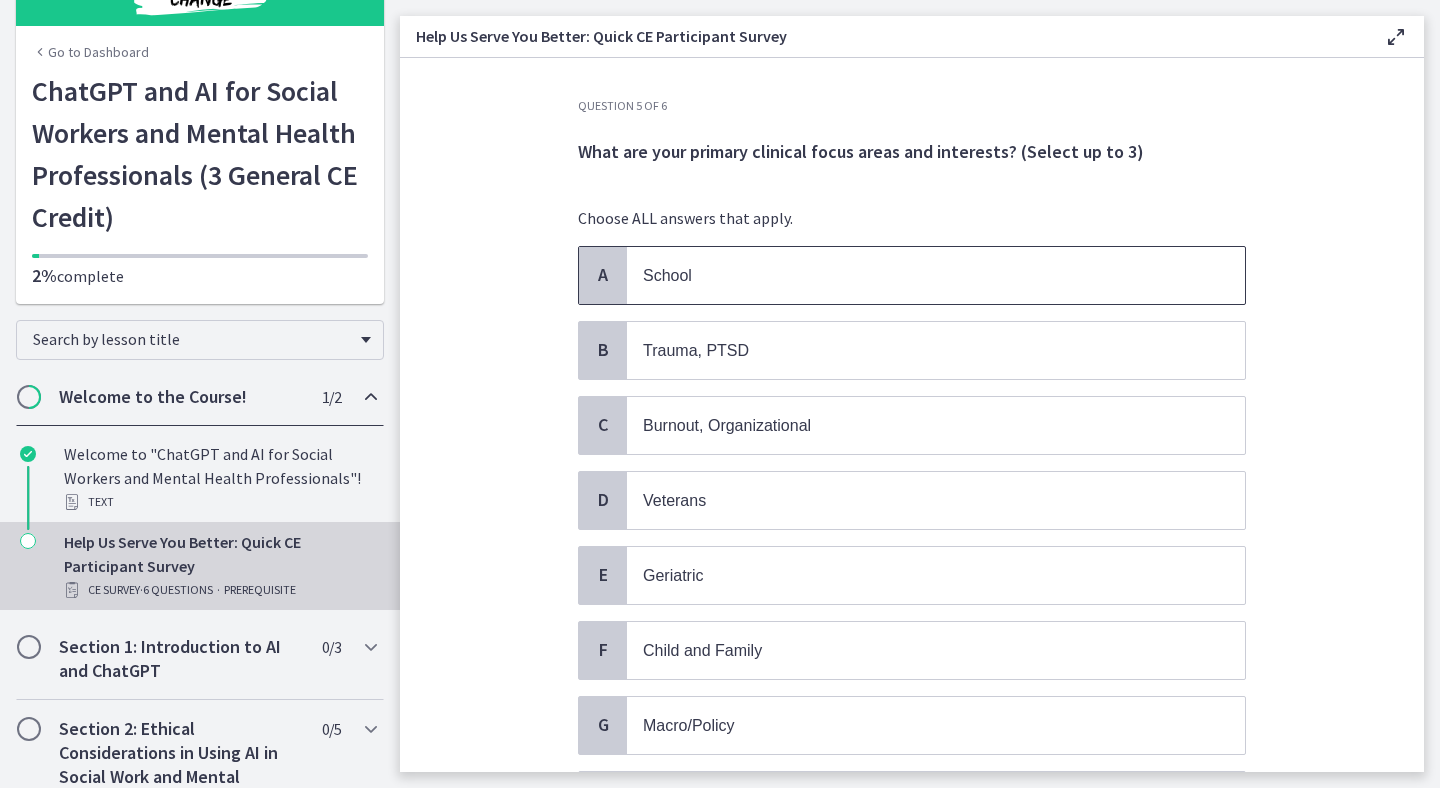 click on "School" at bounding box center [936, 275] 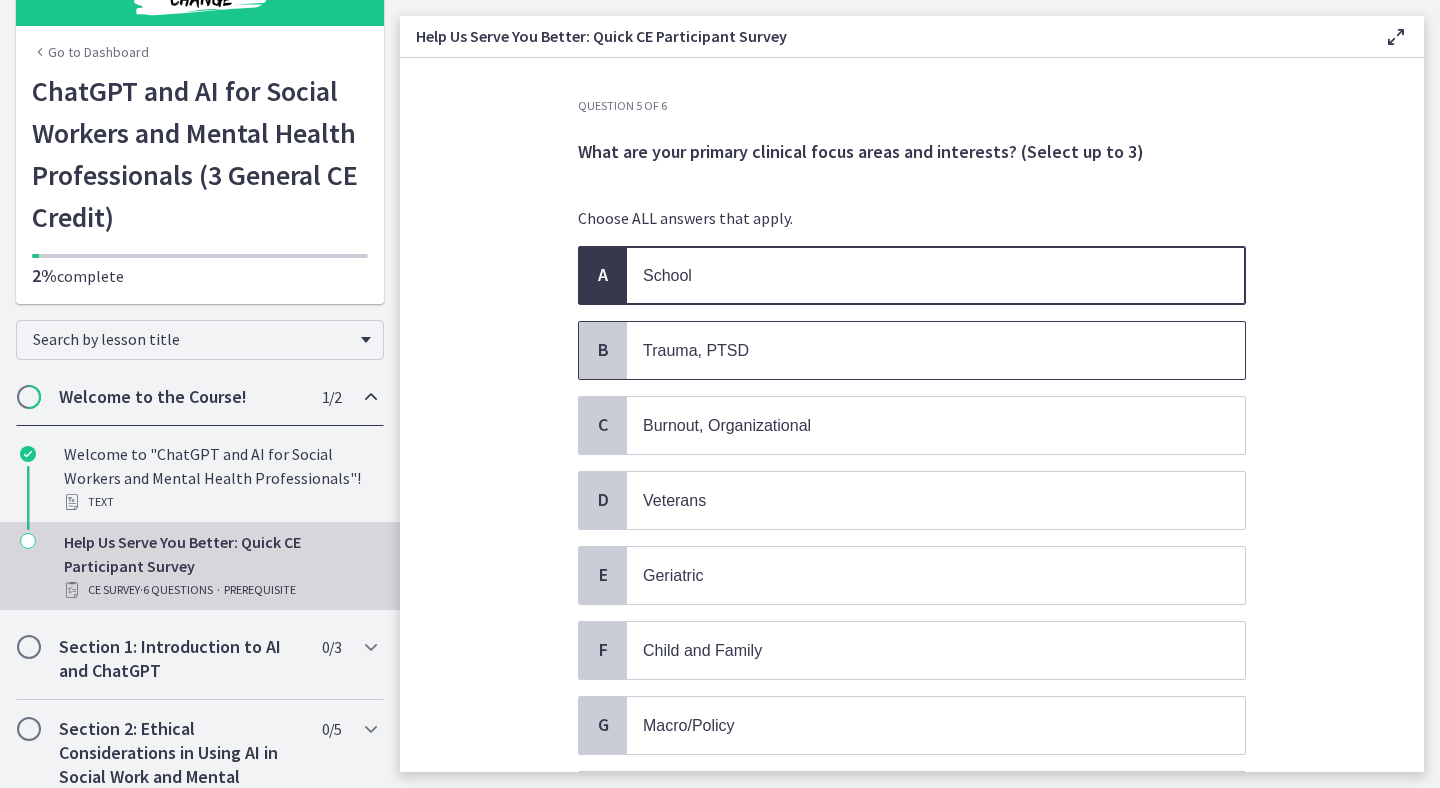 click on "Trauma, PTSD" at bounding box center [916, 350] 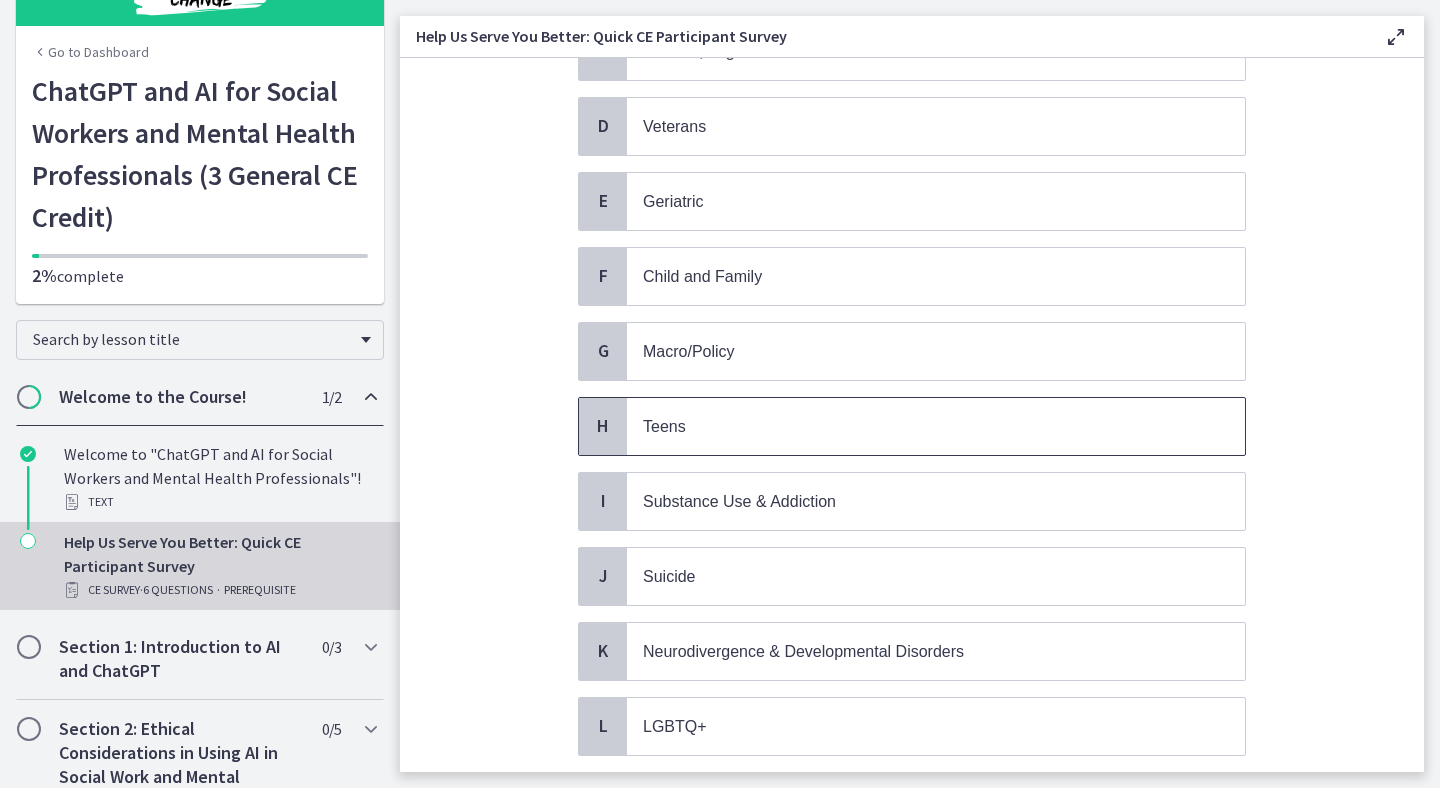 scroll, scrollTop: 370, scrollLeft: 0, axis: vertical 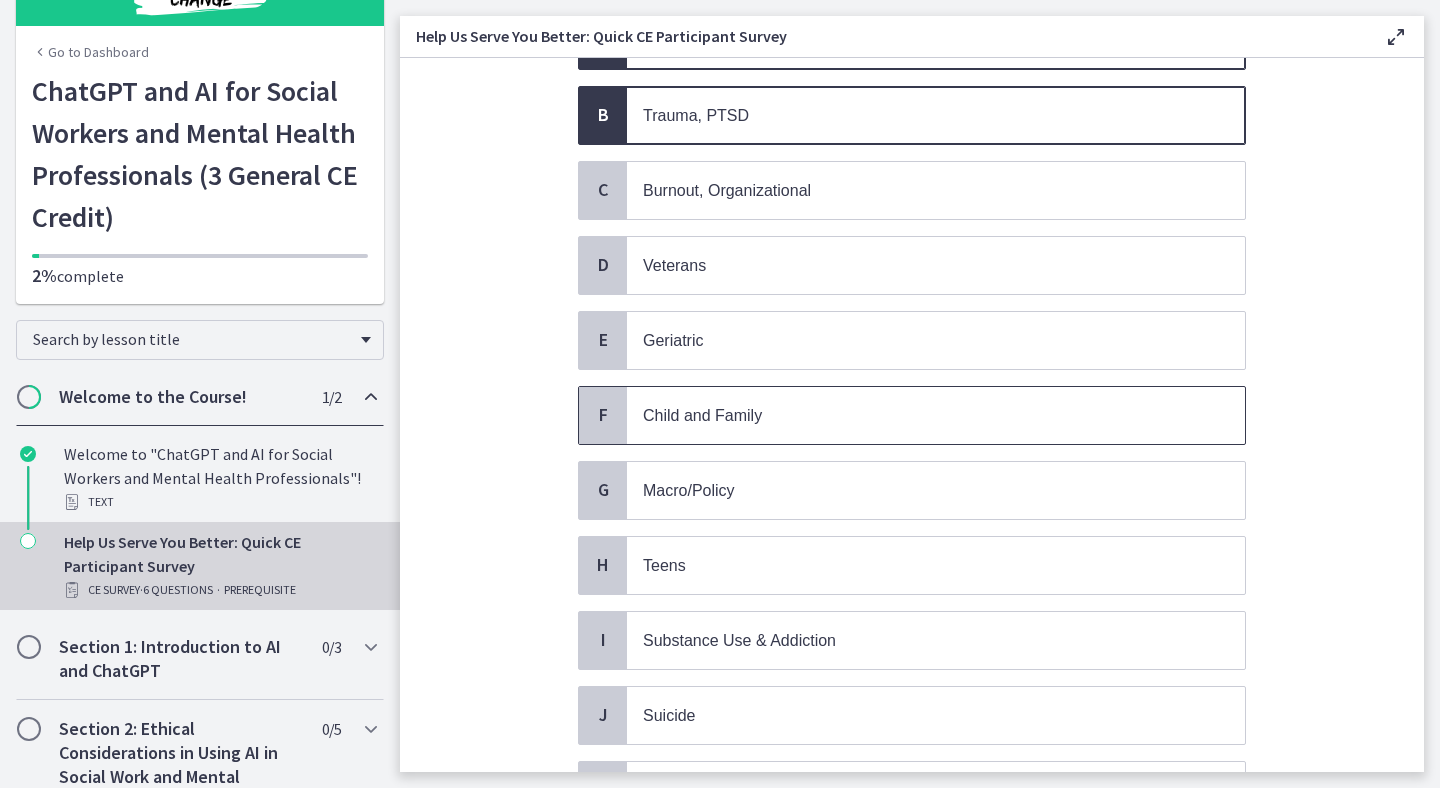 click on "Child and Family" at bounding box center (936, 415) 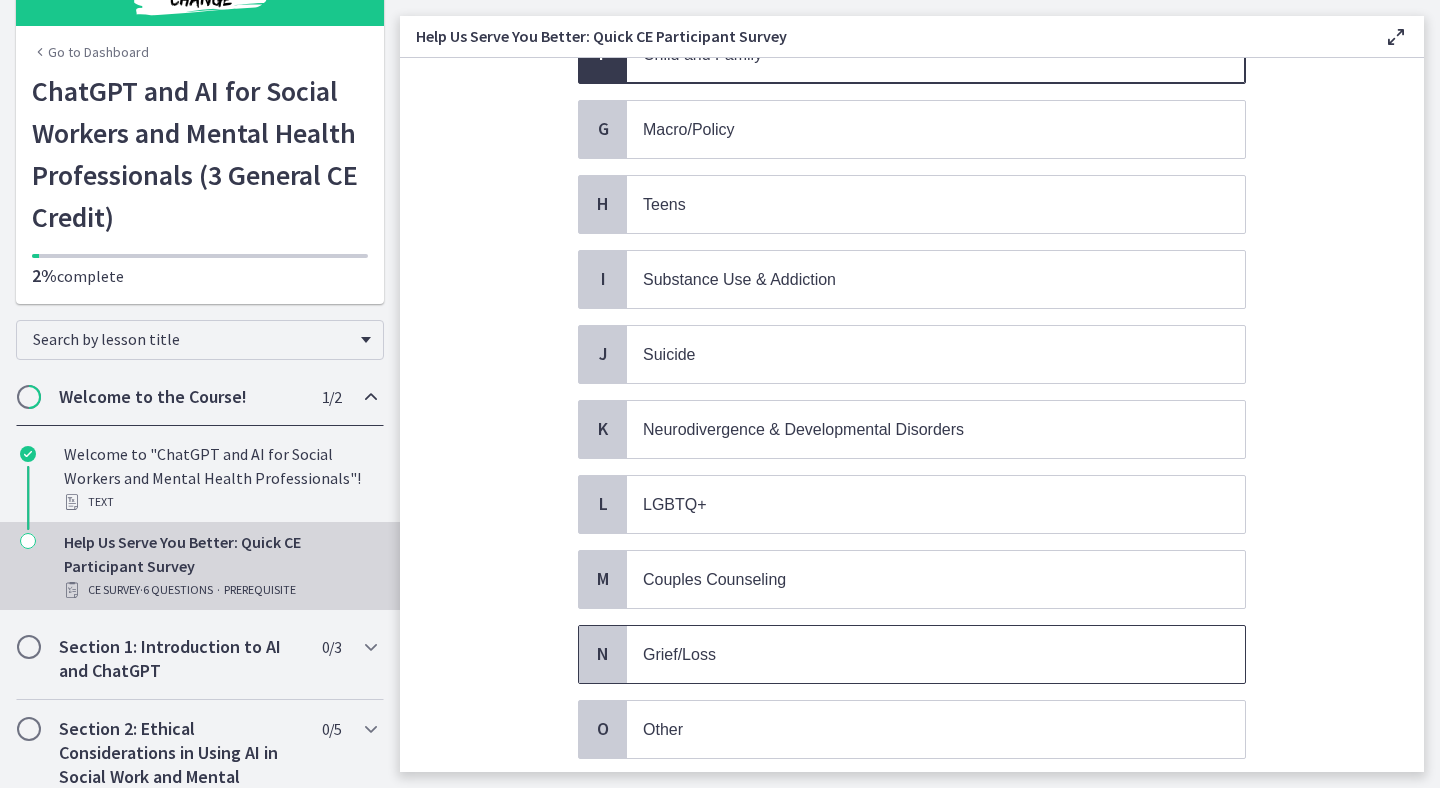 scroll, scrollTop: 728, scrollLeft: 0, axis: vertical 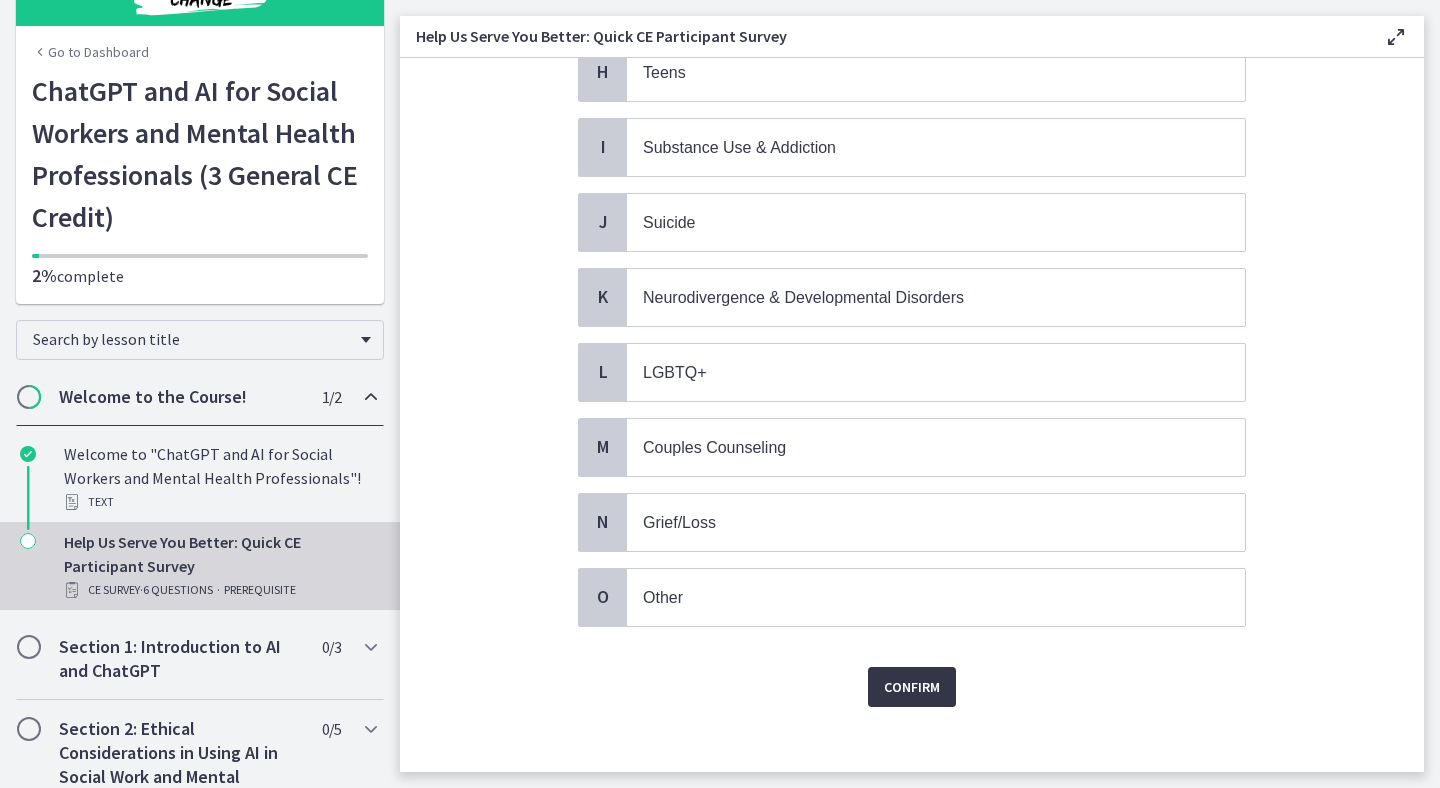 click on "Confirm" at bounding box center (912, 687) 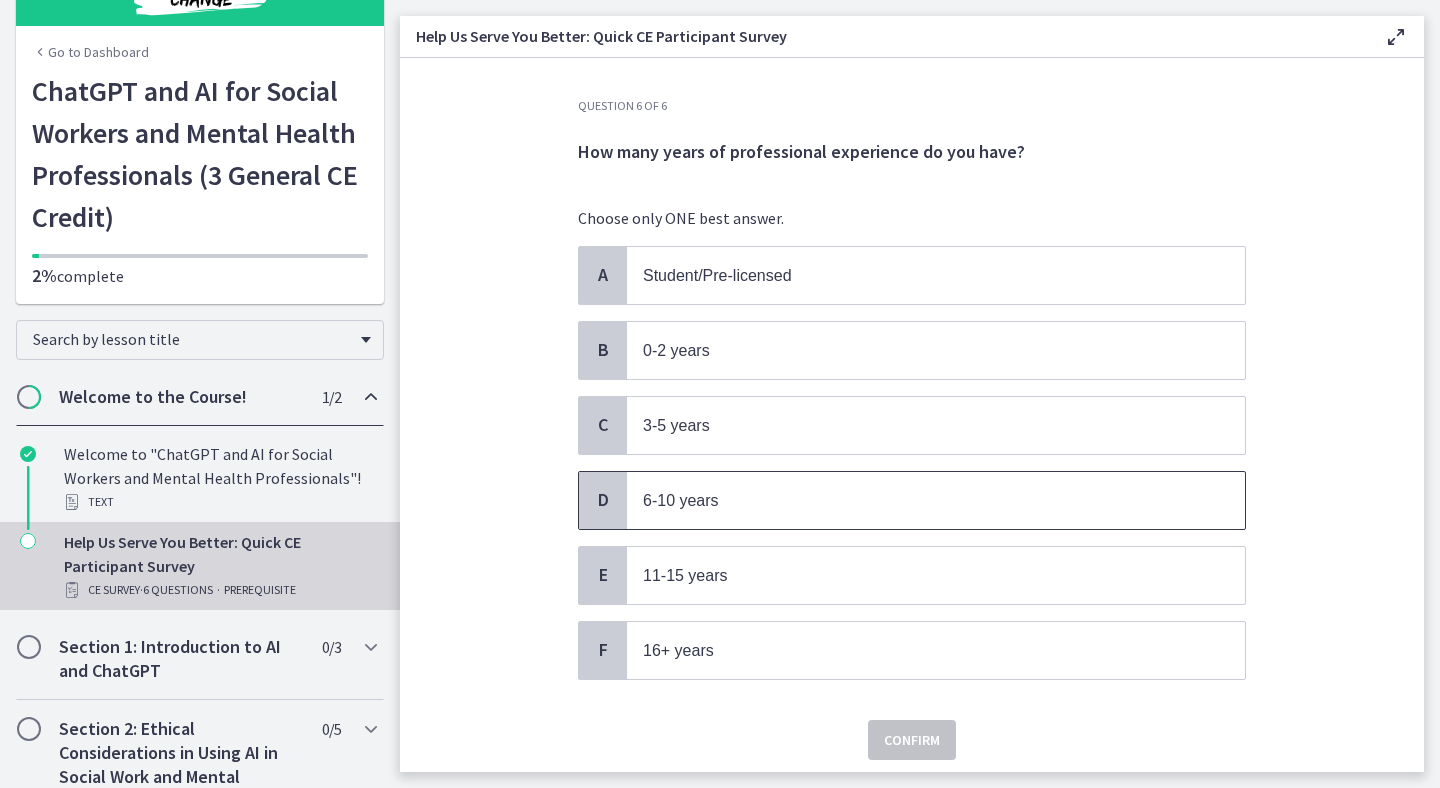 click on "6-10 years" at bounding box center (936, 500) 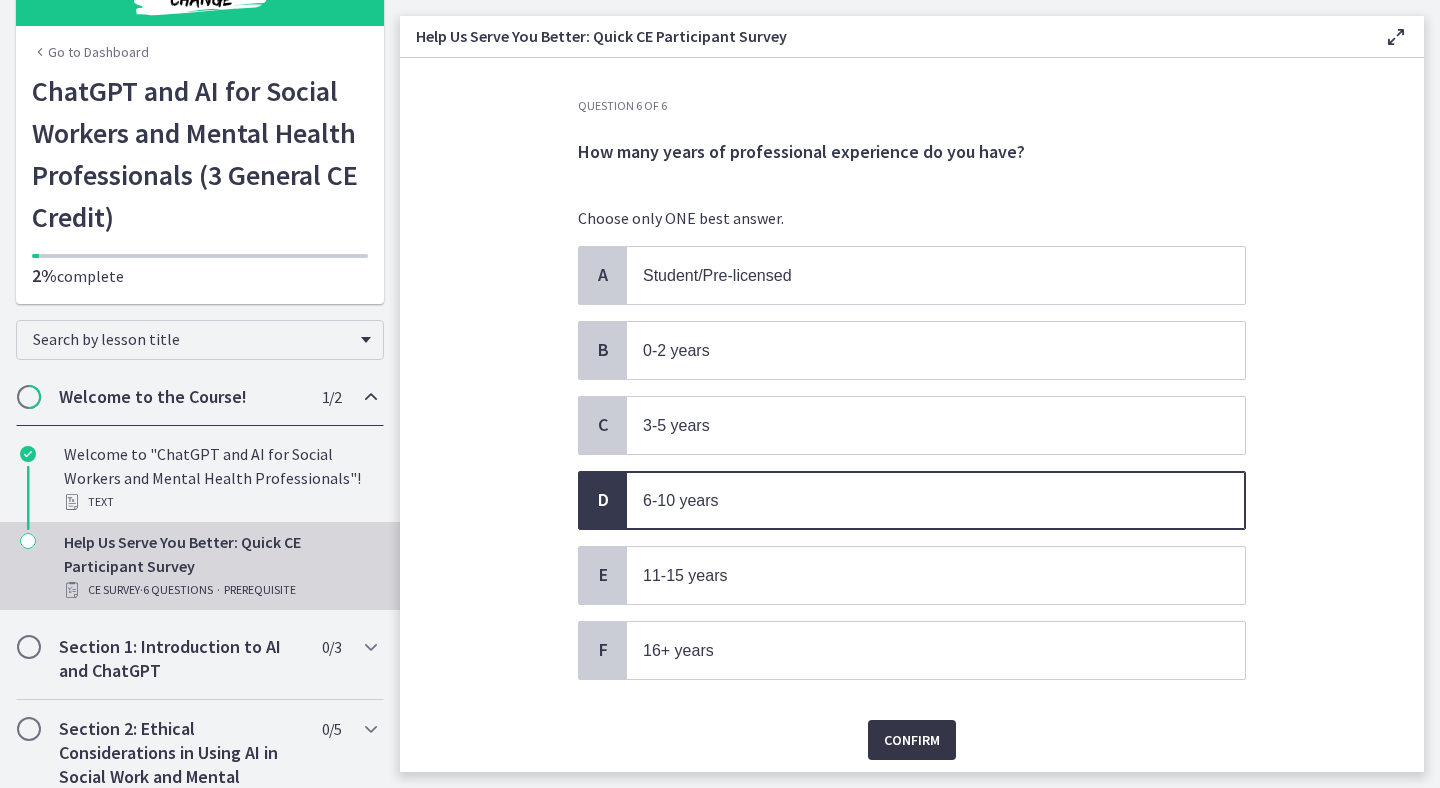 click on "Confirm" at bounding box center (912, 740) 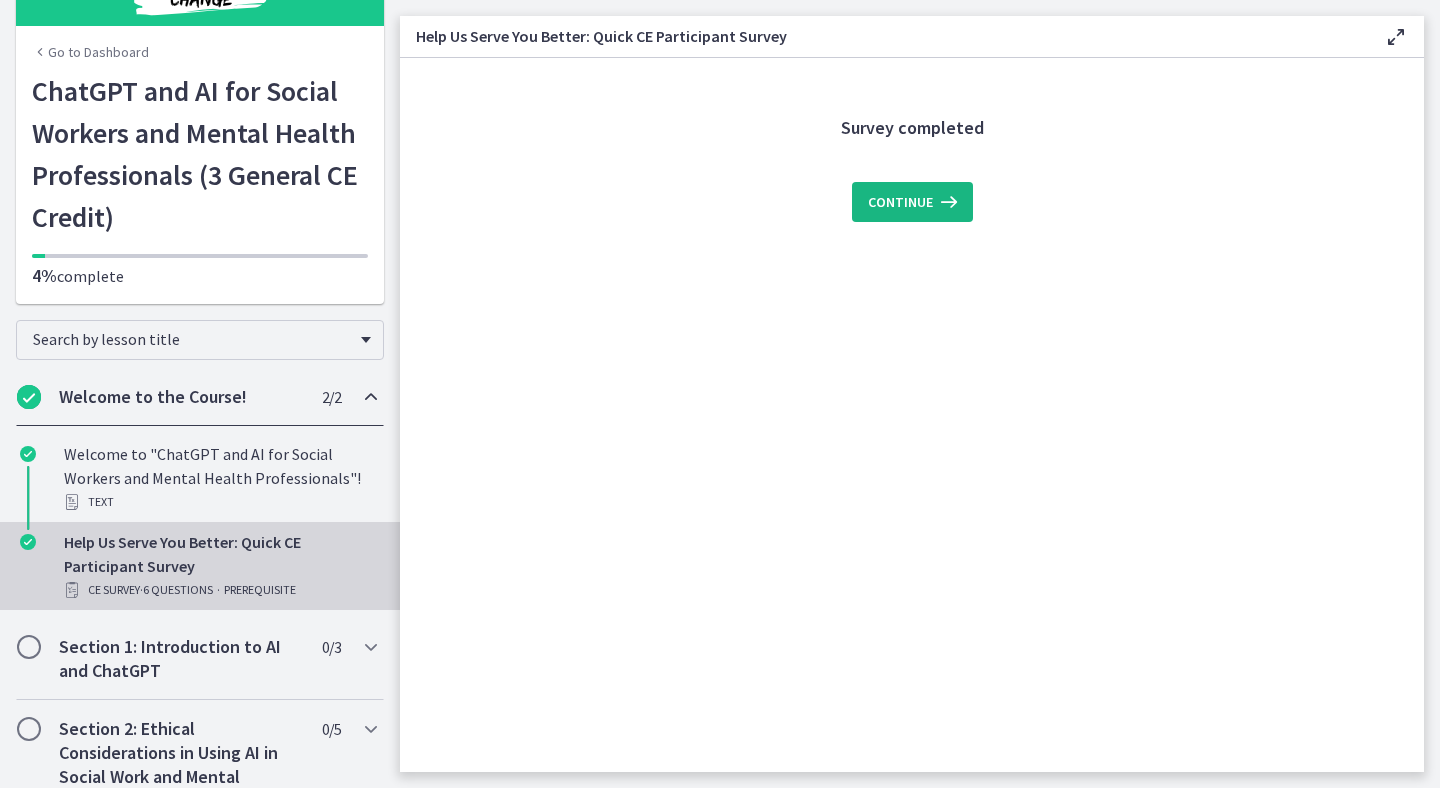 click at bounding box center [947, 202] 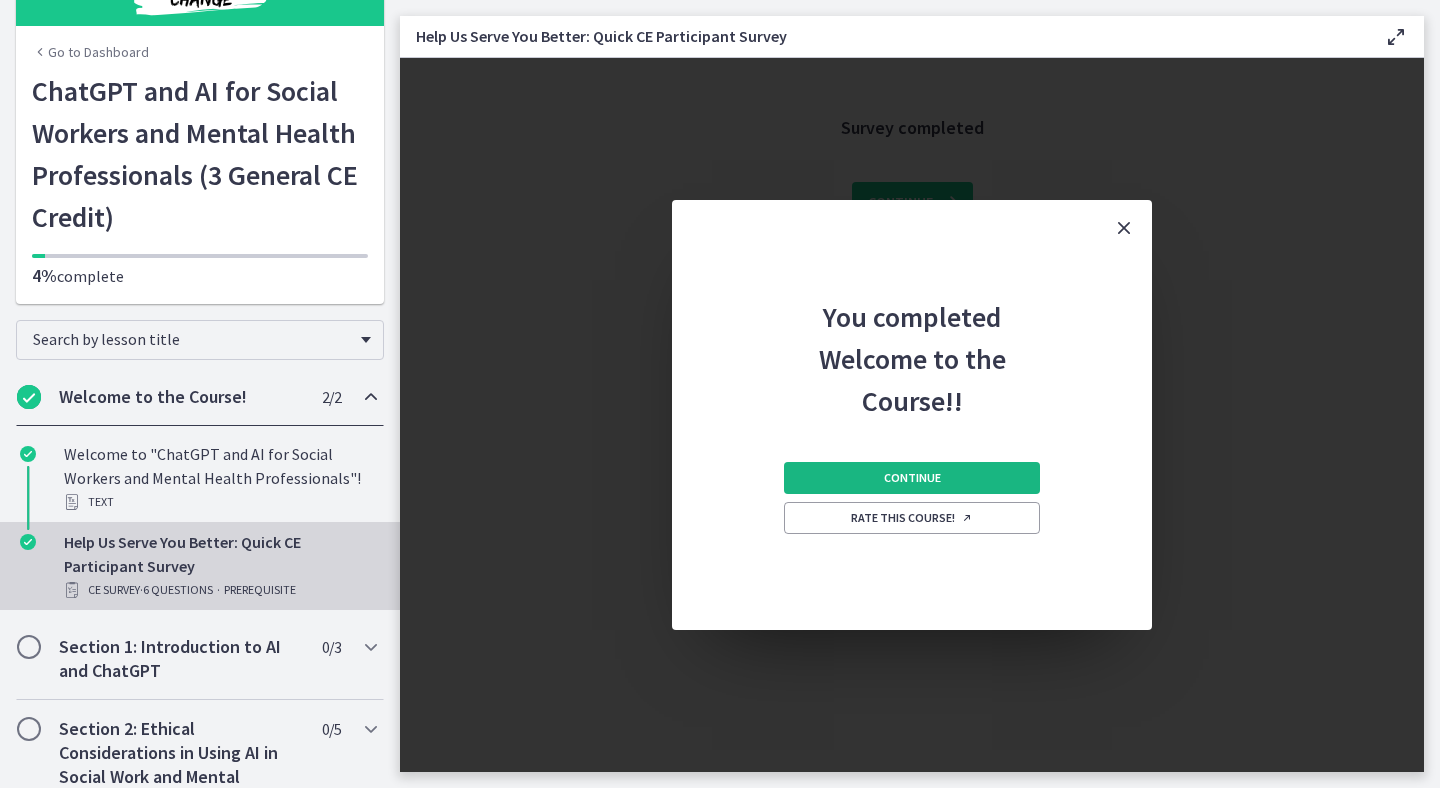 click on "Continue" at bounding box center [912, 478] 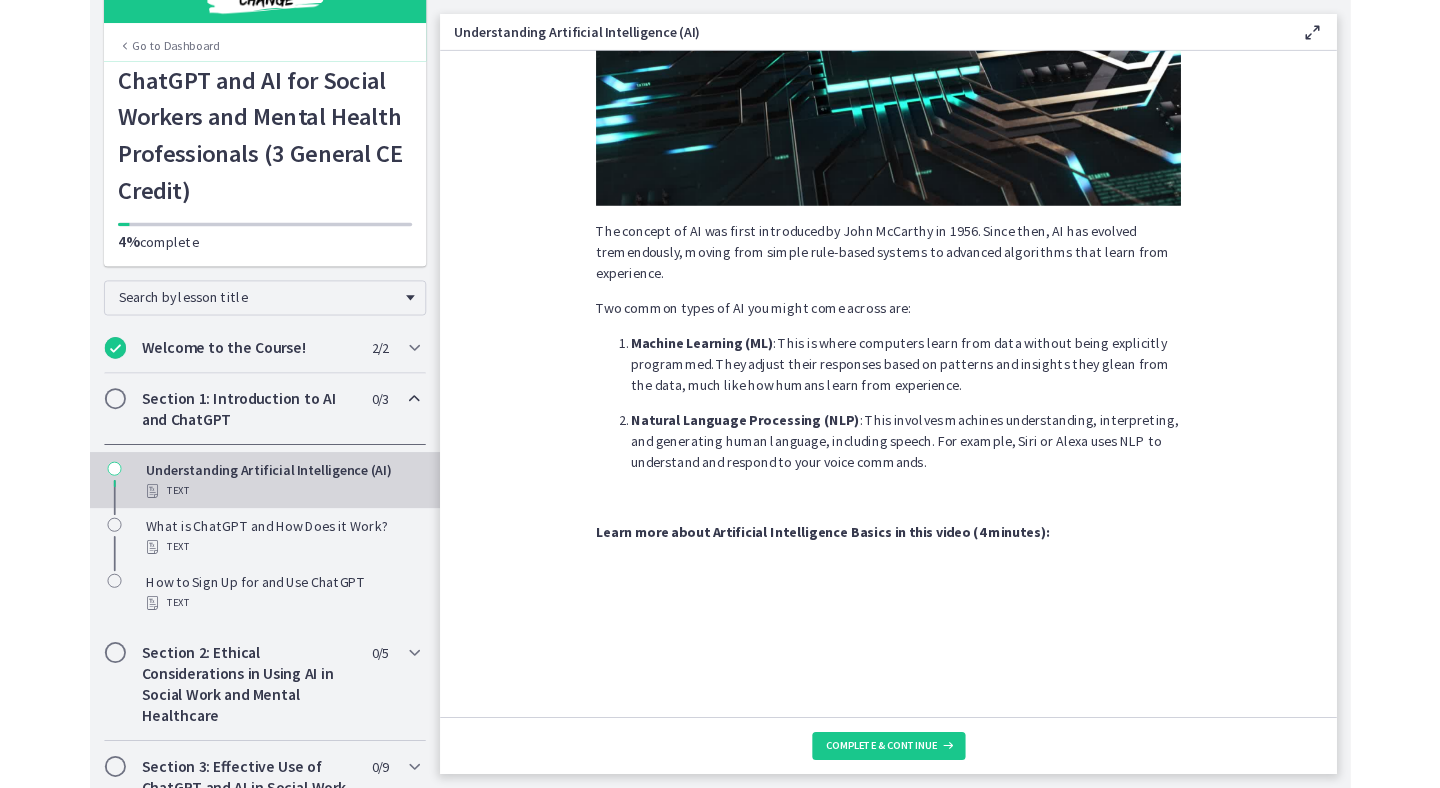 scroll, scrollTop: 821, scrollLeft: 0, axis: vertical 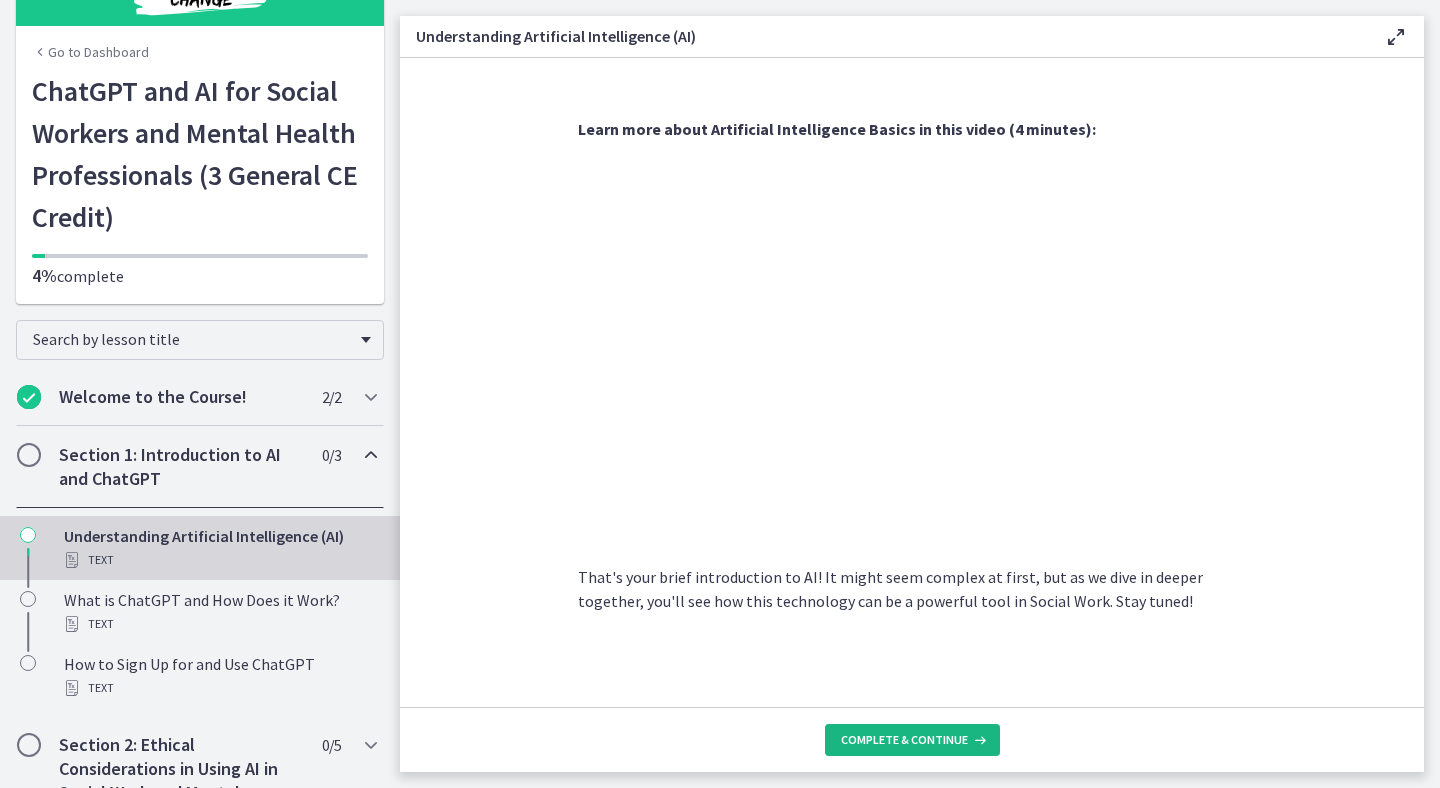 click on "Complete & continue" at bounding box center (904, 740) 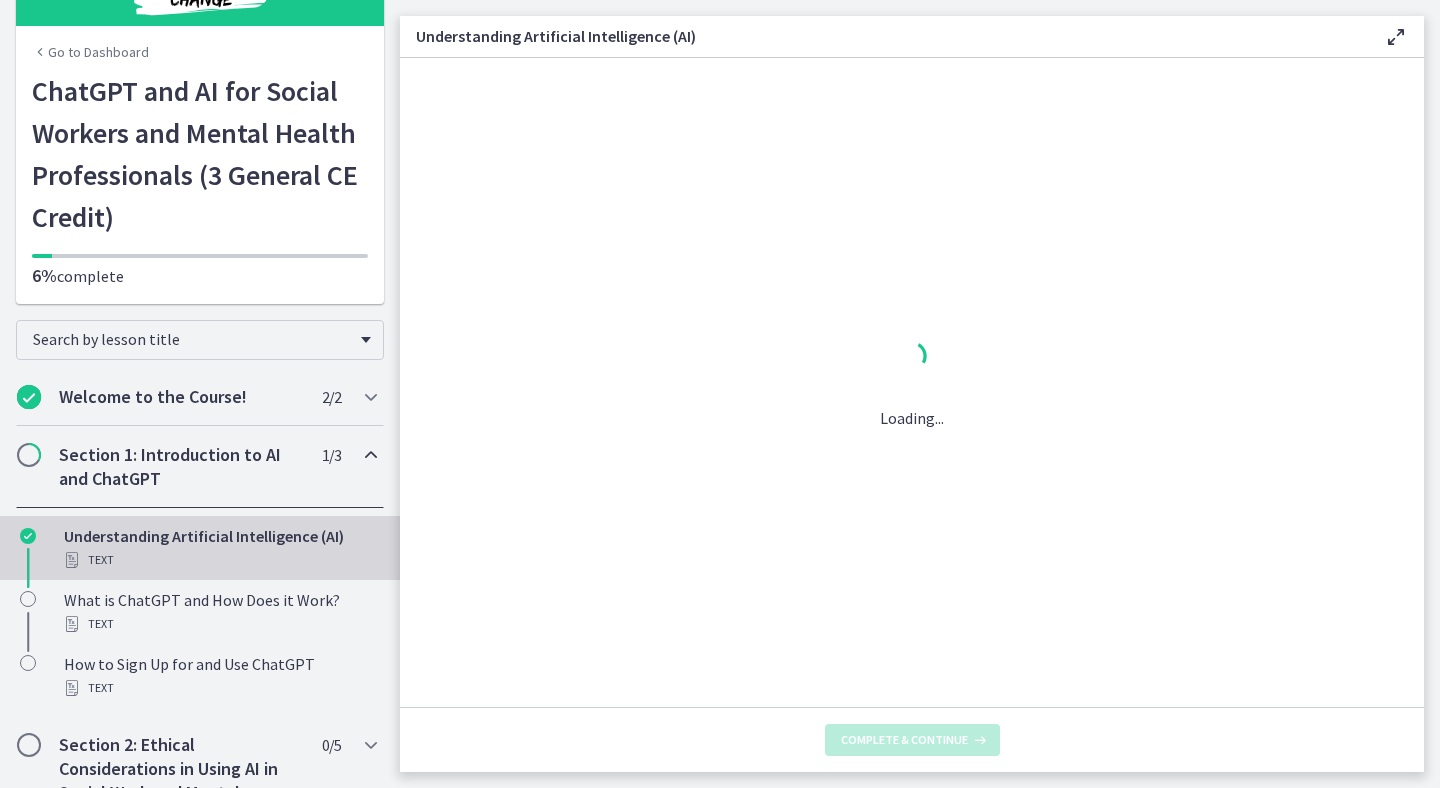 scroll, scrollTop: 0, scrollLeft: 0, axis: both 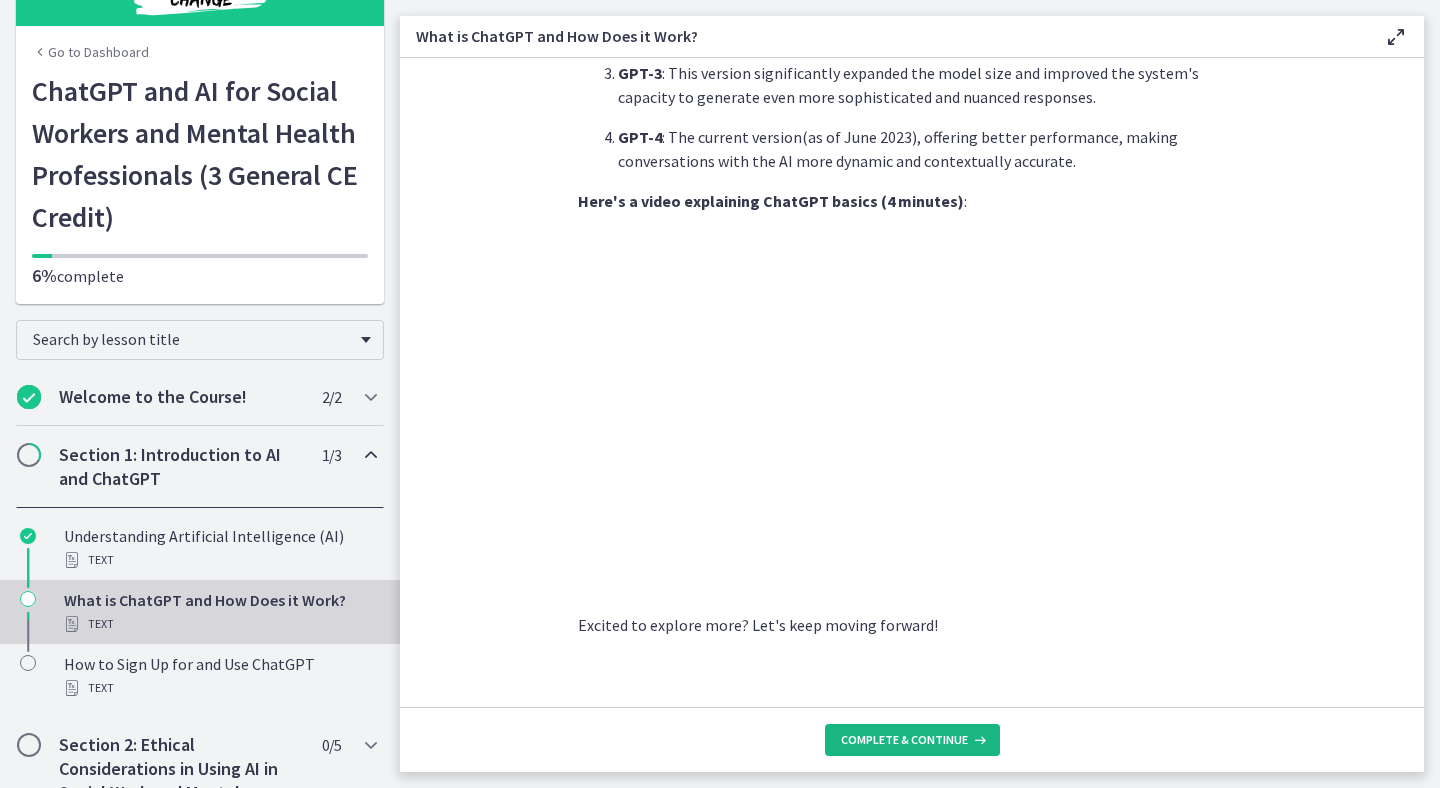 click on "Complete & continue" at bounding box center (904, 740) 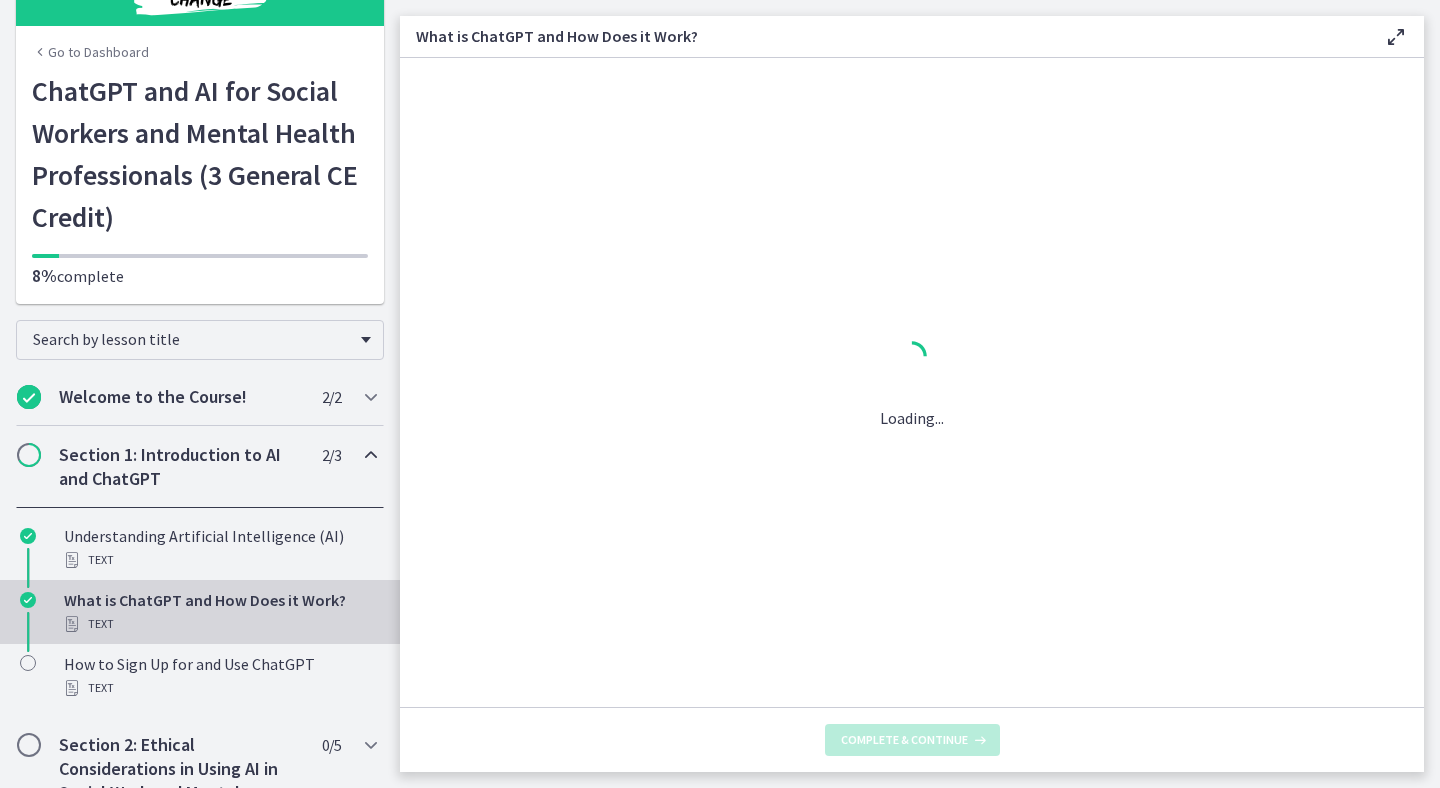 scroll, scrollTop: 0, scrollLeft: 0, axis: both 